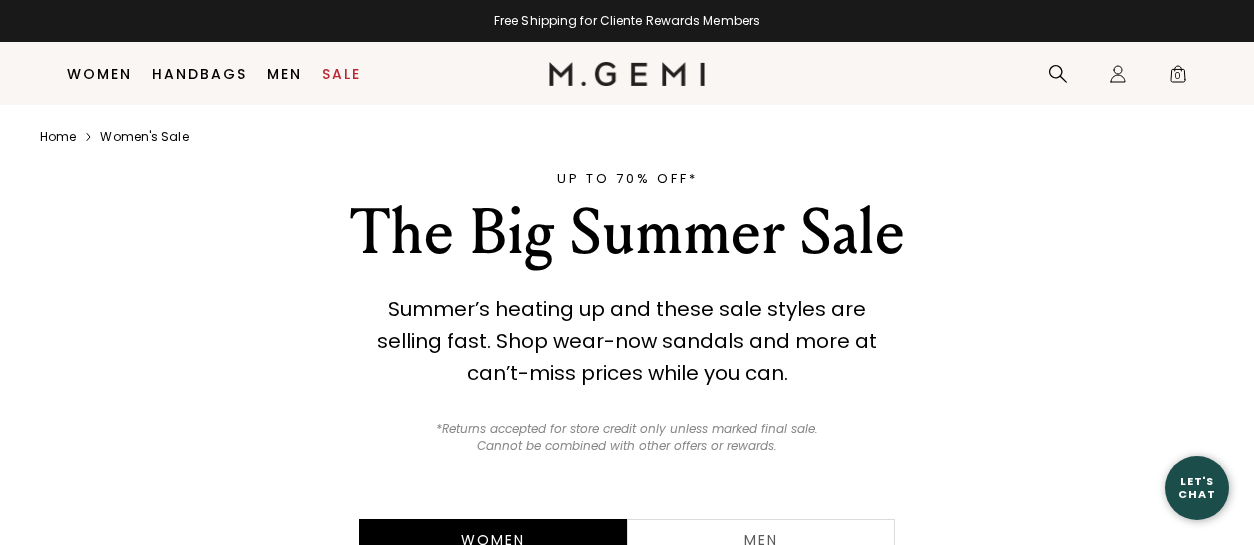 scroll, scrollTop: 558, scrollLeft: 0, axis: vertical 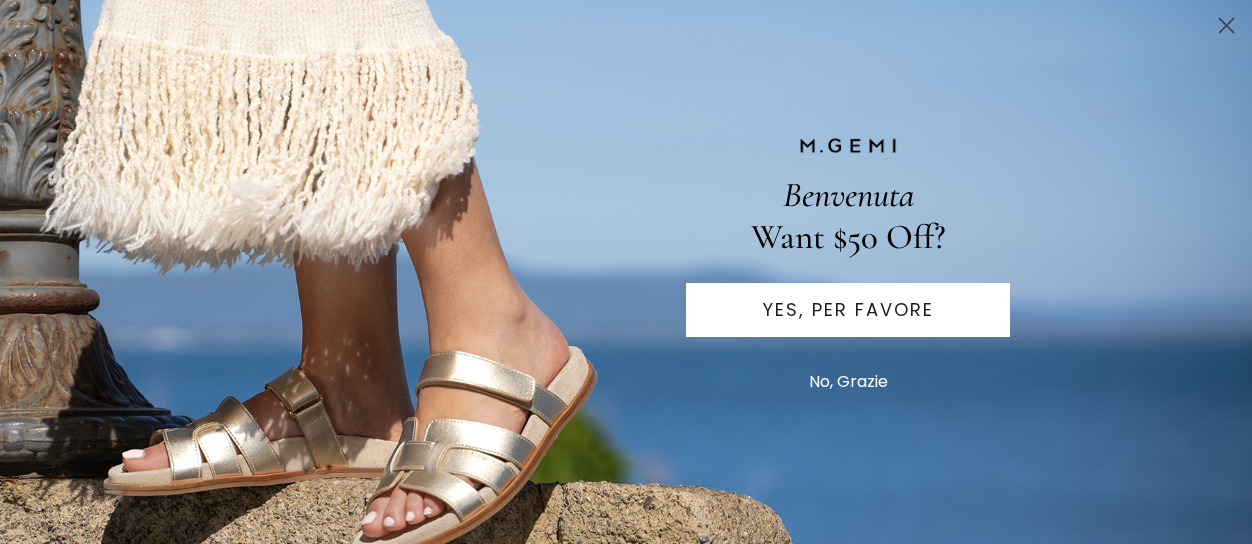 click on "Close dialog" 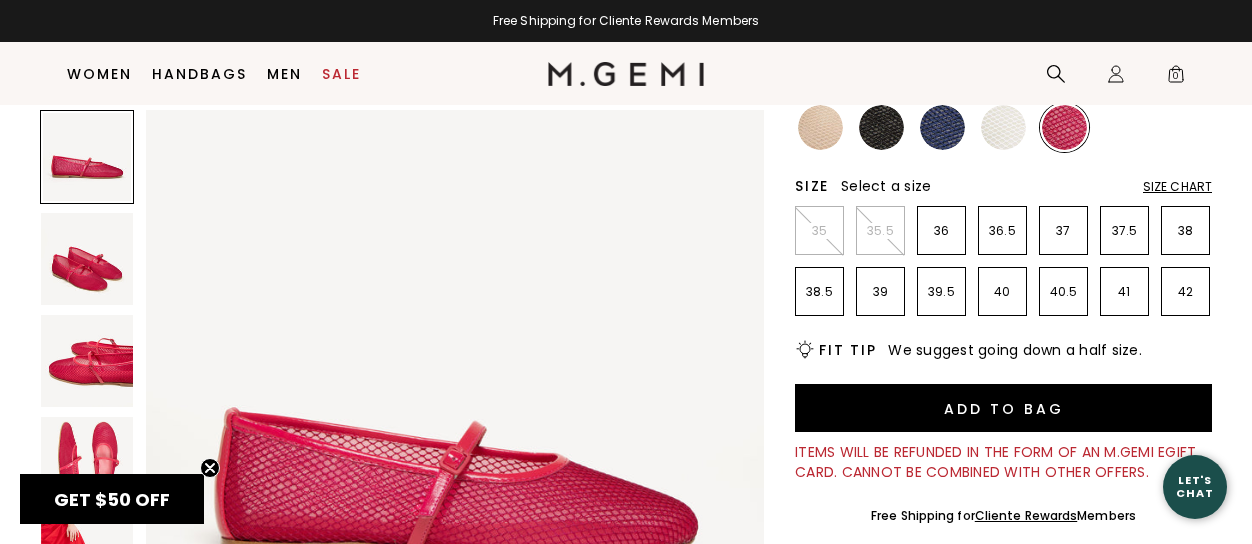scroll, scrollTop: 99, scrollLeft: 0, axis: vertical 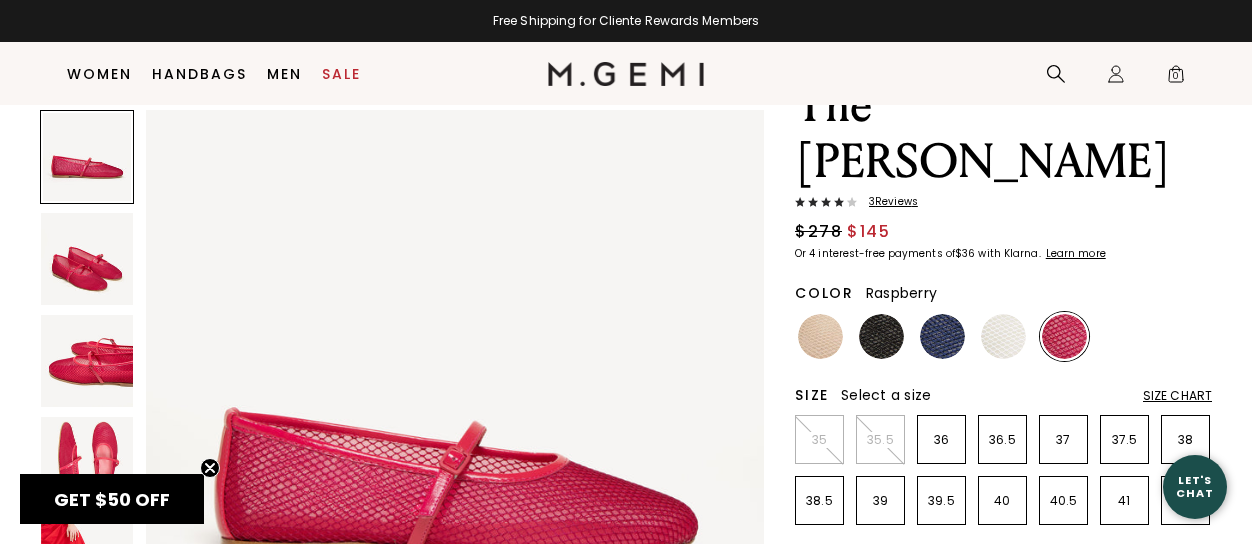 click on "3  Review s" at bounding box center (887, 202) 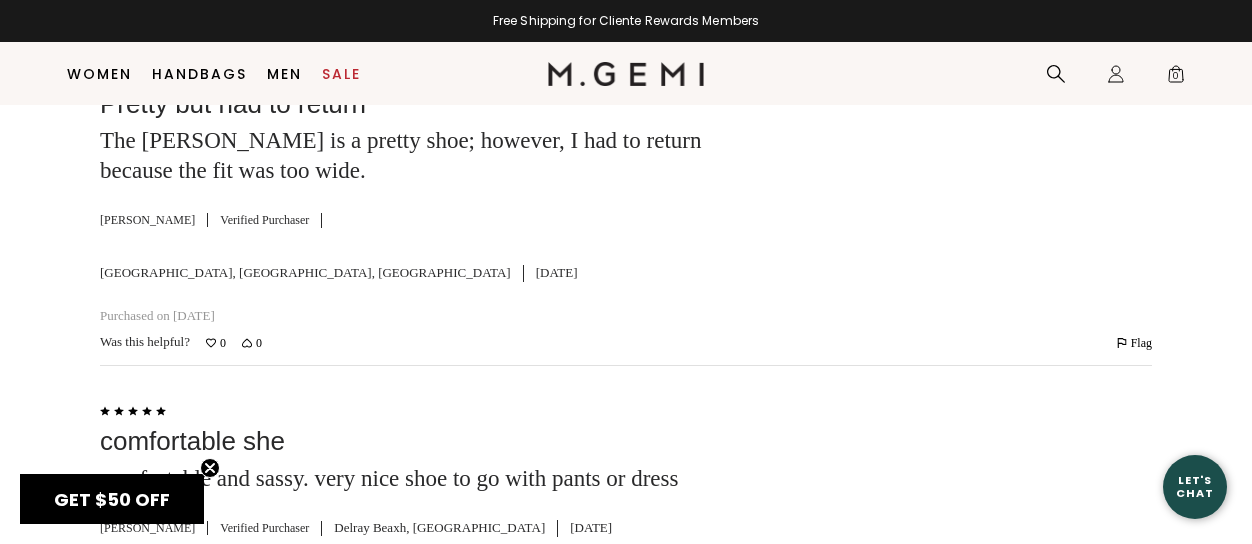 scroll, scrollTop: 3637, scrollLeft: 0, axis: vertical 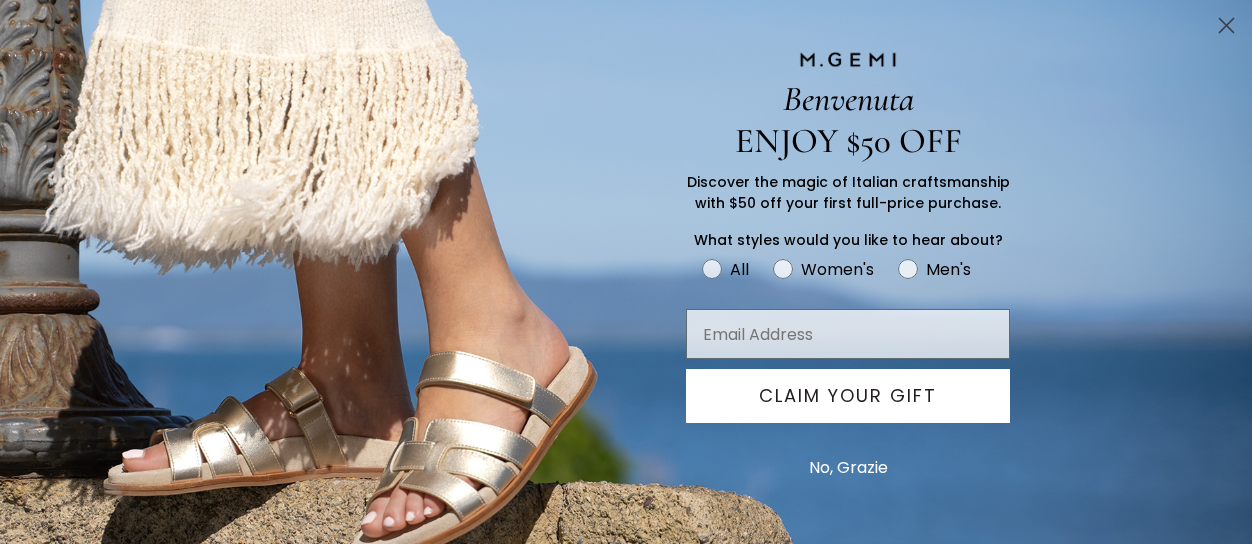 click 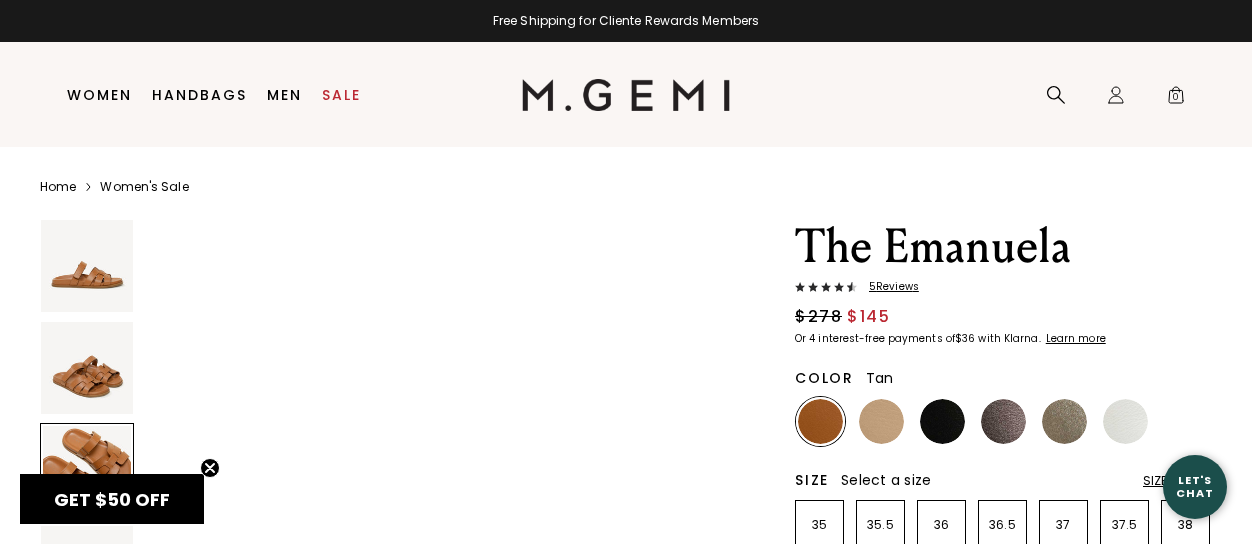 scroll, scrollTop: 1300, scrollLeft: 0, axis: vertical 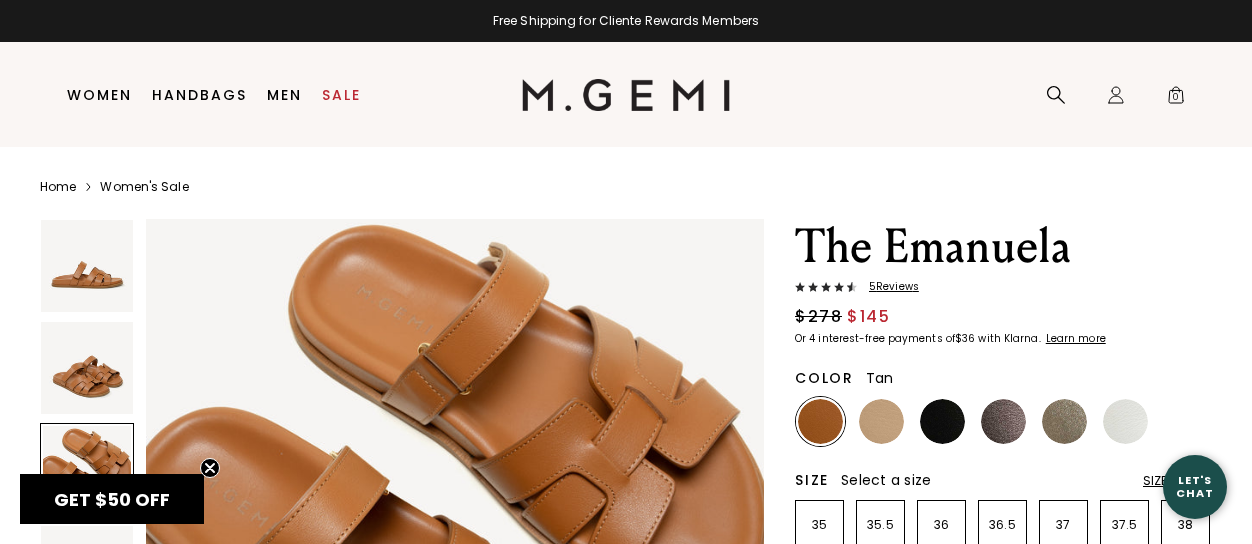click on "5  Review s" at bounding box center (888, 287) 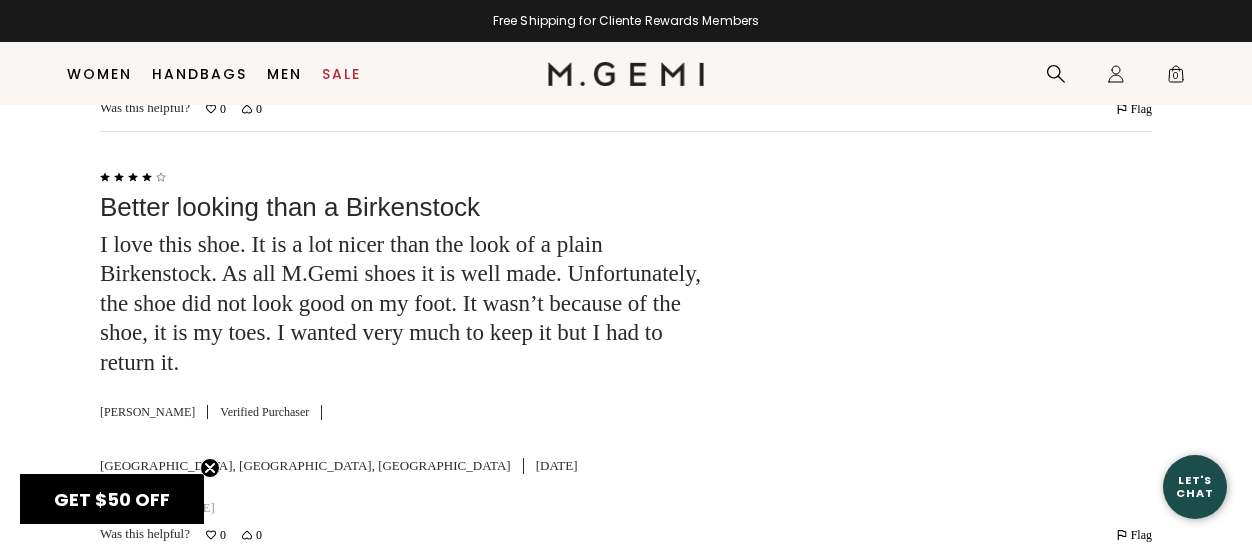 scroll, scrollTop: 4074, scrollLeft: 0, axis: vertical 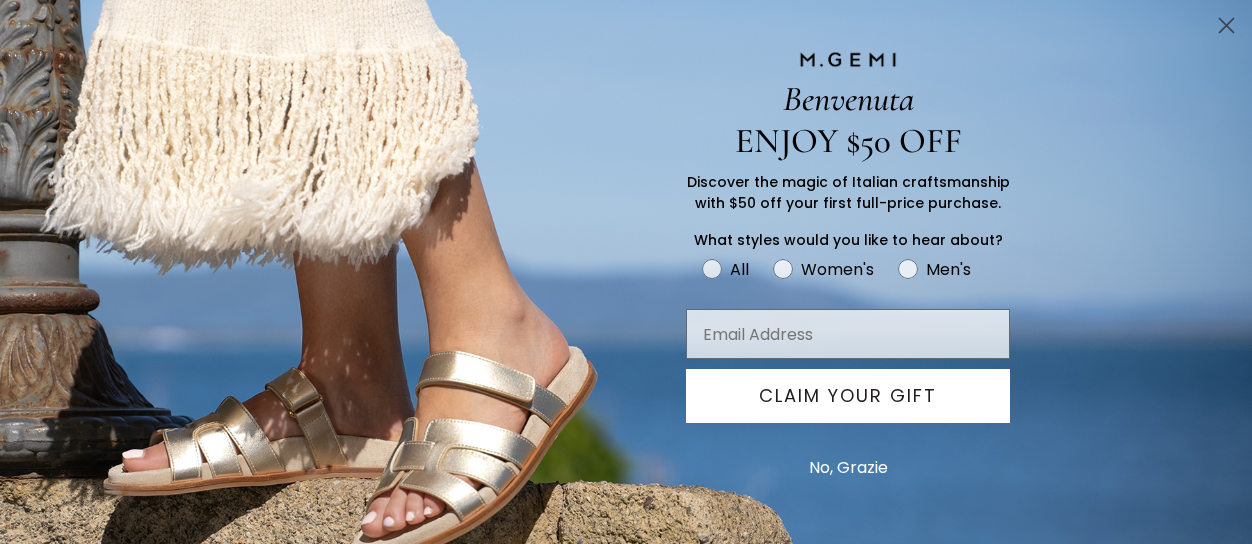 click 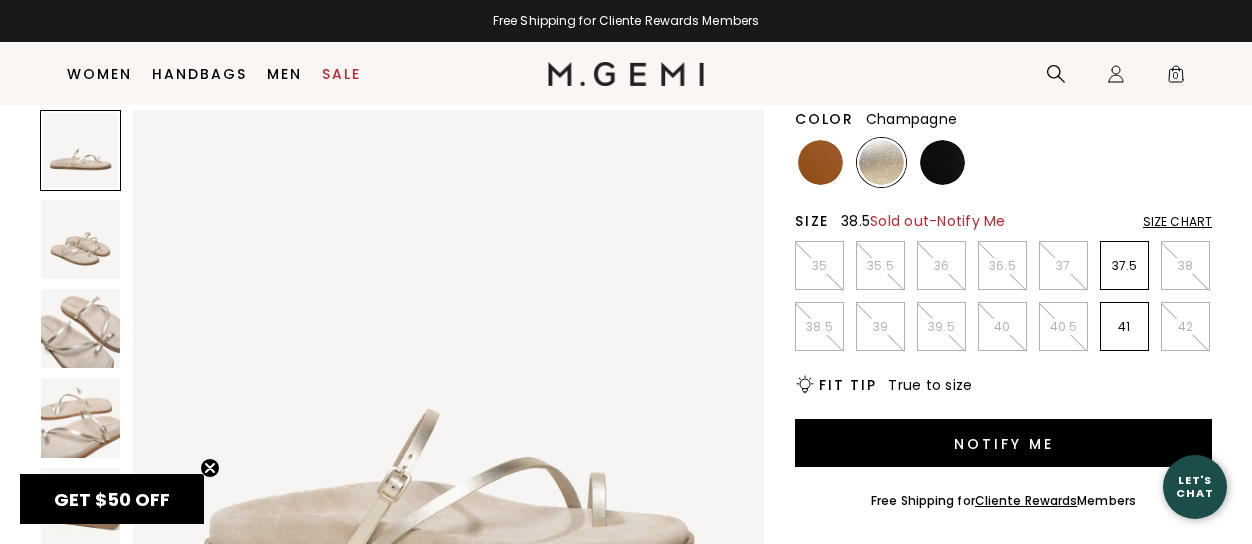 scroll, scrollTop: 658, scrollLeft: 0, axis: vertical 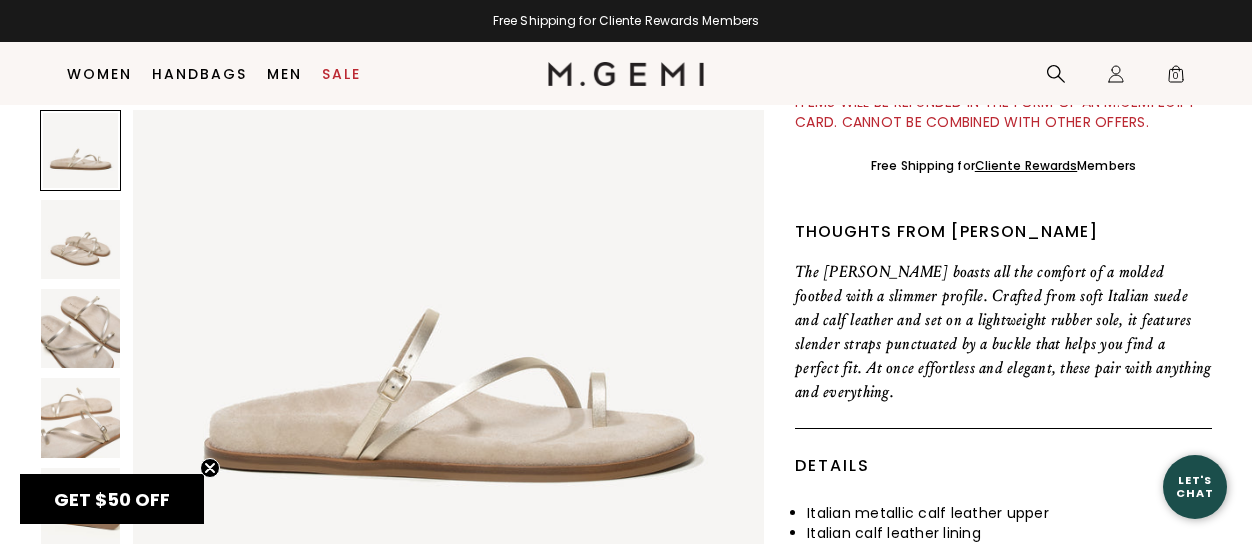 click at bounding box center (80, 150) 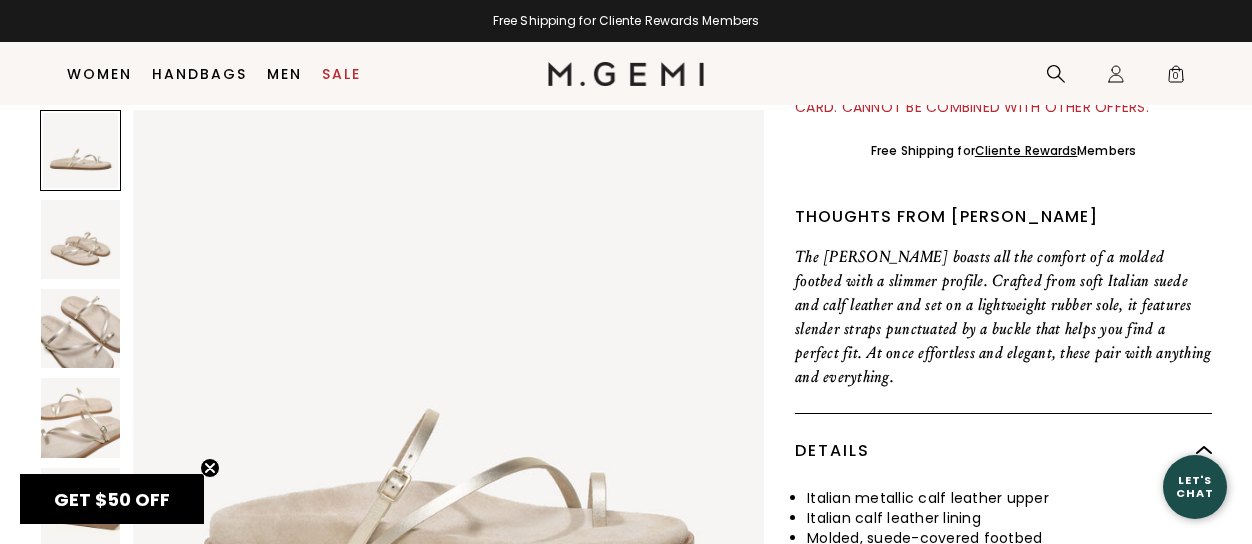 scroll, scrollTop: 1058, scrollLeft: 0, axis: vertical 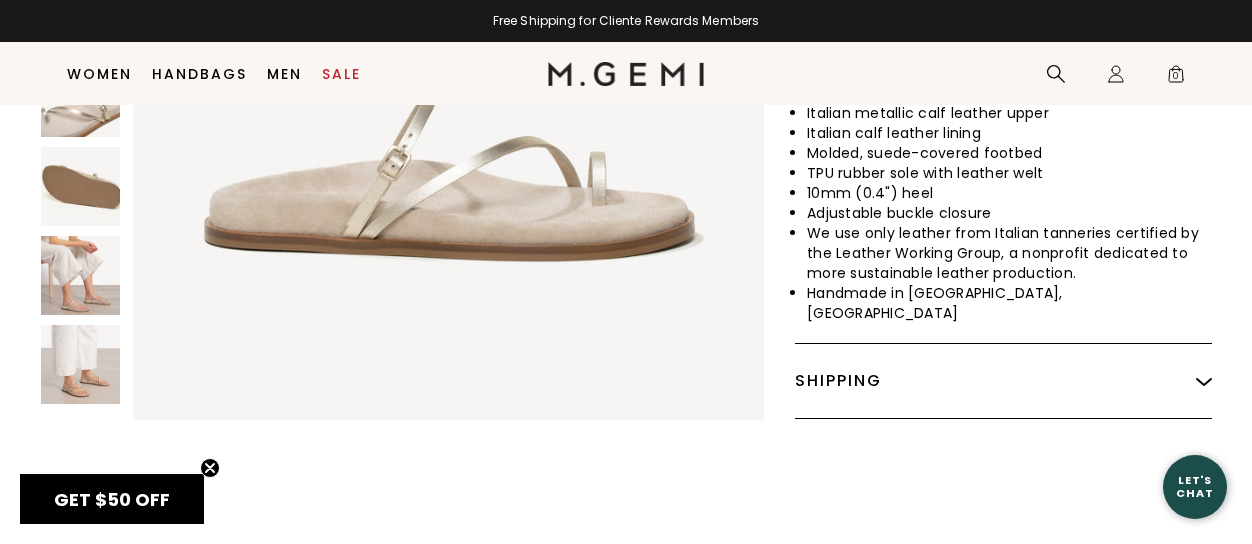 click at bounding box center (80, 363) 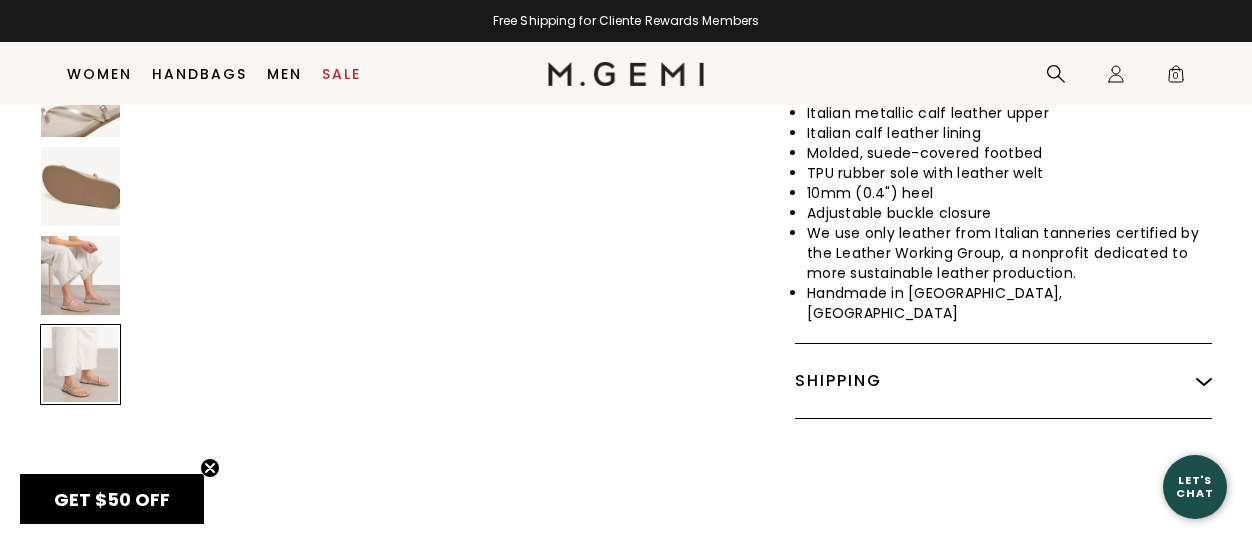 scroll, scrollTop: 3599, scrollLeft: 0, axis: vertical 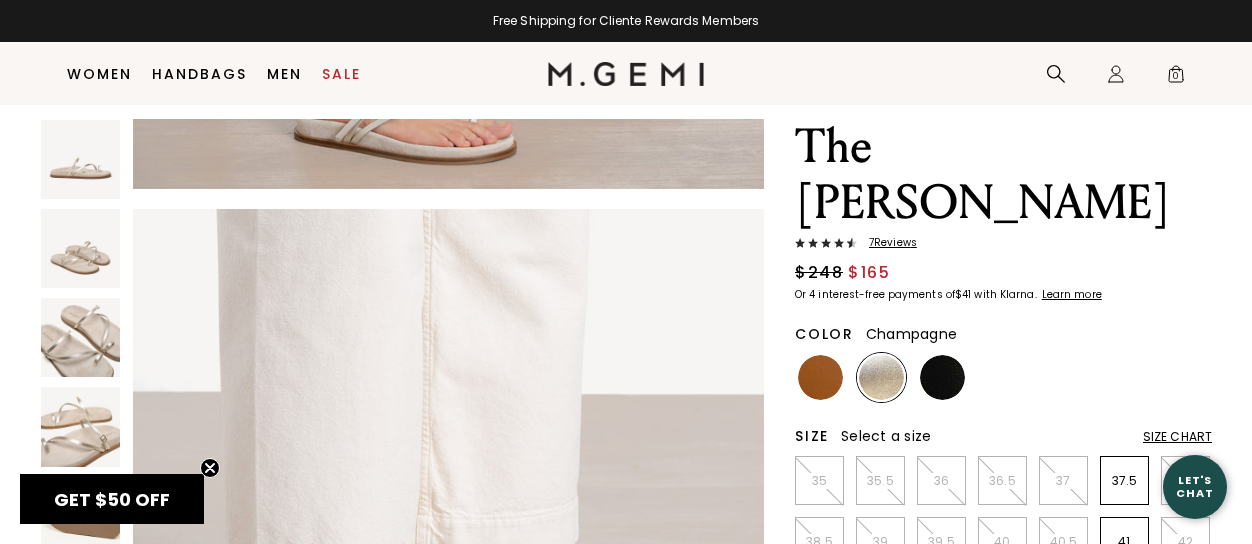 click on "7  Review s" at bounding box center [887, 243] 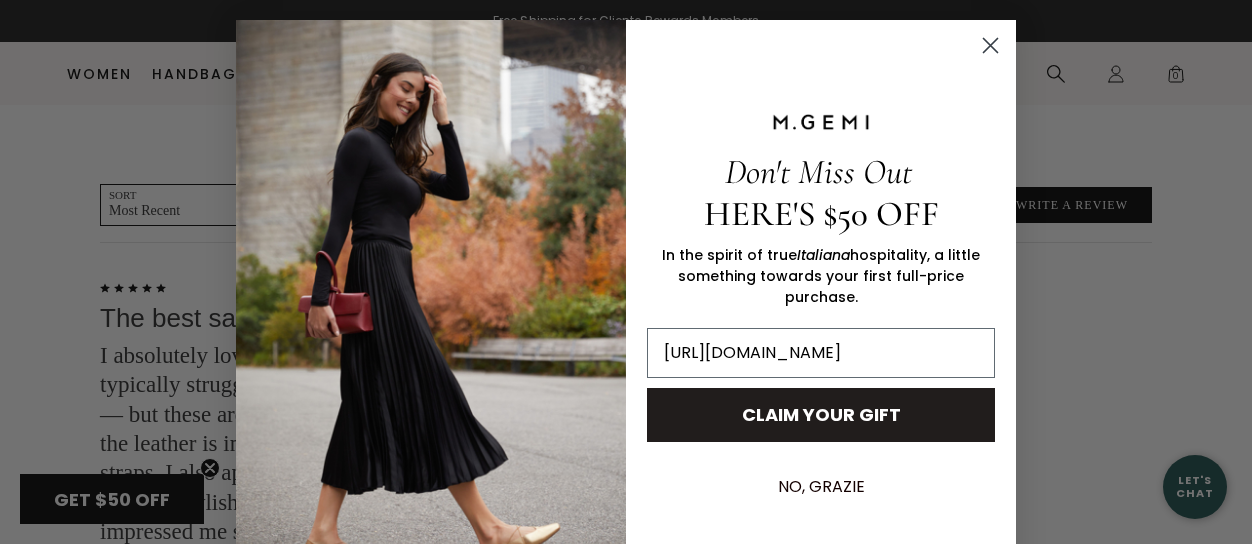 click on "CLAIM YOUR GIFT" at bounding box center (821, 415) 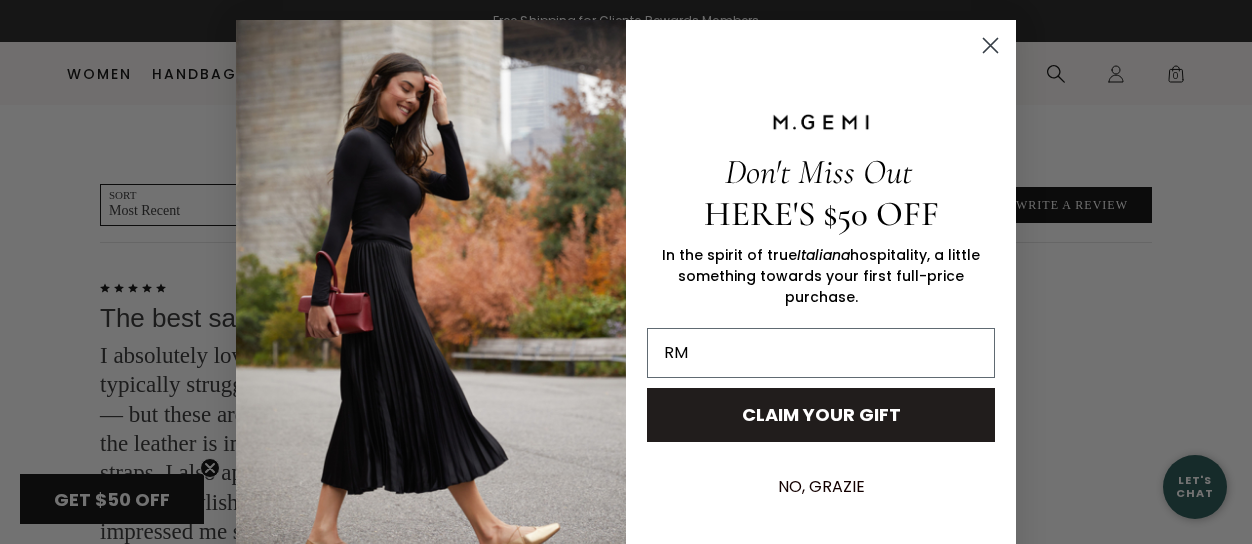 type on "R" 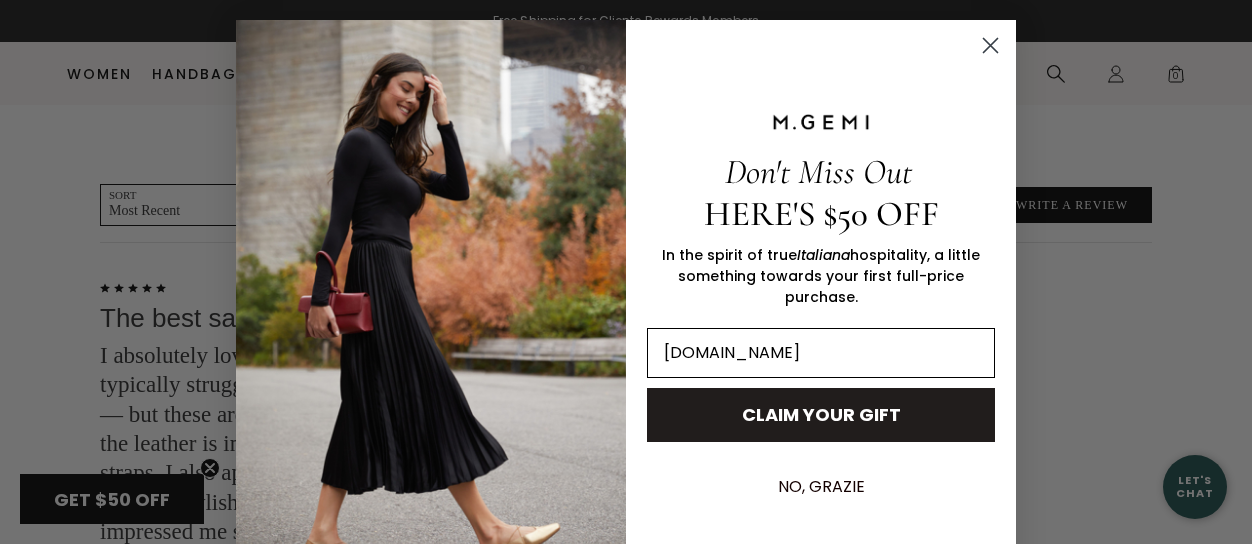 click on "southendwife.com" at bounding box center (821, 353) 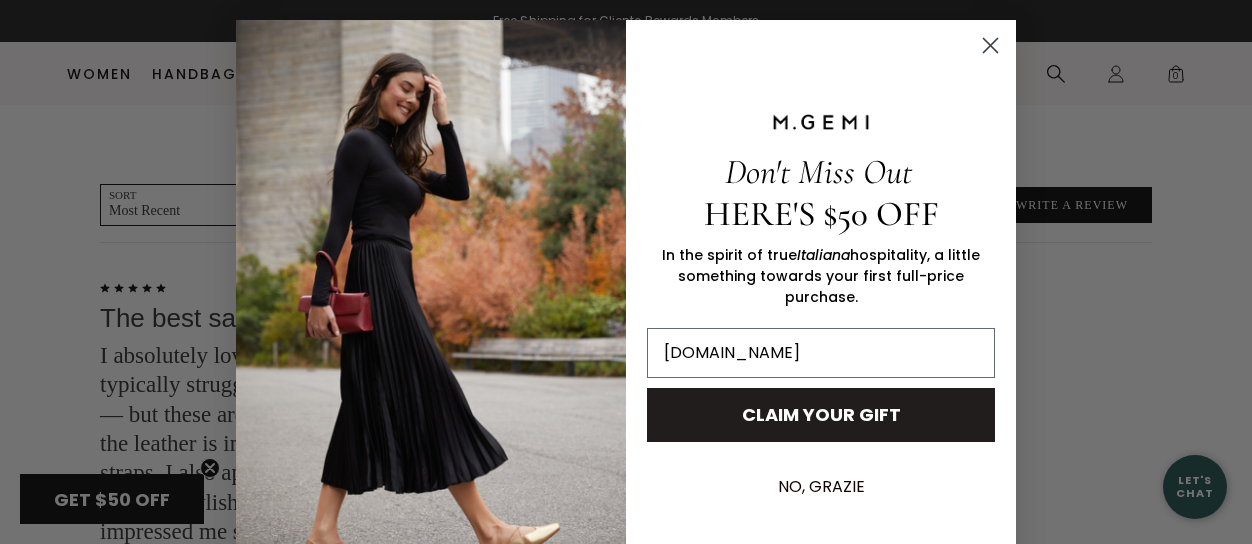 click on "CLAIM YOUR GIFT" at bounding box center [821, 415] 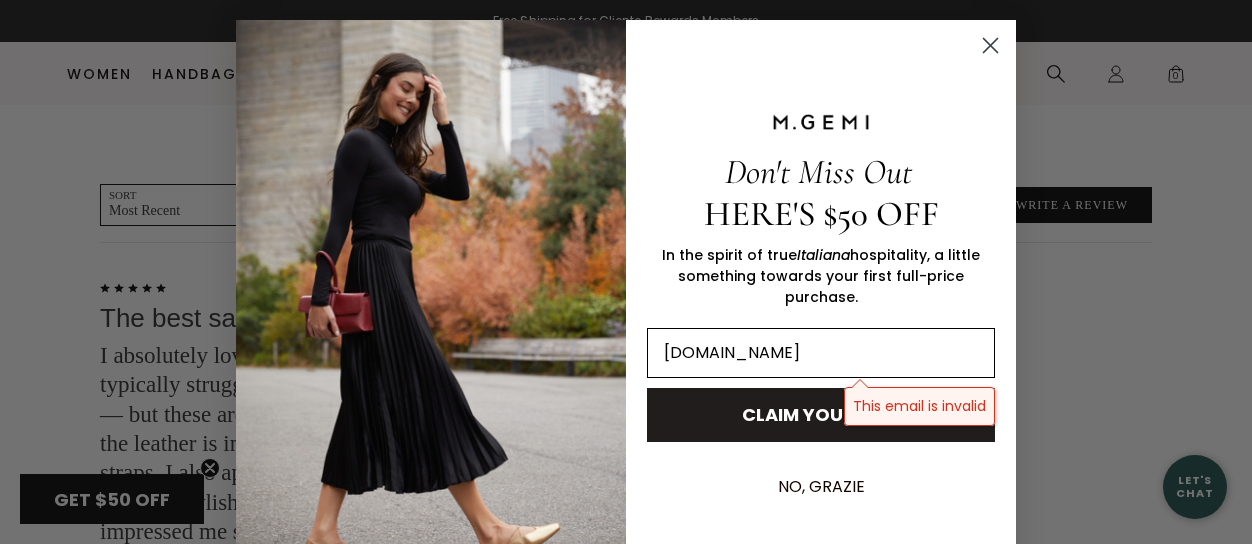 click on "southendwife.com" at bounding box center (821, 353) 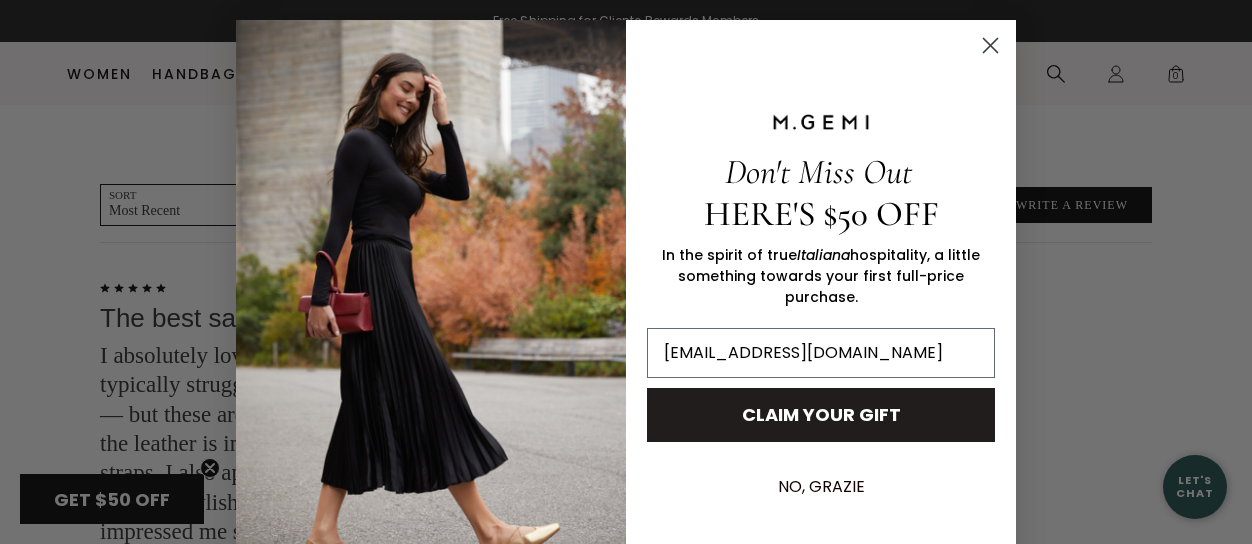 type on "southendwife@gmail.com" 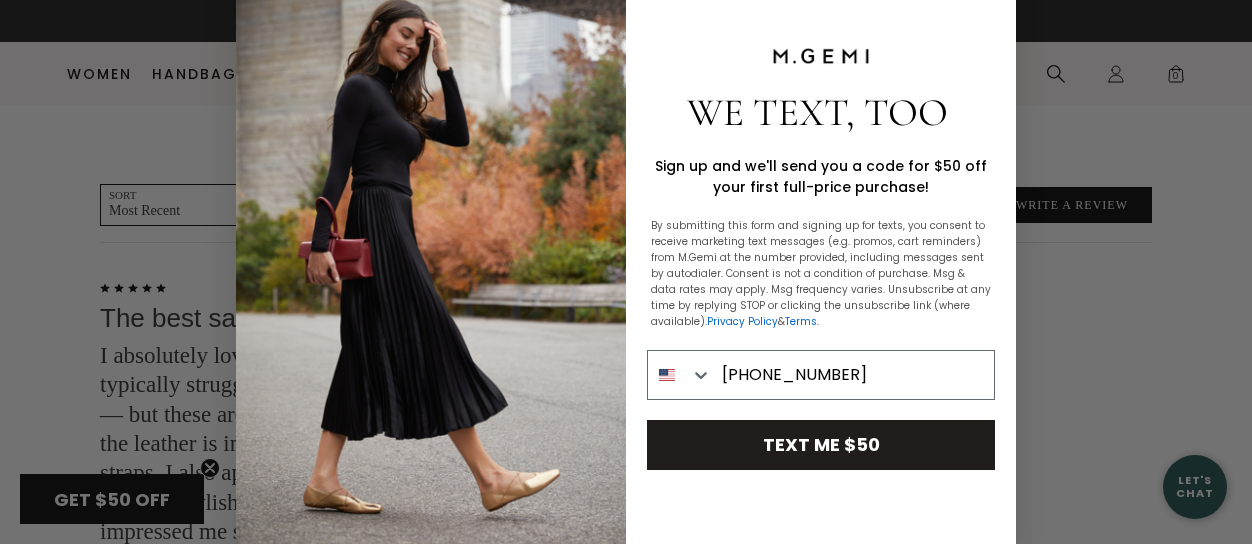 scroll, scrollTop: 81, scrollLeft: 0, axis: vertical 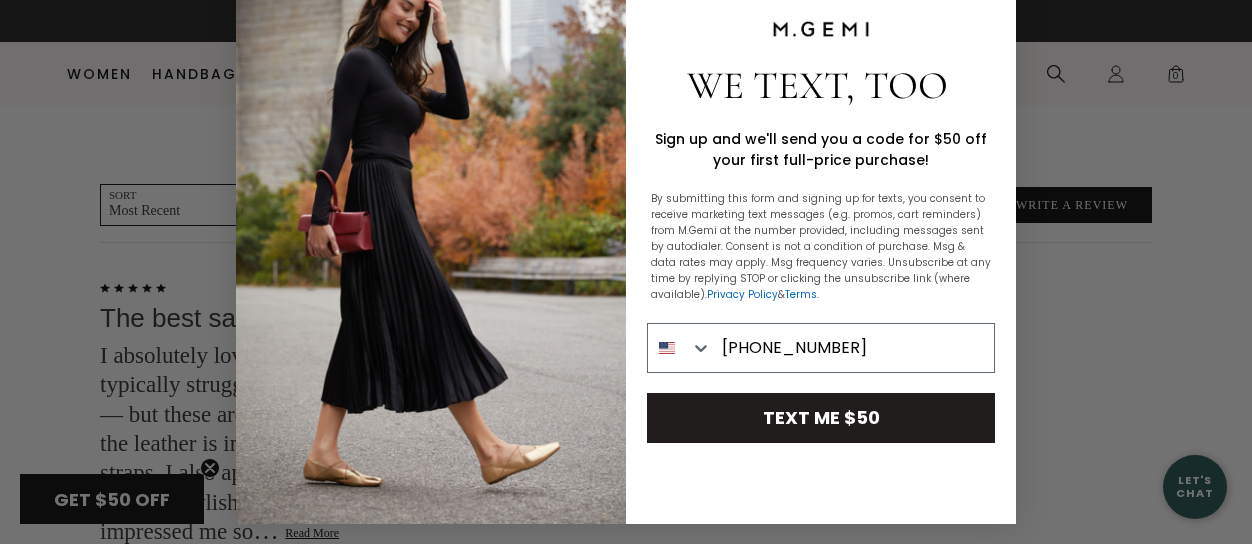 type on "617-306-7872" 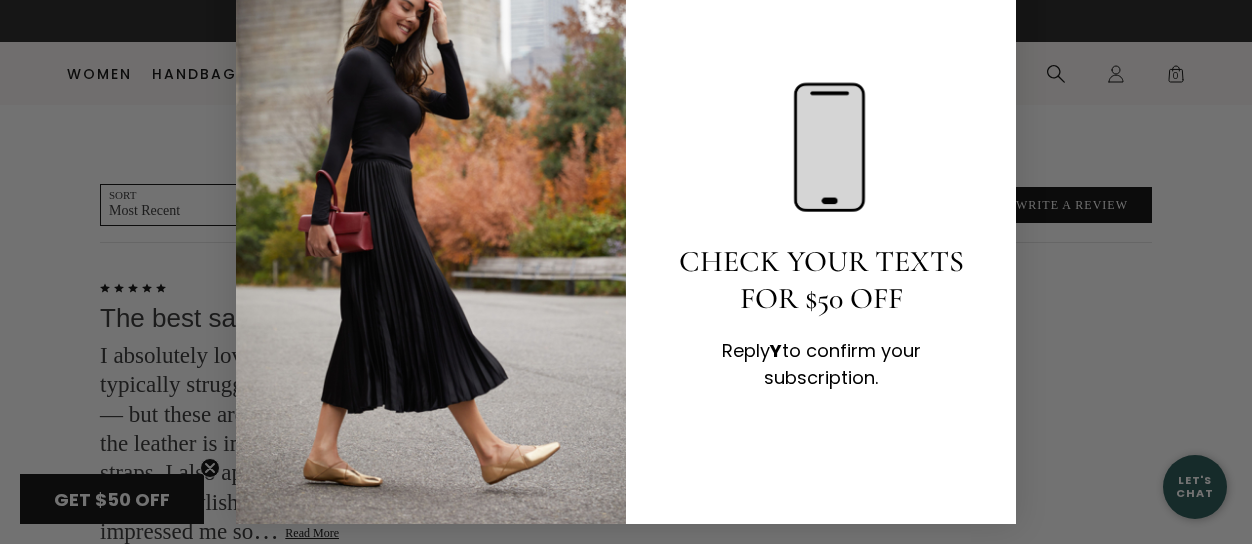 scroll, scrollTop: 0, scrollLeft: 0, axis: both 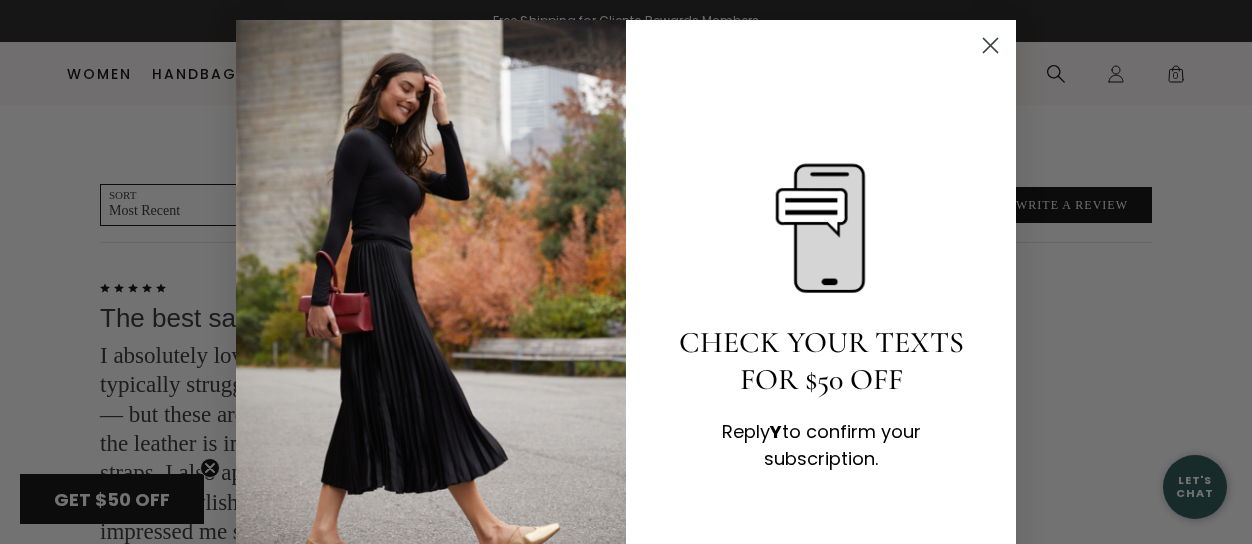 click 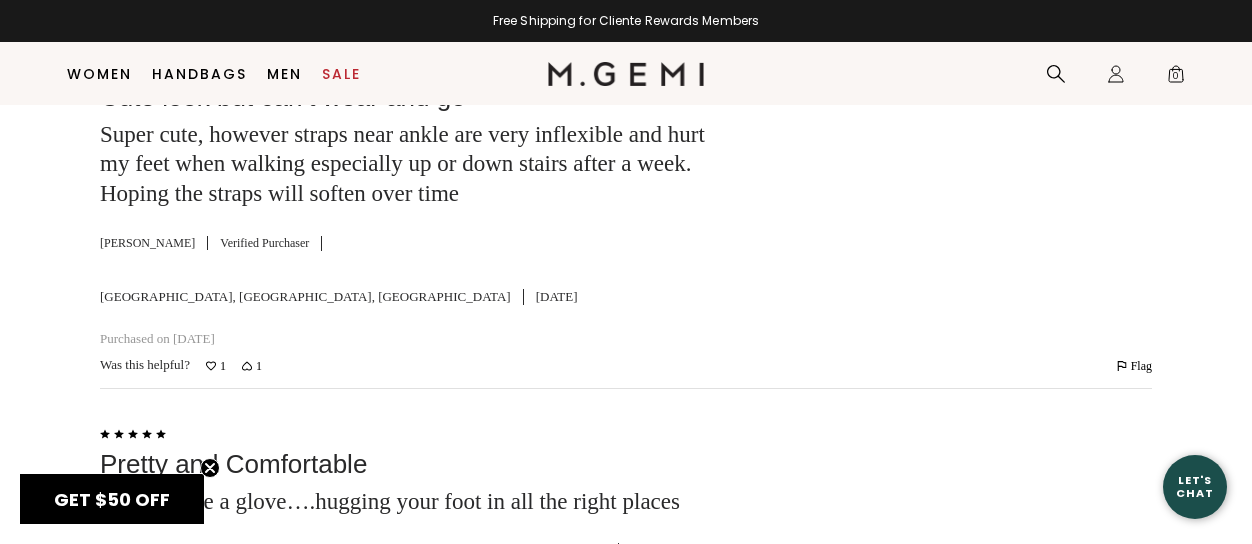 scroll, scrollTop: 5076, scrollLeft: 0, axis: vertical 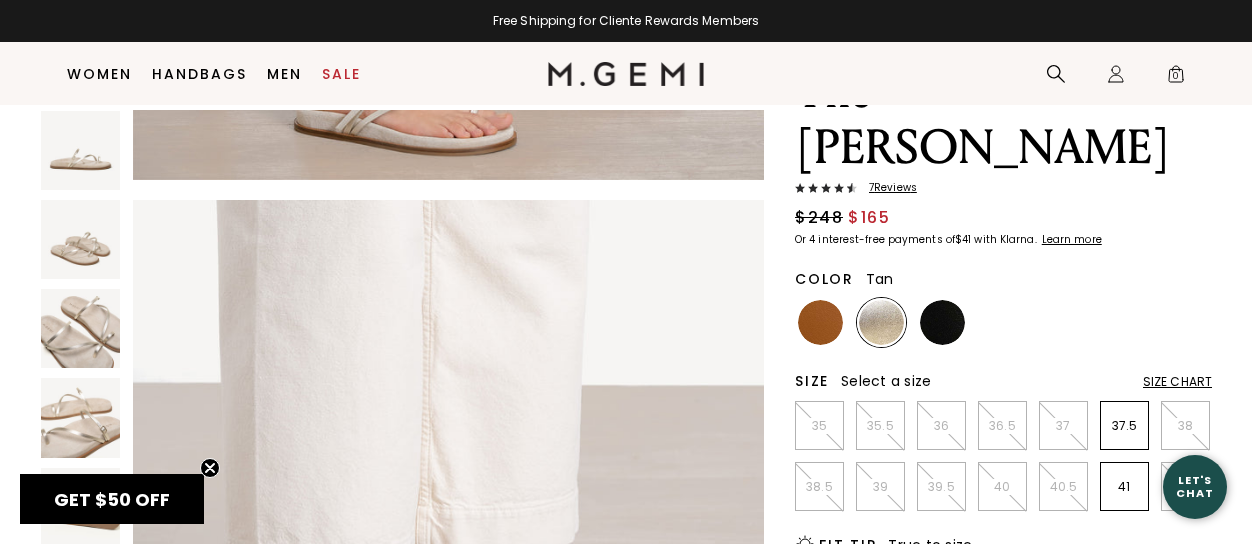 click at bounding box center [820, 322] 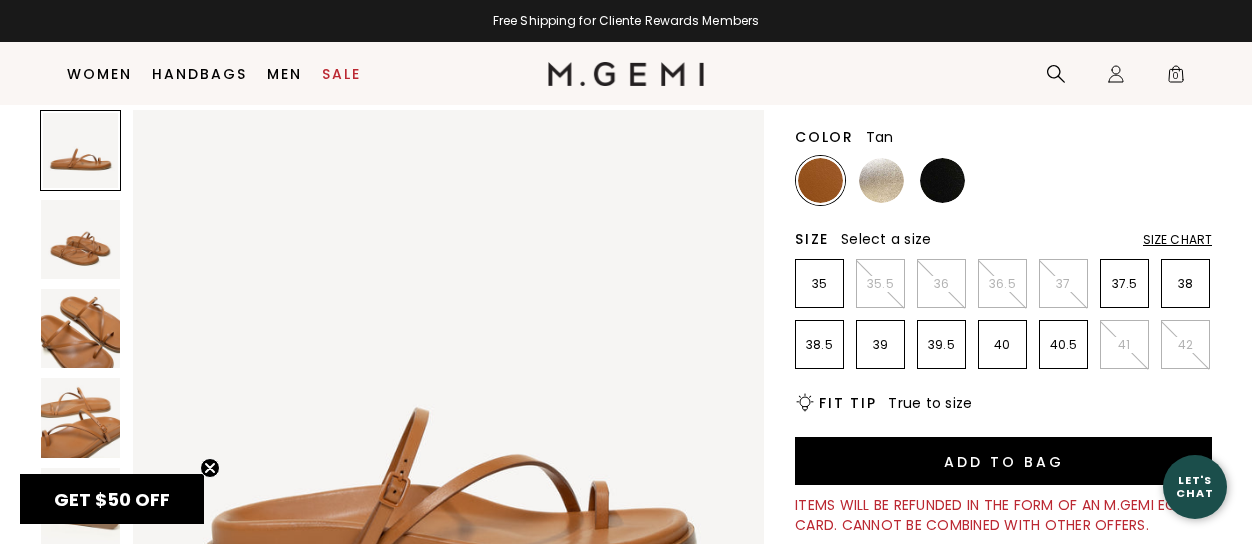 scroll, scrollTop: 0, scrollLeft: 0, axis: both 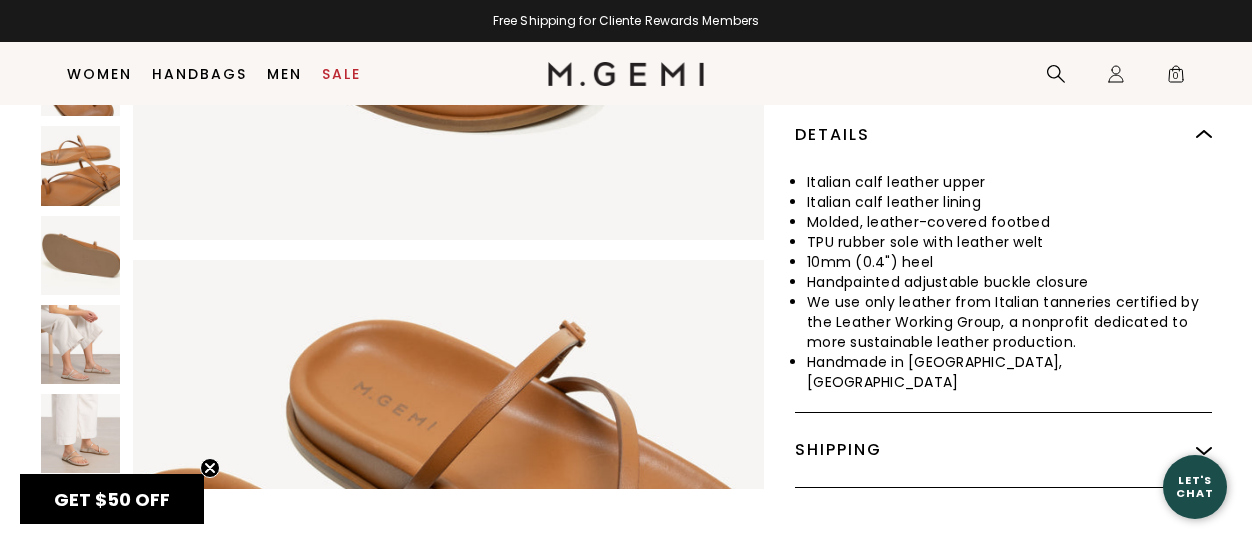 click at bounding box center (80, 343) 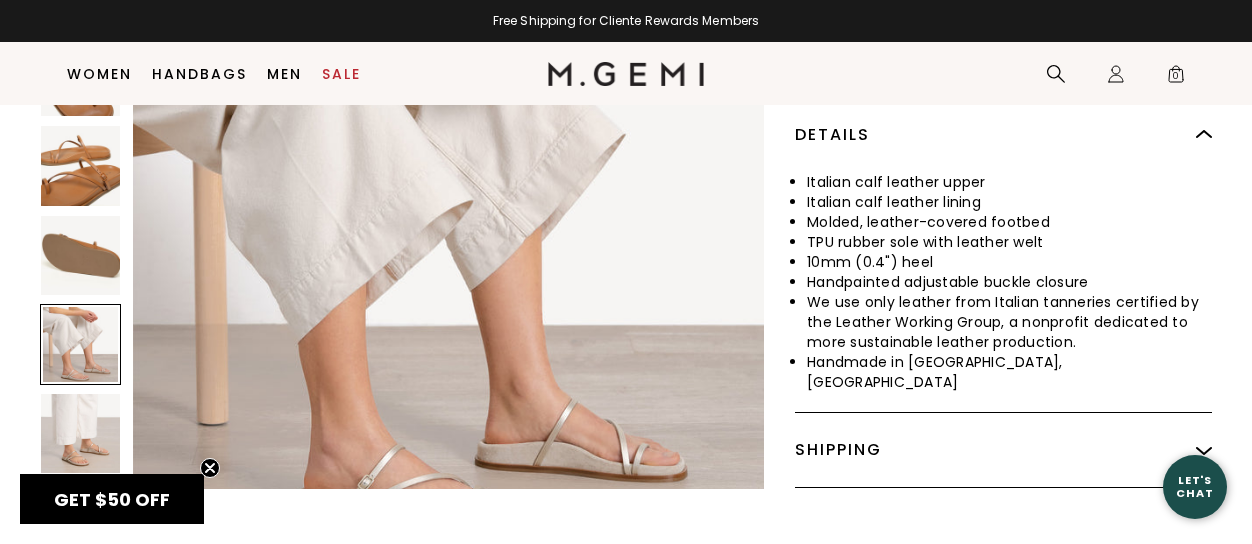 click at bounding box center (80, 432) 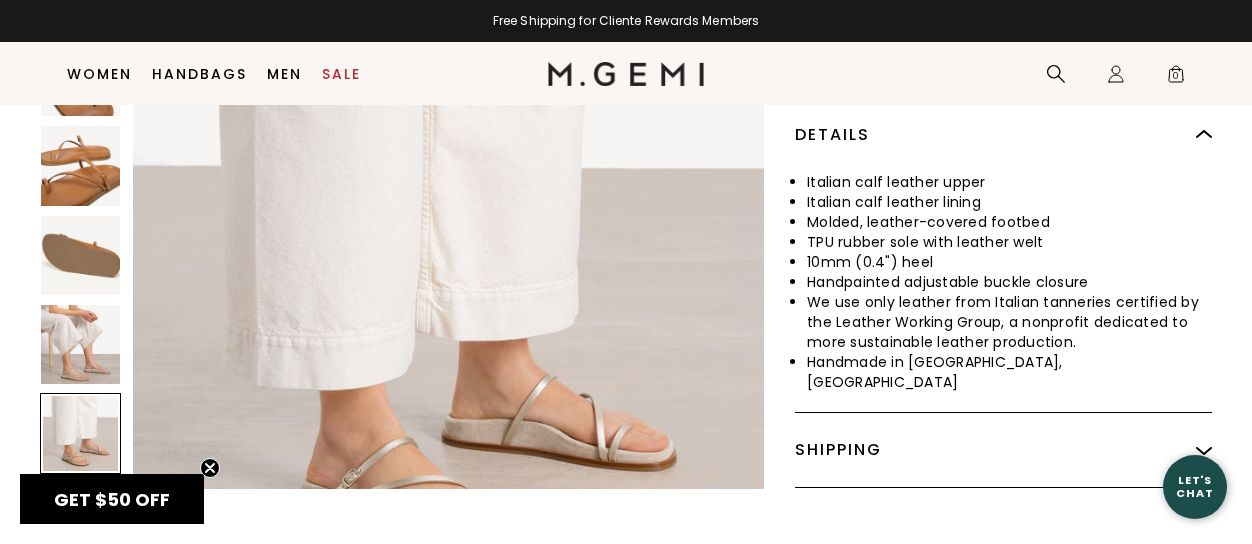 scroll, scrollTop: 3815, scrollLeft: 0, axis: vertical 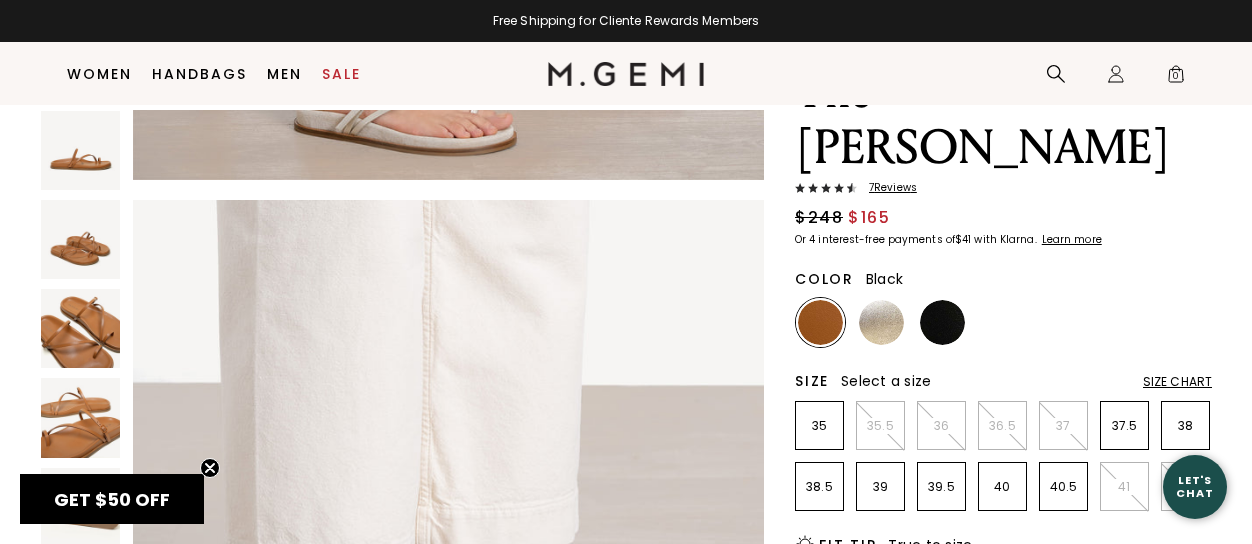 click at bounding box center [942, 322] 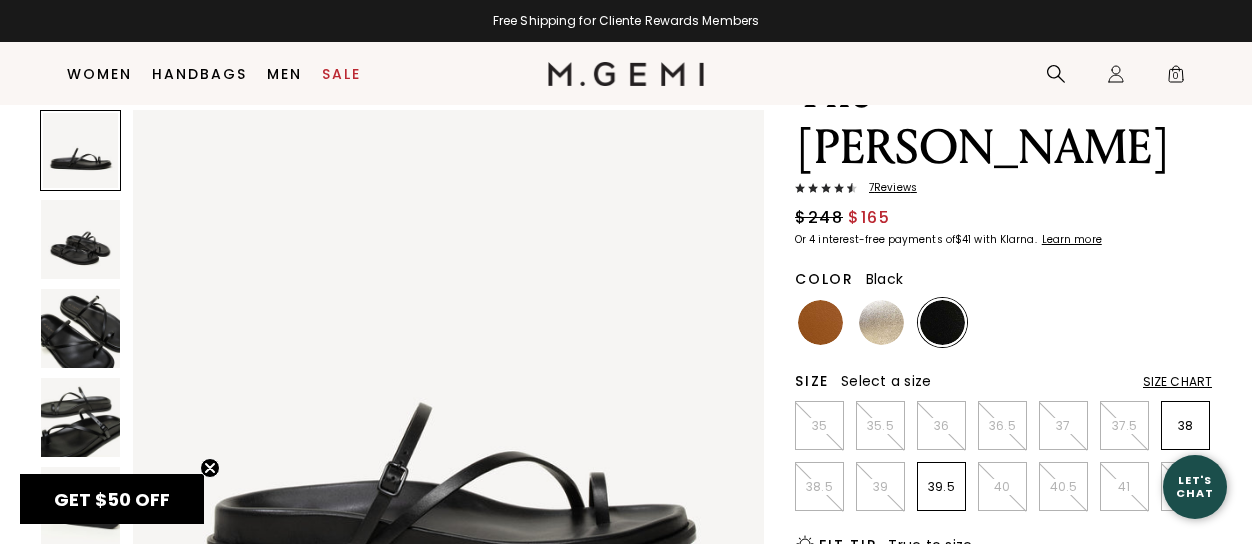 scroll, scrollTop: 0, scrollLeft: 0, axis: both 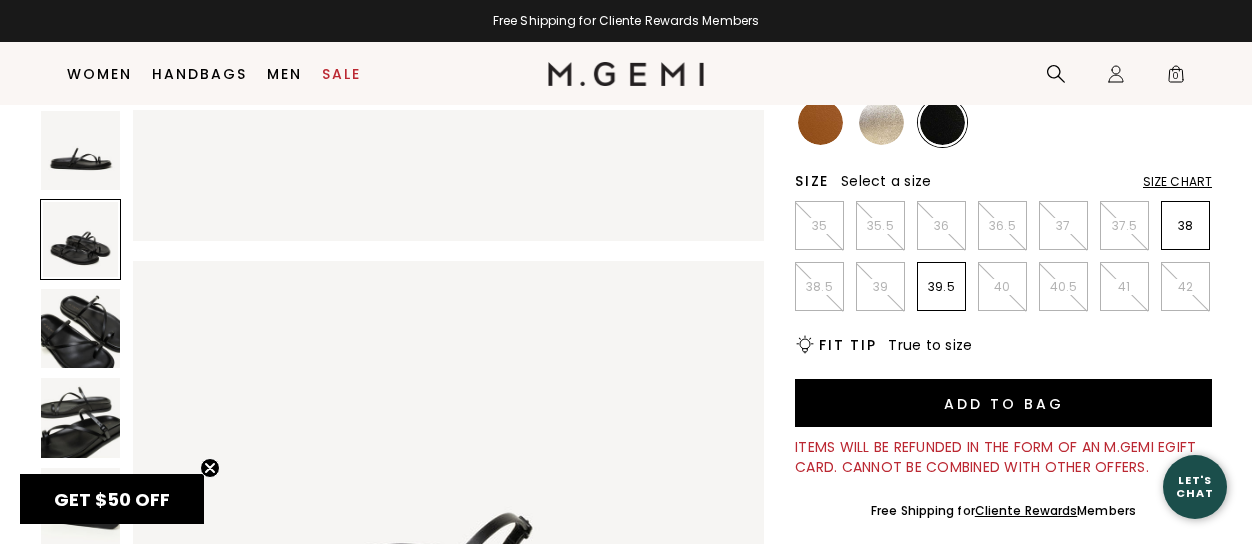 click on "Size Chart" at bounding box center (1177, 182) 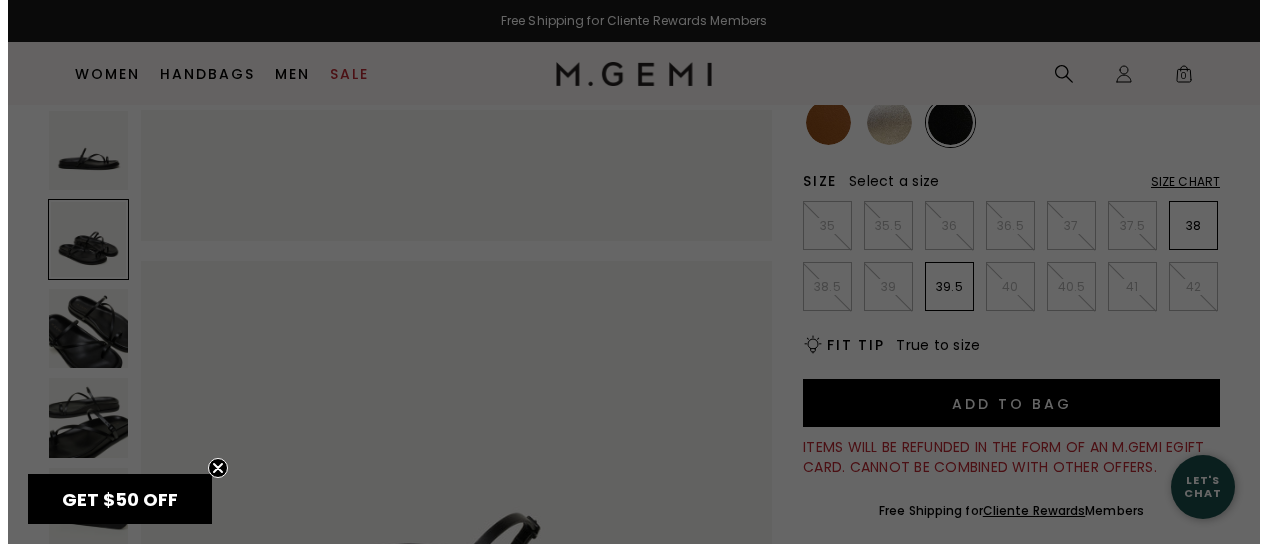 scroll, scrollTop: 0, scrollLeft: 0, axis: both 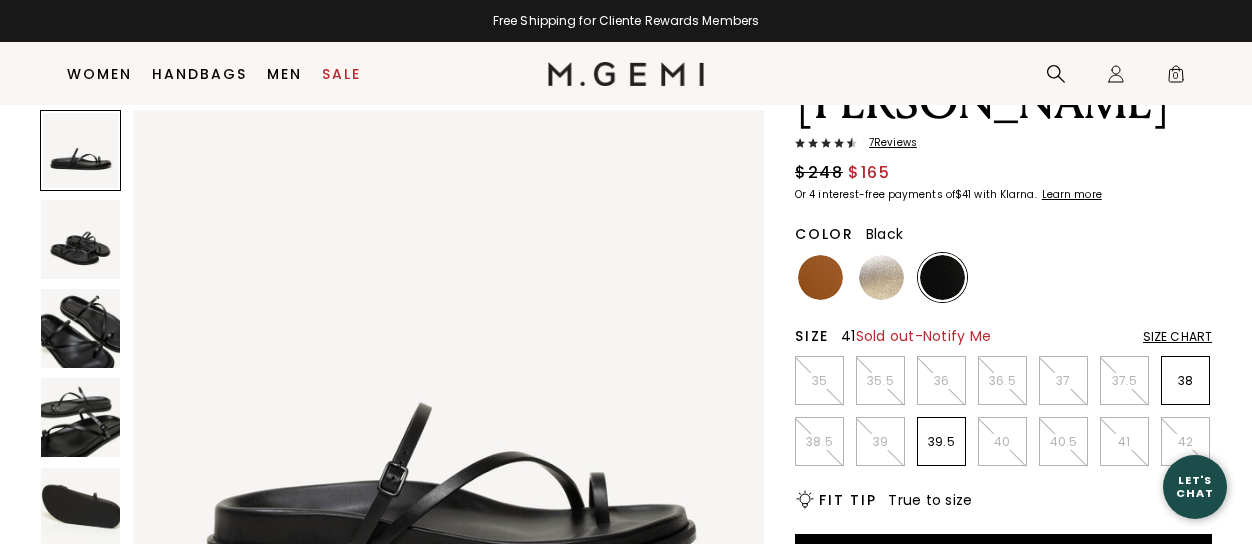 click on "41" at bounding box center (1124, 442) 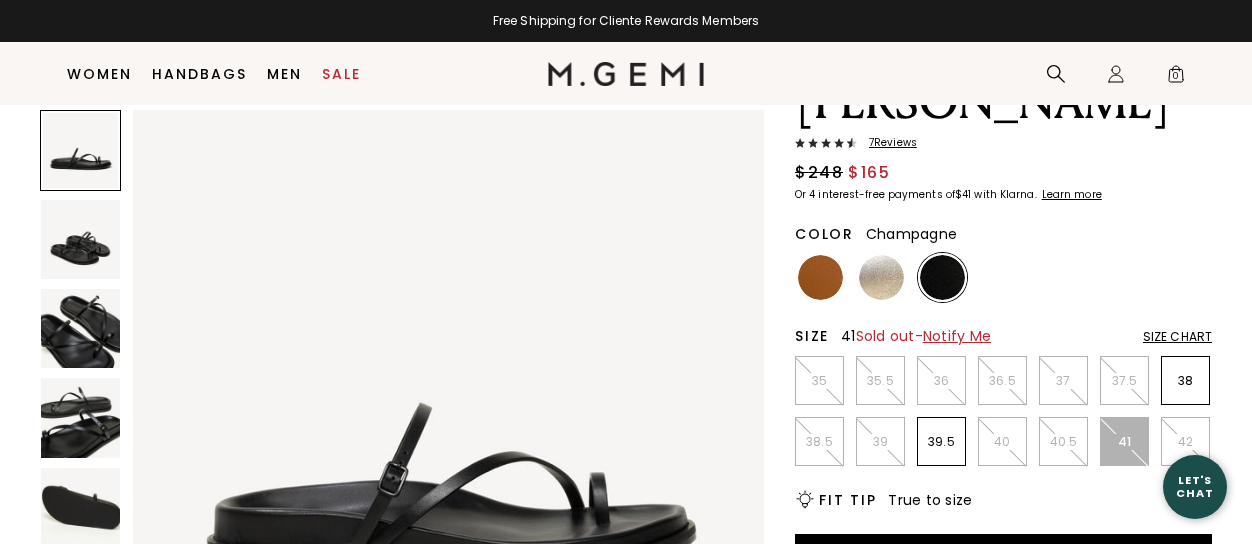 click at bounding box center [881, 277] 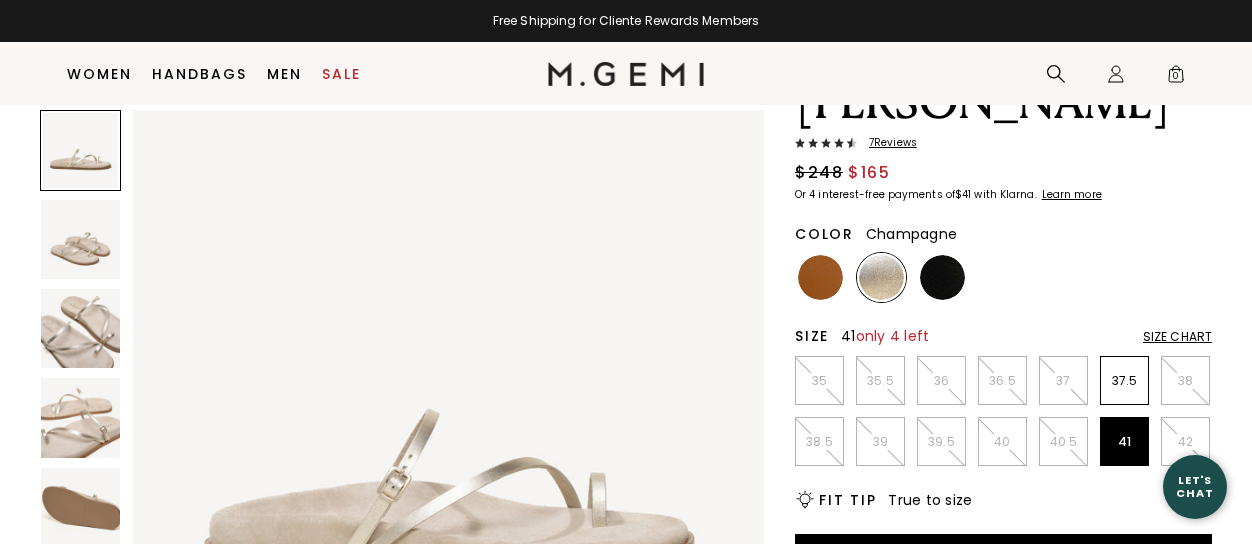 scroll, scrollTop: 0, scrollLeft: 0, axis: both 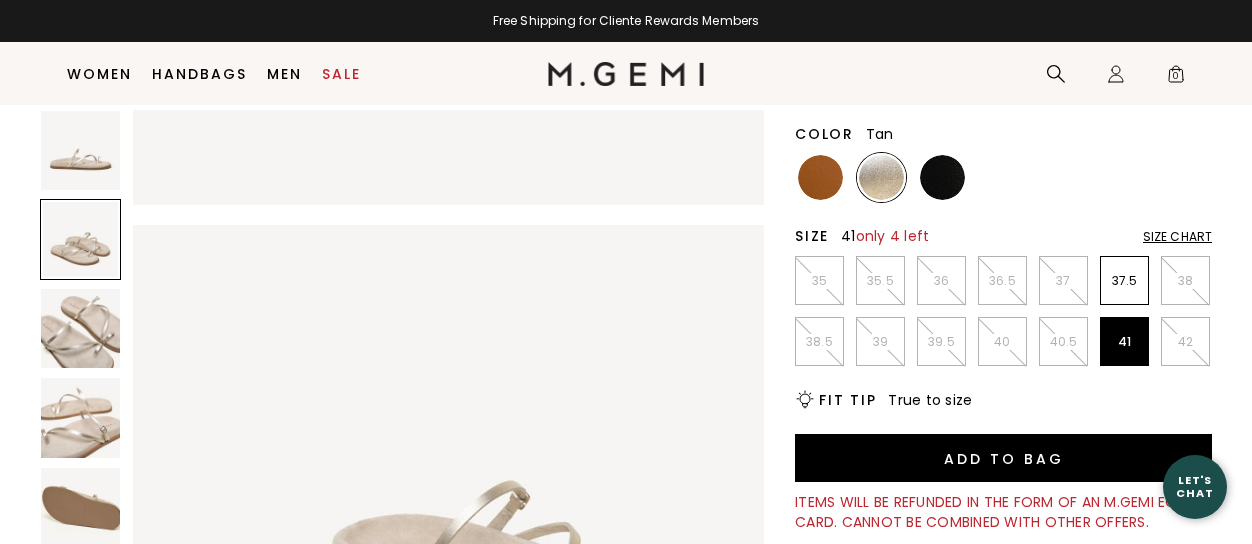 click at bounding box center (820, 177) 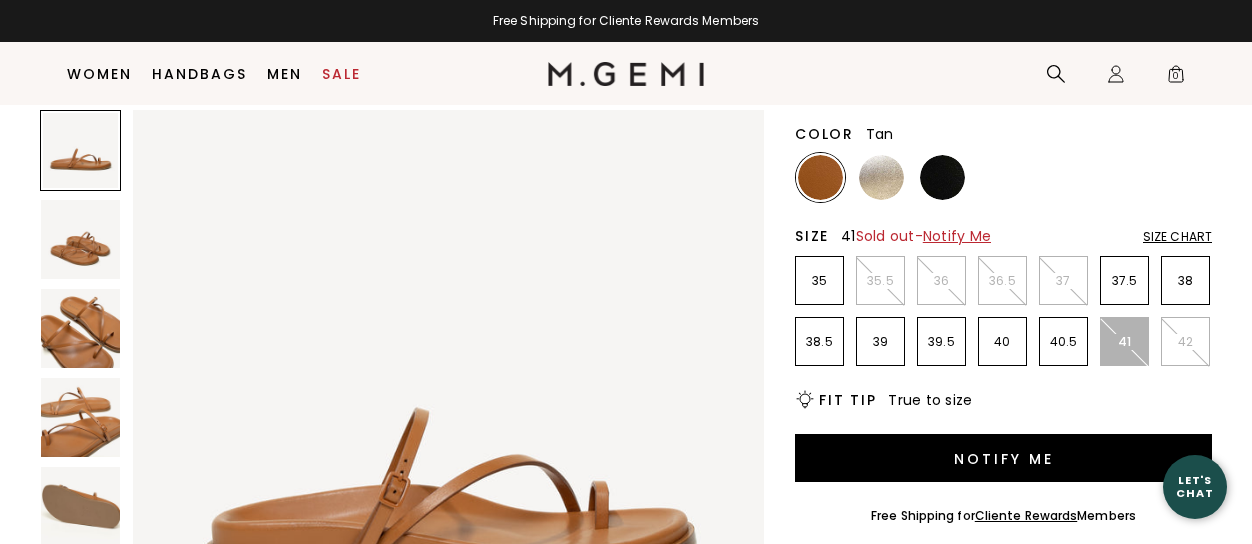 scroll, scrollTop: 0, scrollLeft: 0, axis: both 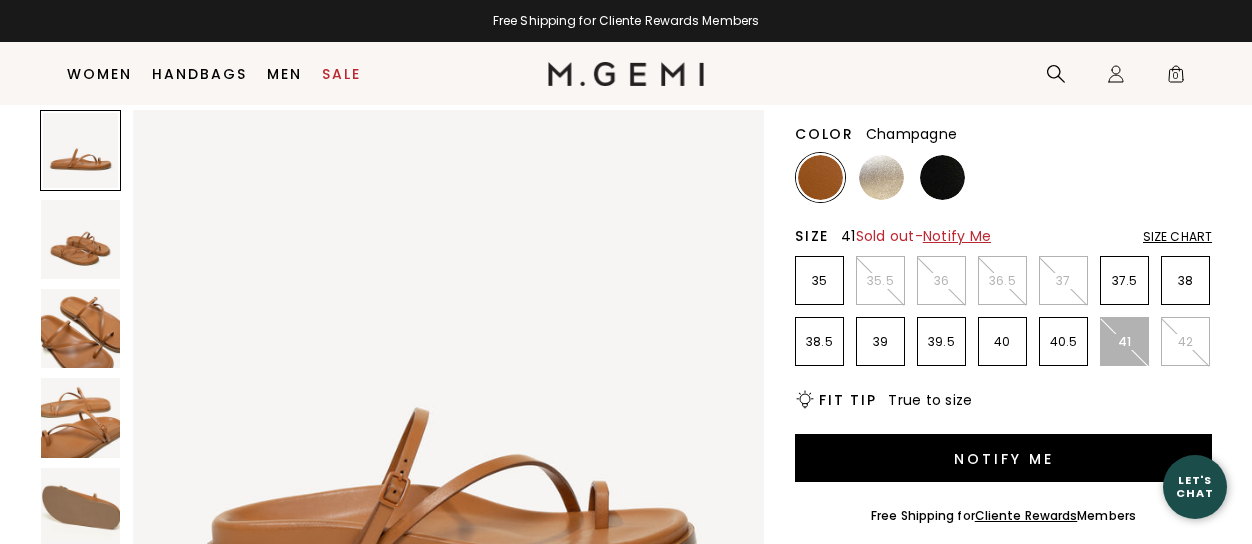 click at bounding box center (881, 177) 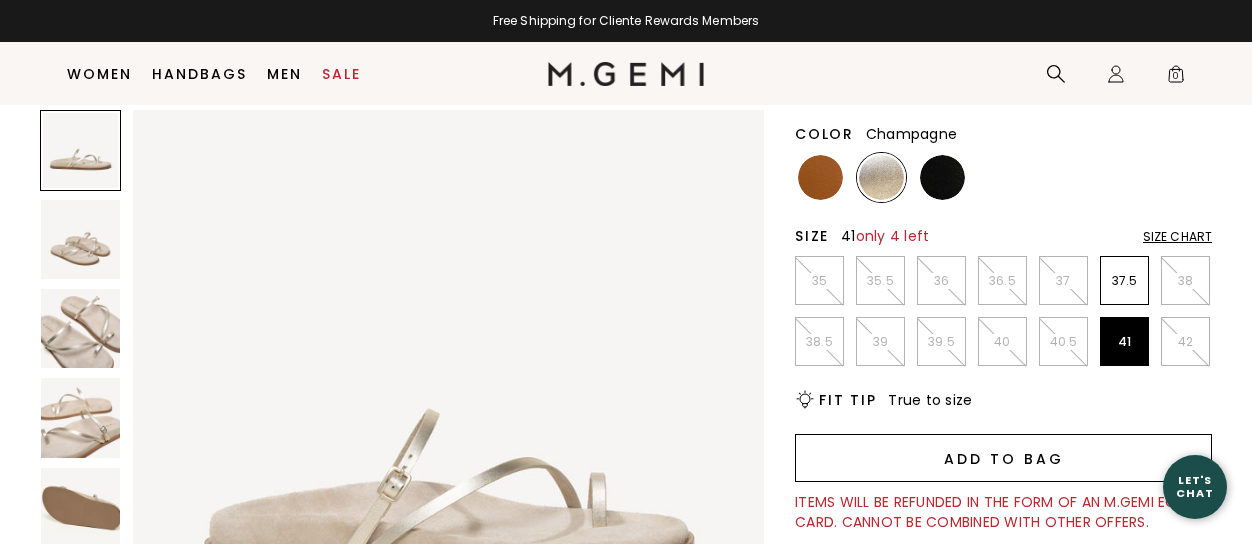 click on "Add to Bag" at bounding box center [1003, 458] 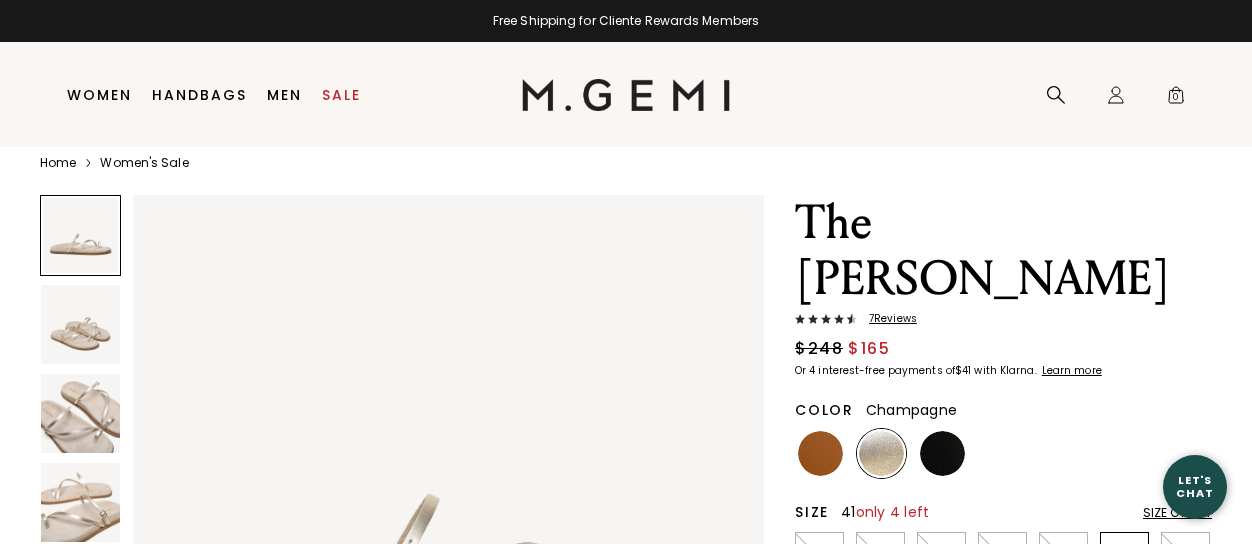 scroll, scrollTop: 42, scrollLeft: 0, axis: vertical 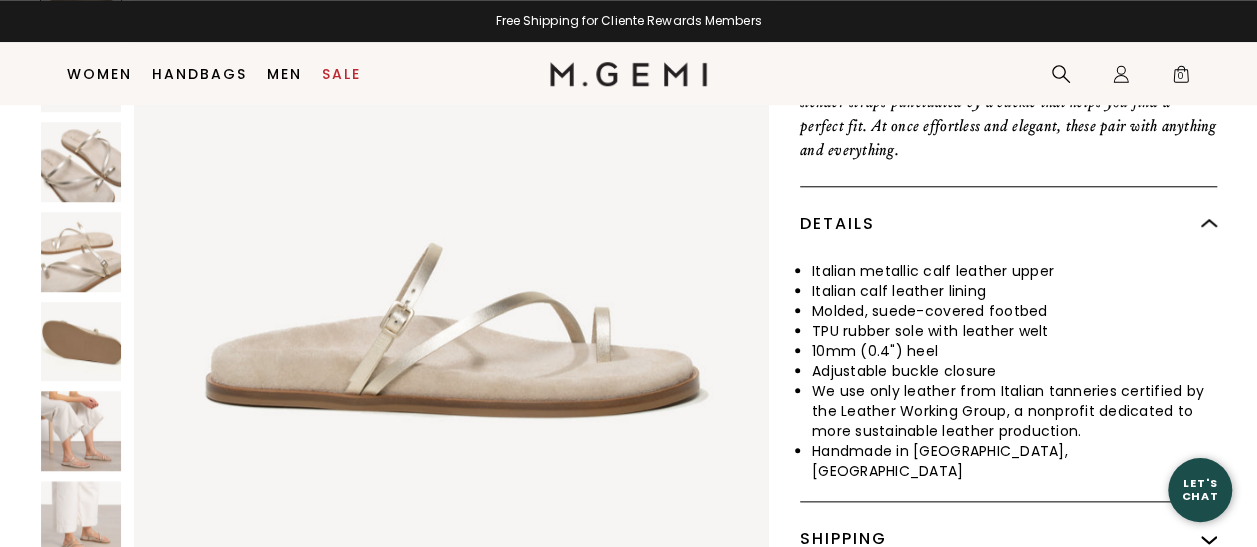 click at bounding box center (81, 431) 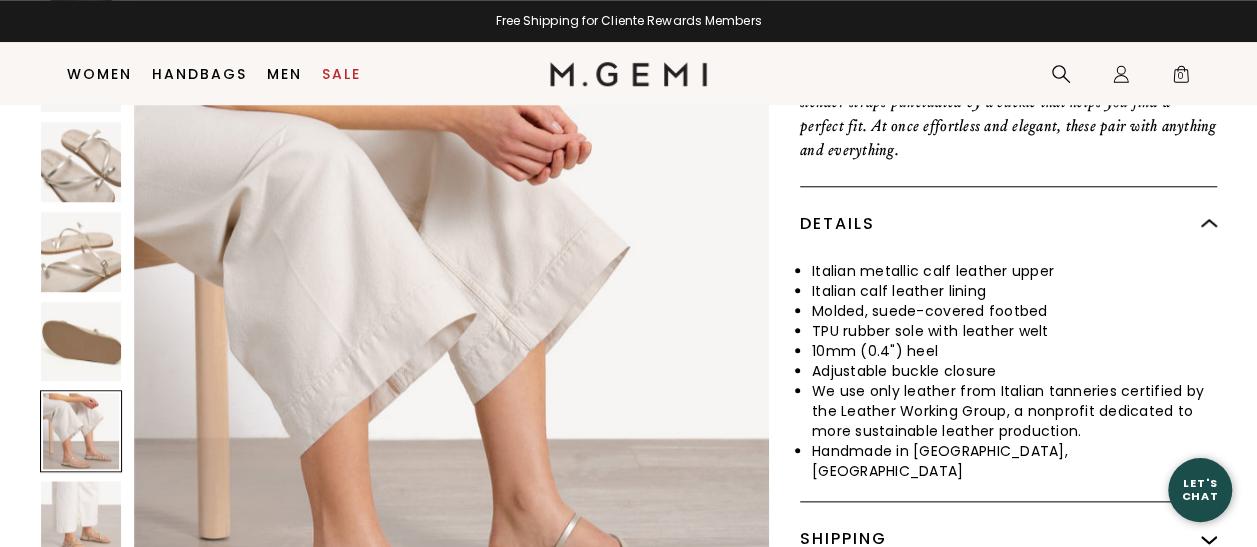 scroll, scrollTop: 3174, scrollLeft: 0, axis: vertical 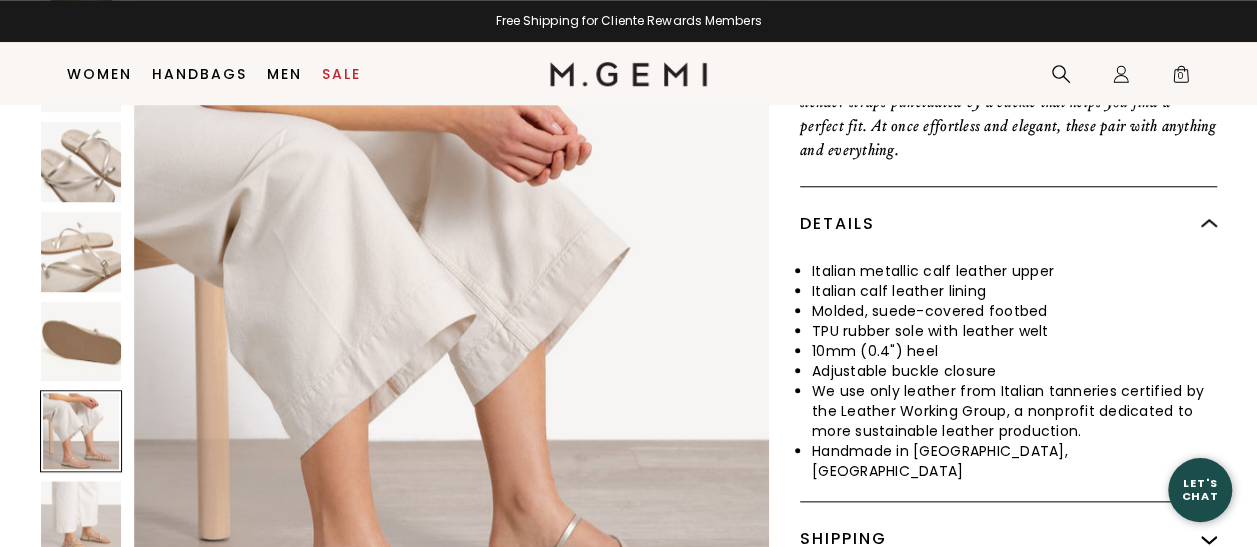 click at bounding box center [81, 521] 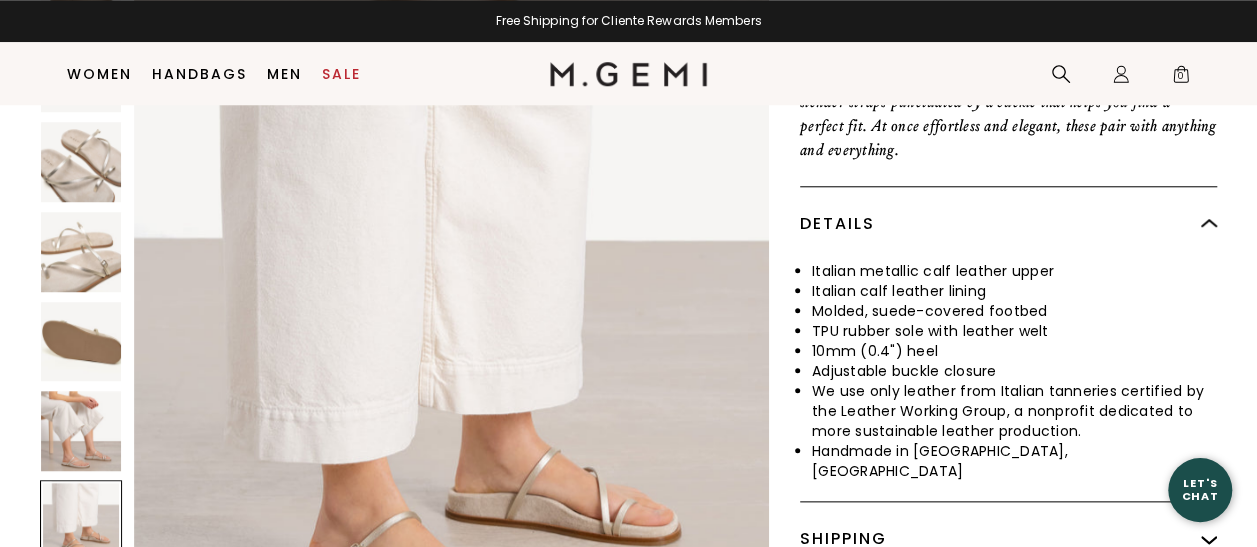 scroll, scrollTop: 3838, scrollLeft: 0, axis: vertical 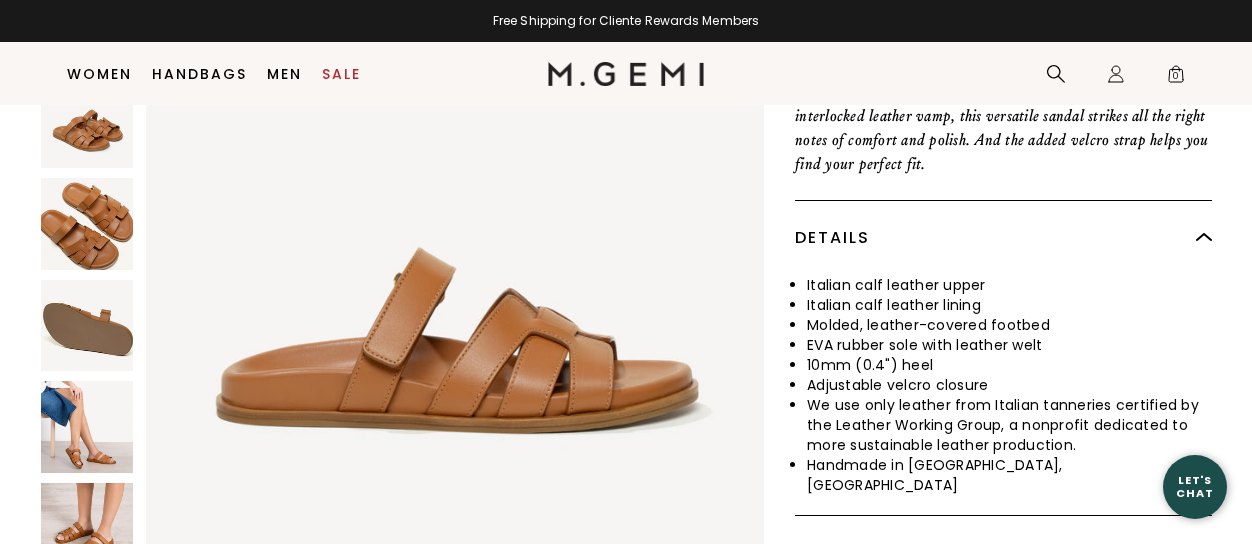 click at bounding box center (87, 428) 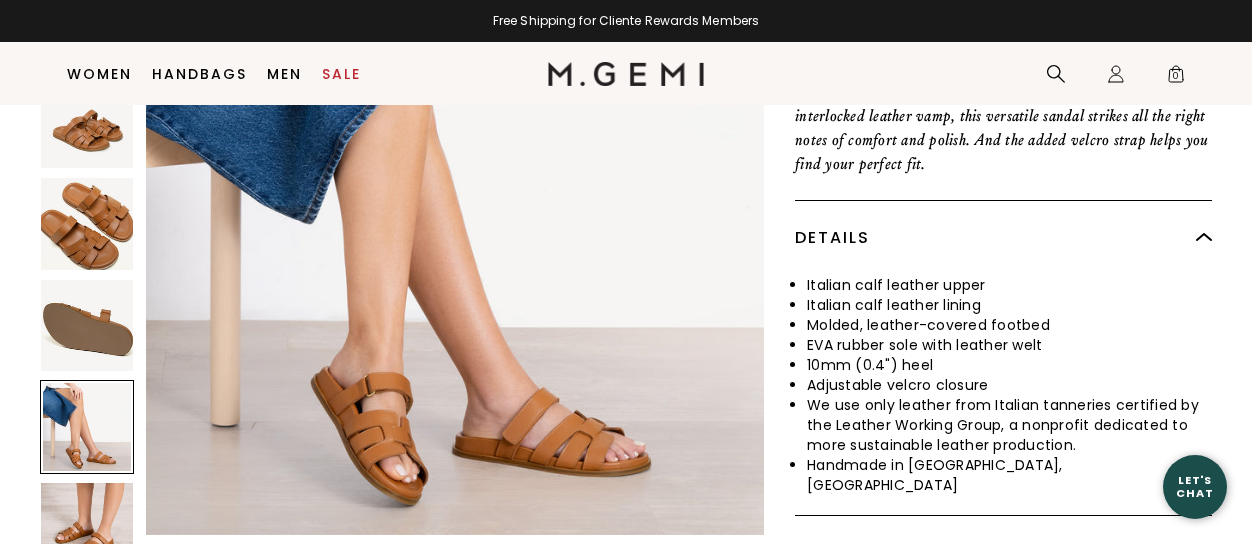 scroll, scrollTop: 2793, scrollLeft: 0, axis: vertical 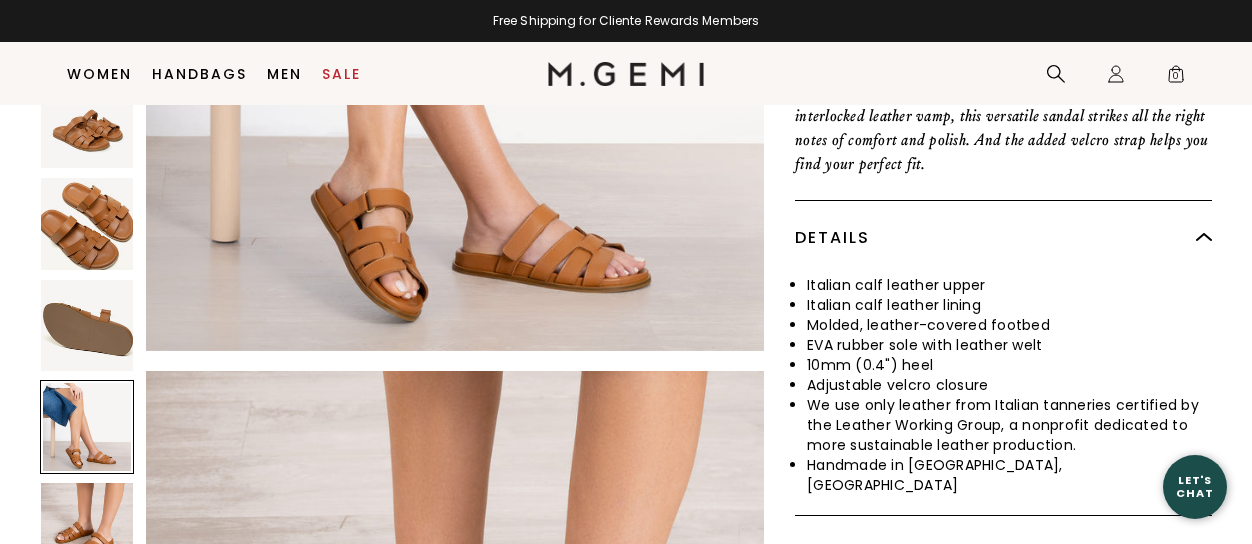 click at bounding box center (87, 530) 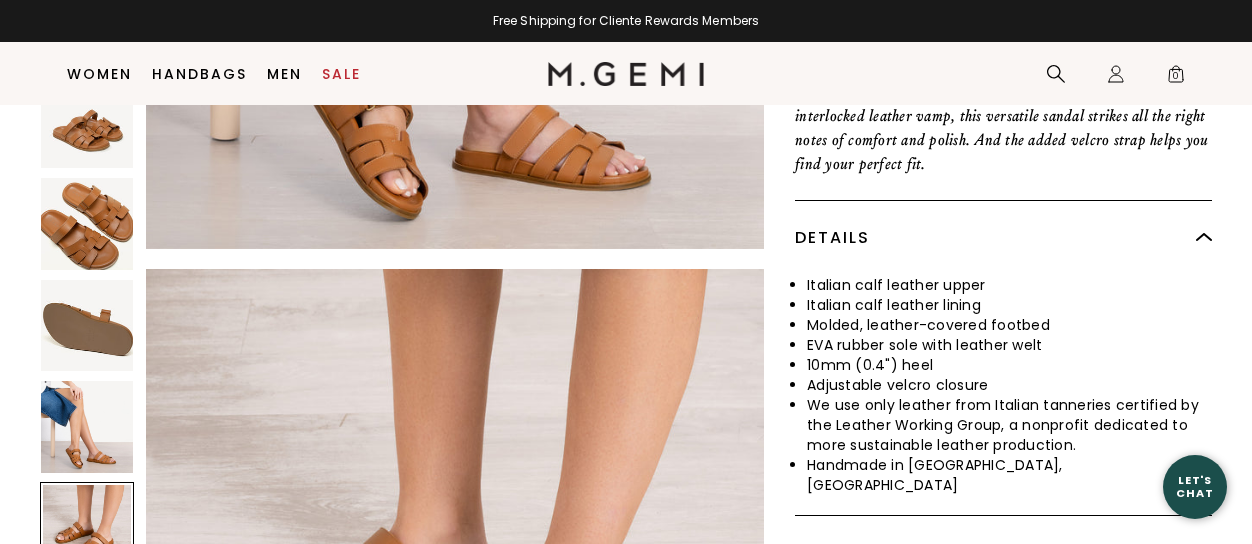 scroll, scrollTop: 3116, scrollLeft: 0, axis: vertical 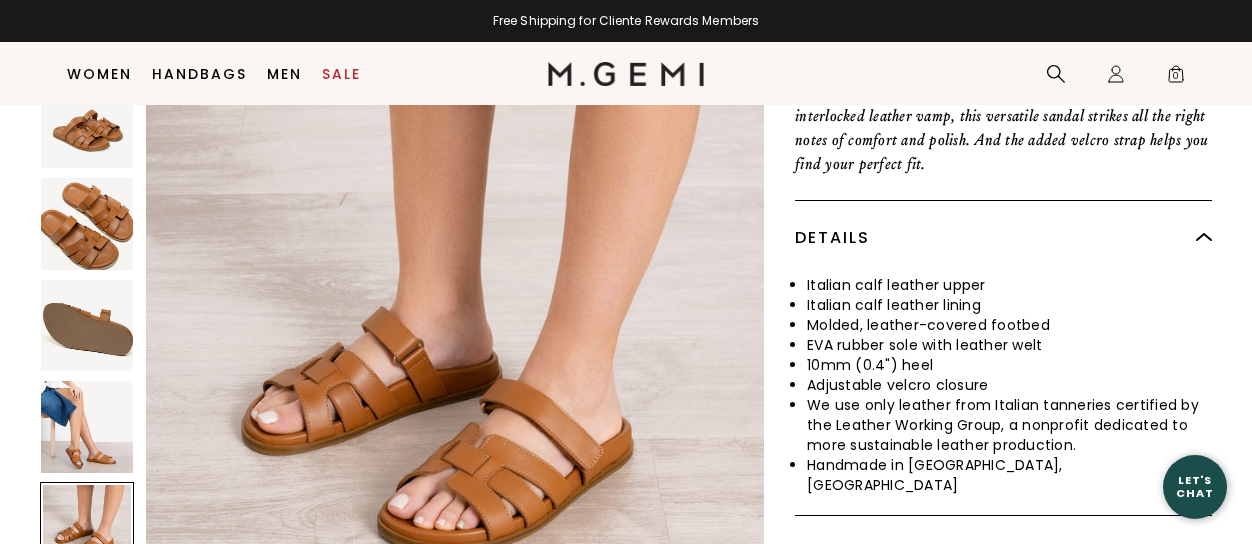 click at bounding box center [87, 428] 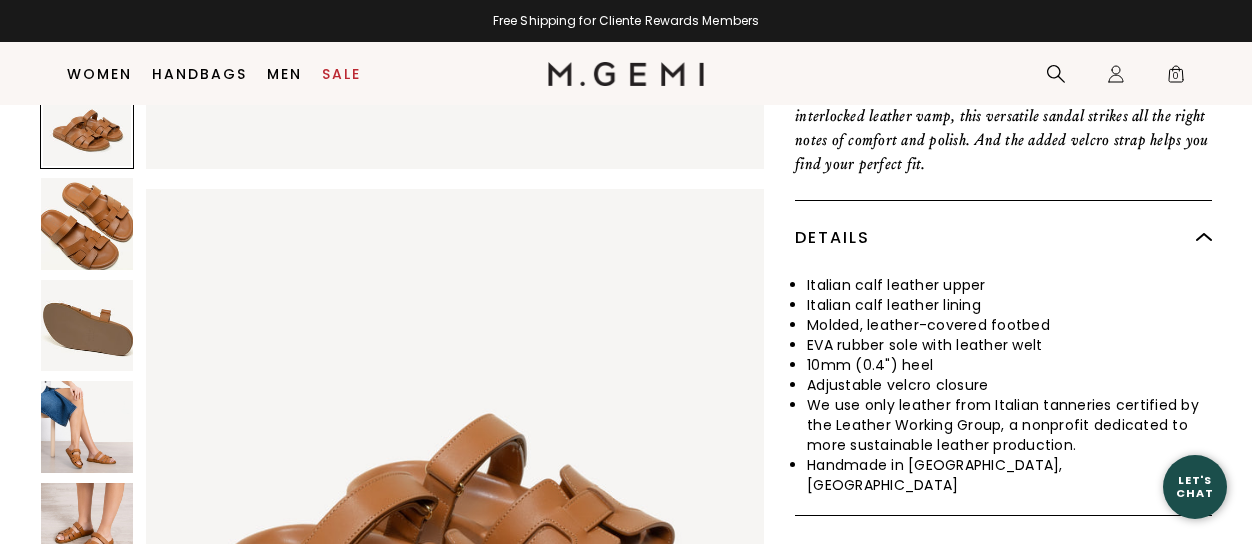 scroll, scrollTop: 0, scrollLeft: 0, axis: both 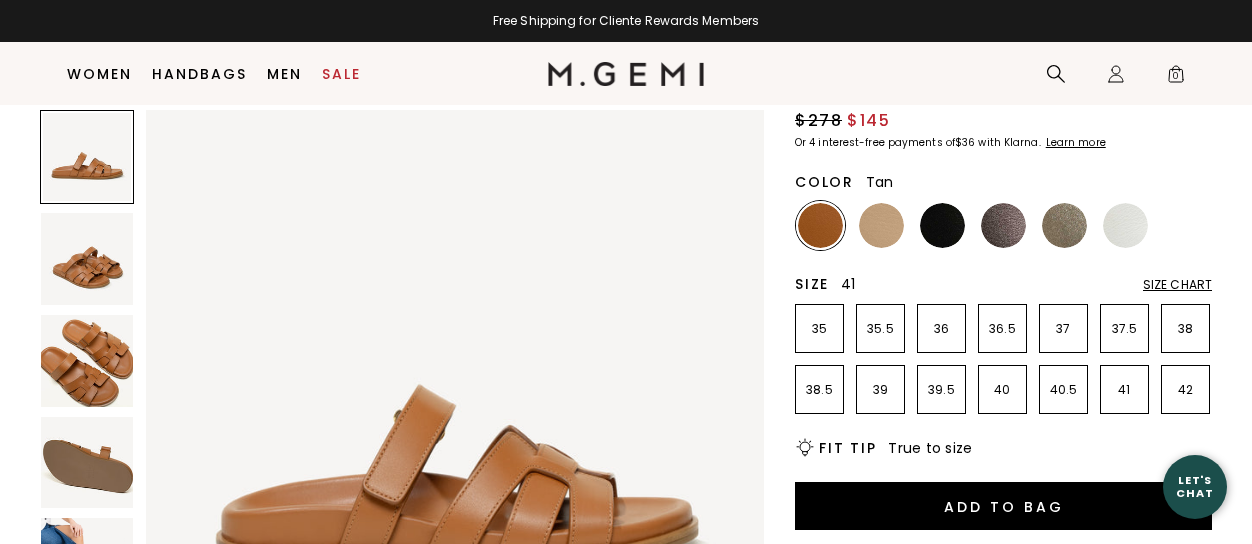 click on "41" at bounding box center [1124, 390] 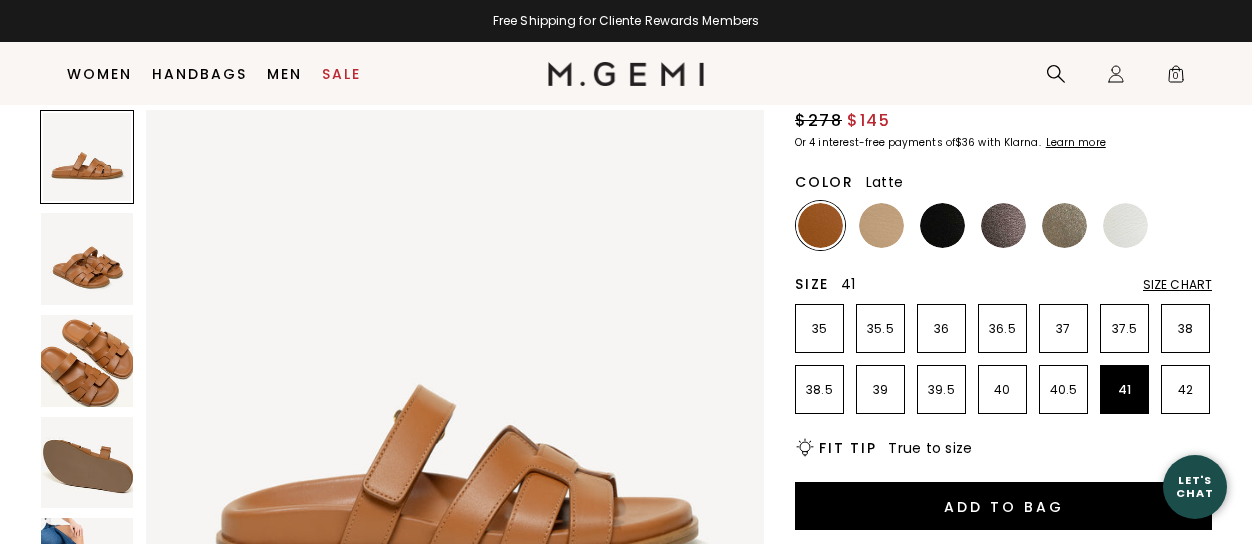 click at bounding box center [881, 225] 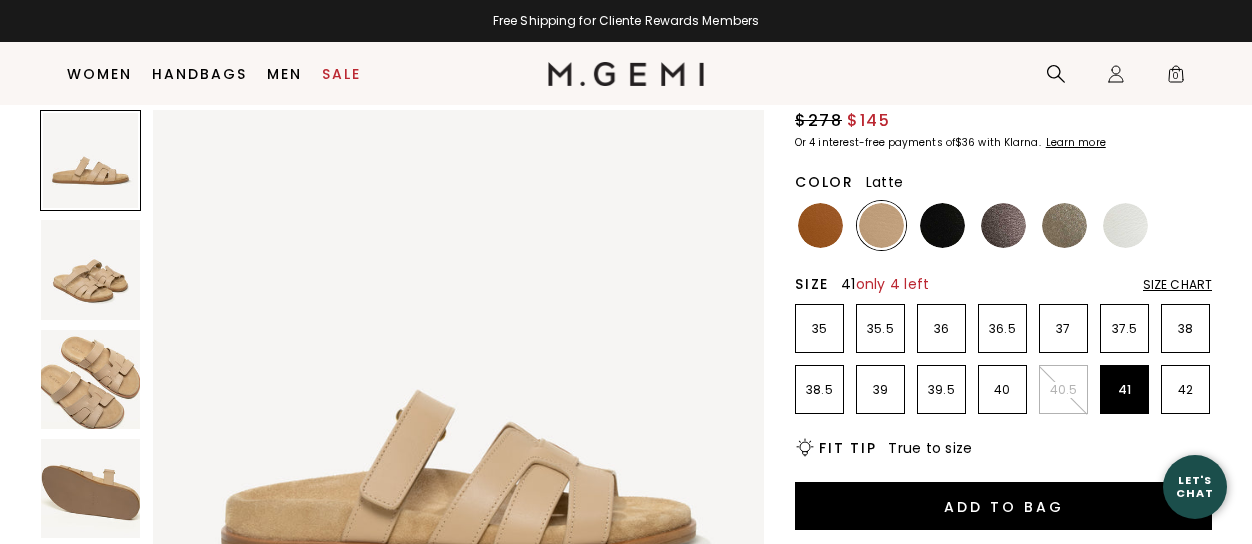 scroll, scrollTop: 0, scrollLeft: 0, axis: both 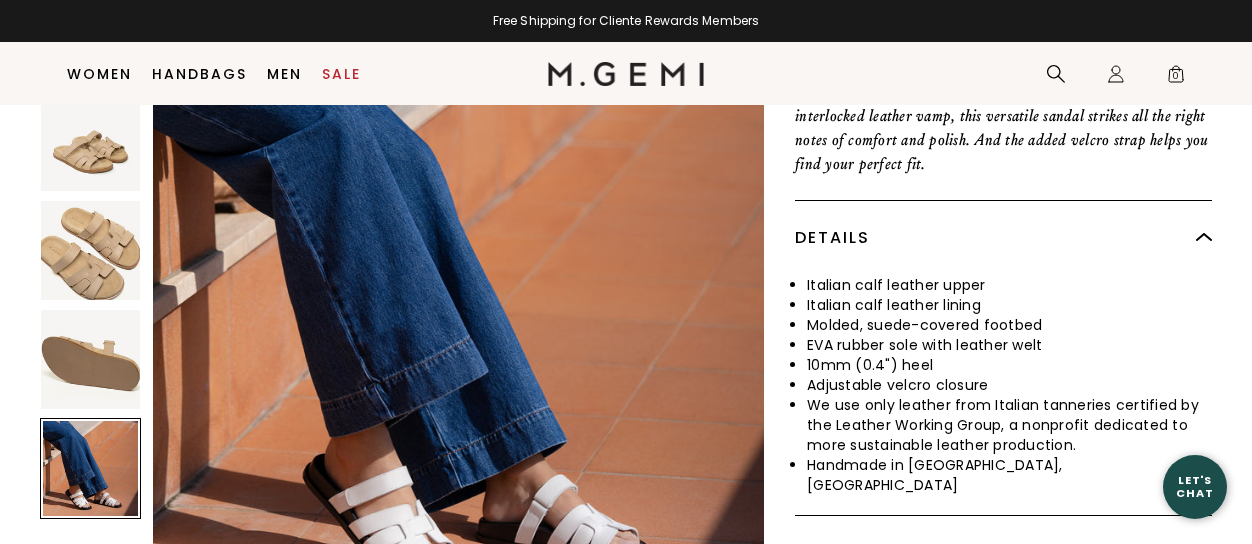 click at bounding box center (90, 468) 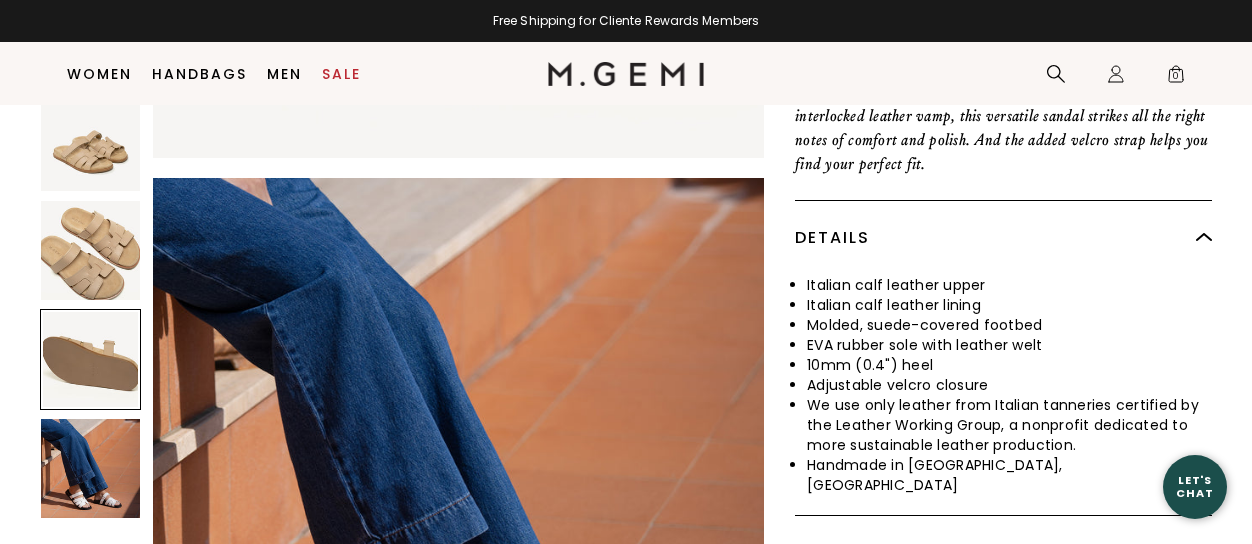 scroll, scrollTop: 2483, scrollLeft: 0, axis: vertical 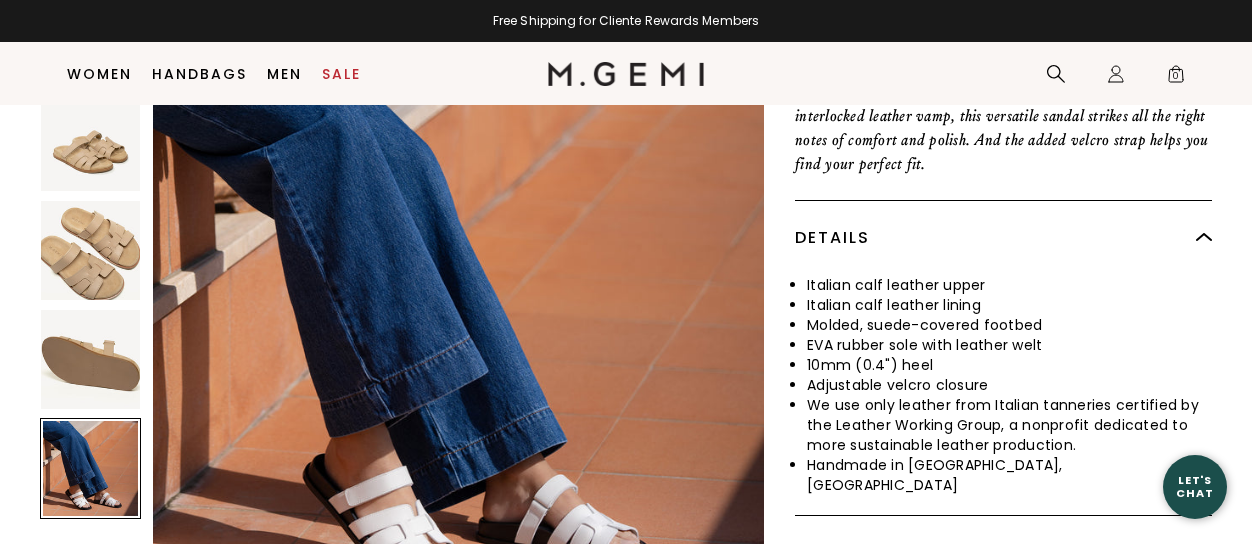 click at bounding box center [90, 468] 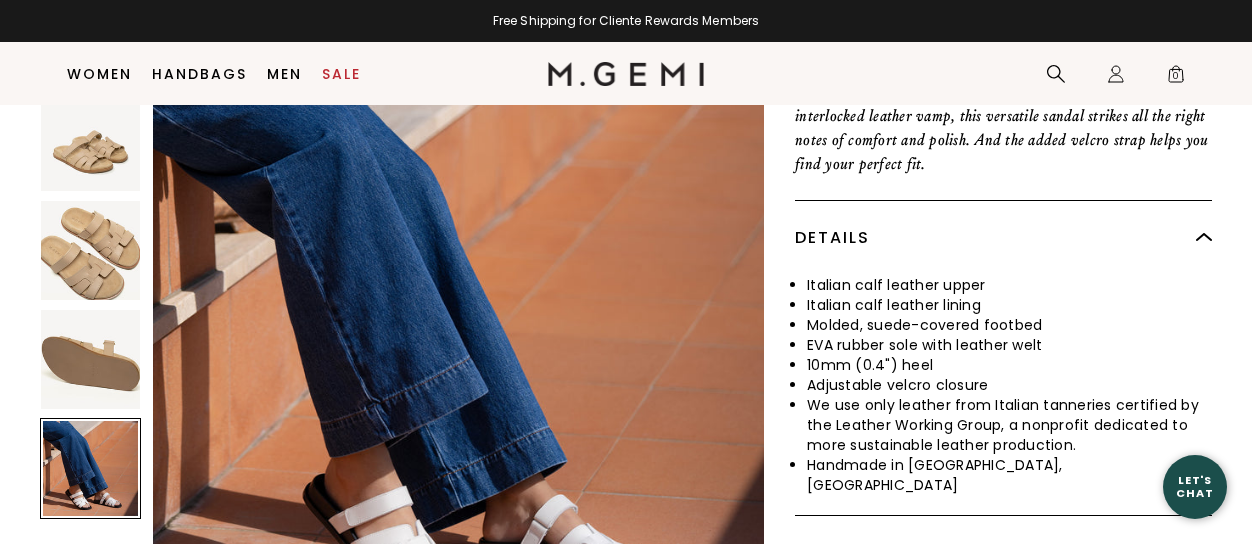 click at bounding box center (458, 346) 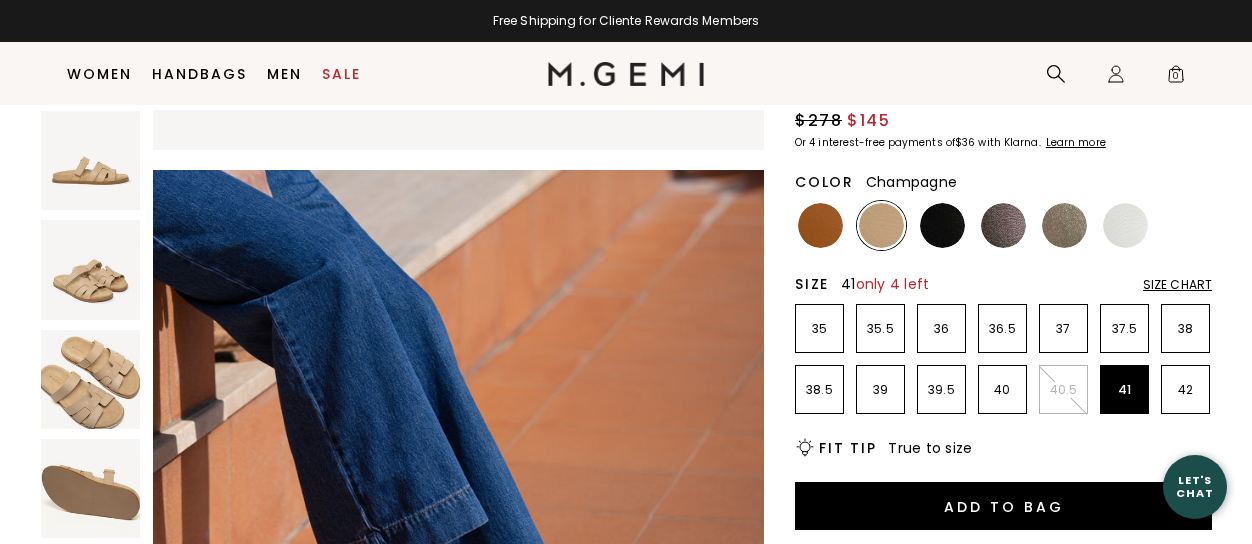 click at bounding box center [1064, 225] 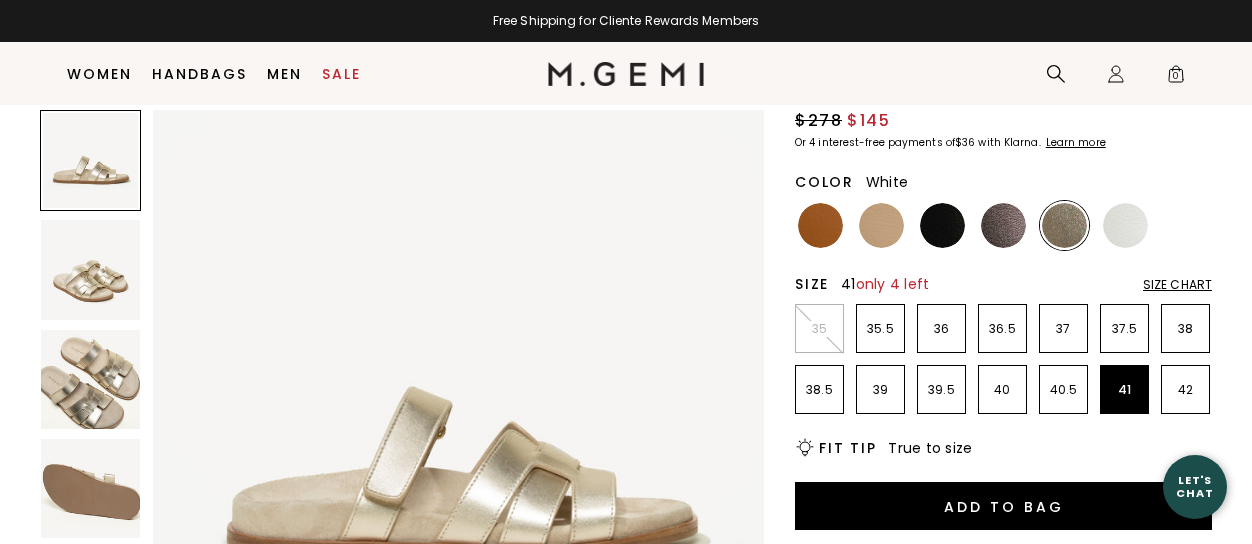 click at bounding box center [1125, 225] 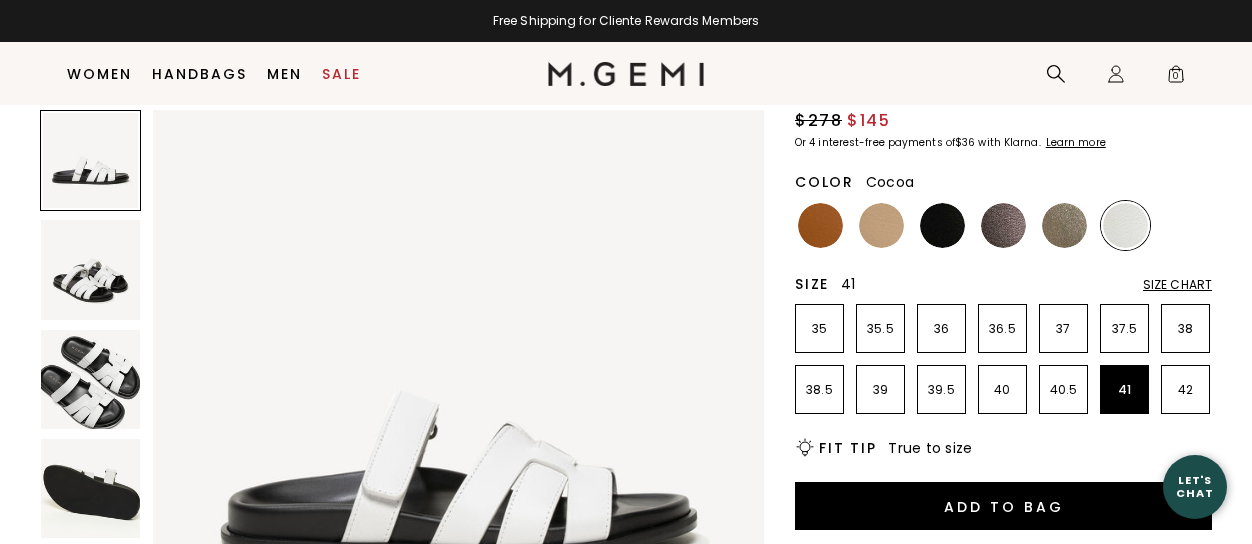 scroll, scrollTop: 0, scrollLeft: 0, axis: both 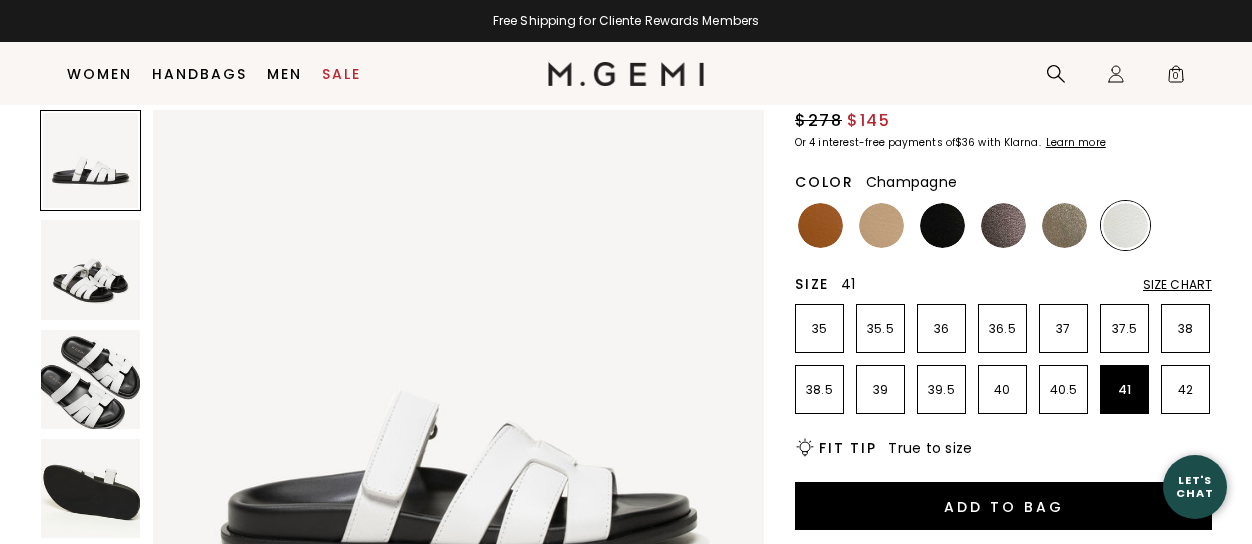 click at bounding box center [1064, 225] 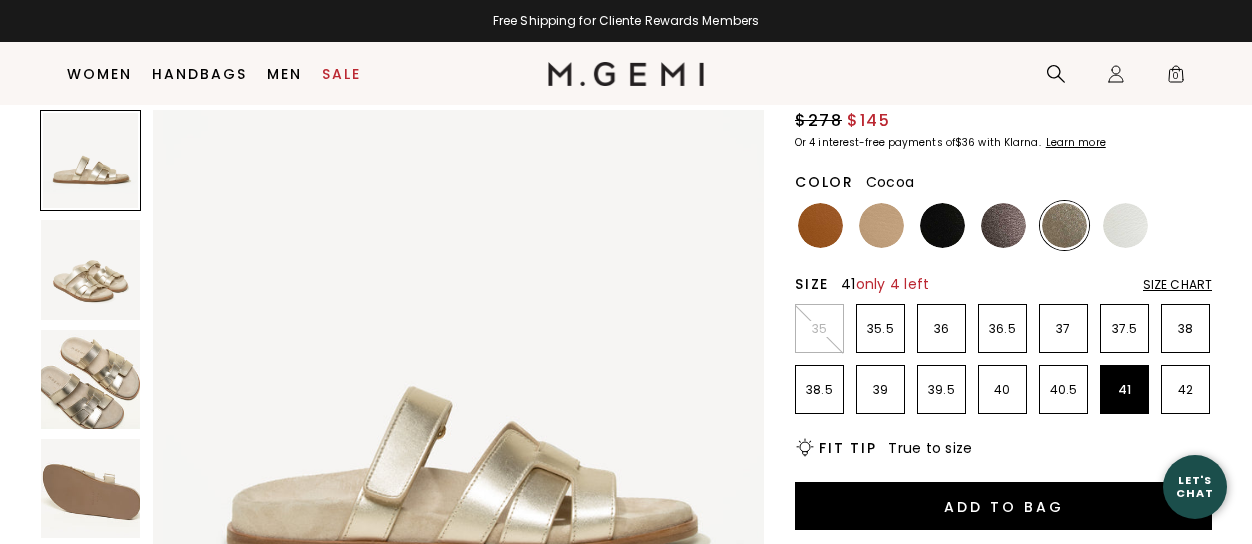 click at bounding box center [1003, 225] 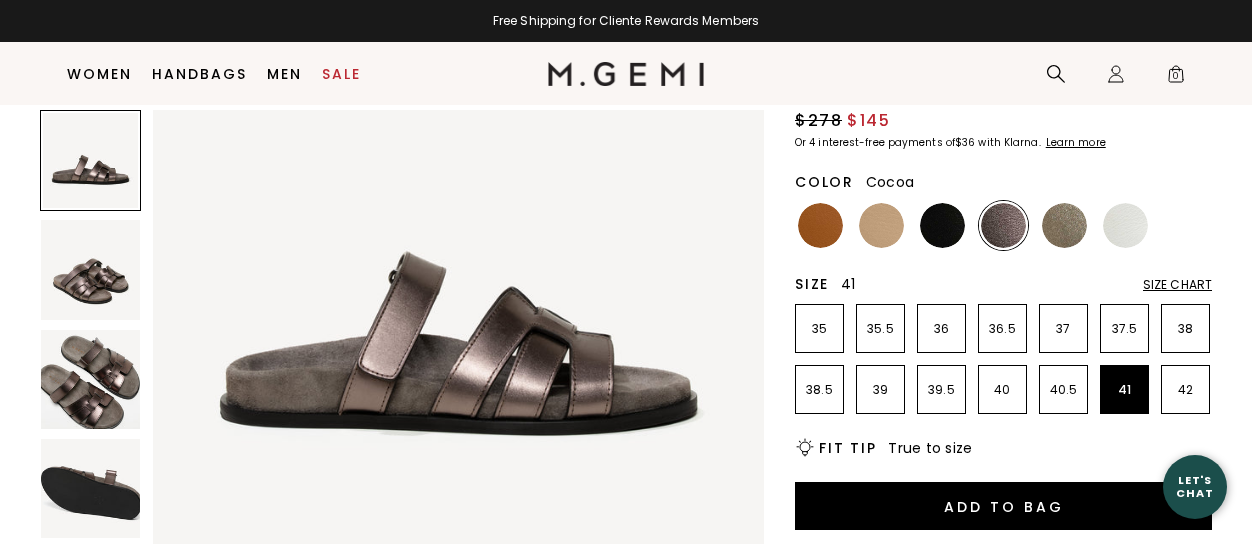 scroll, scrollTop: 300, scrollLeft: 0, axis: vertical 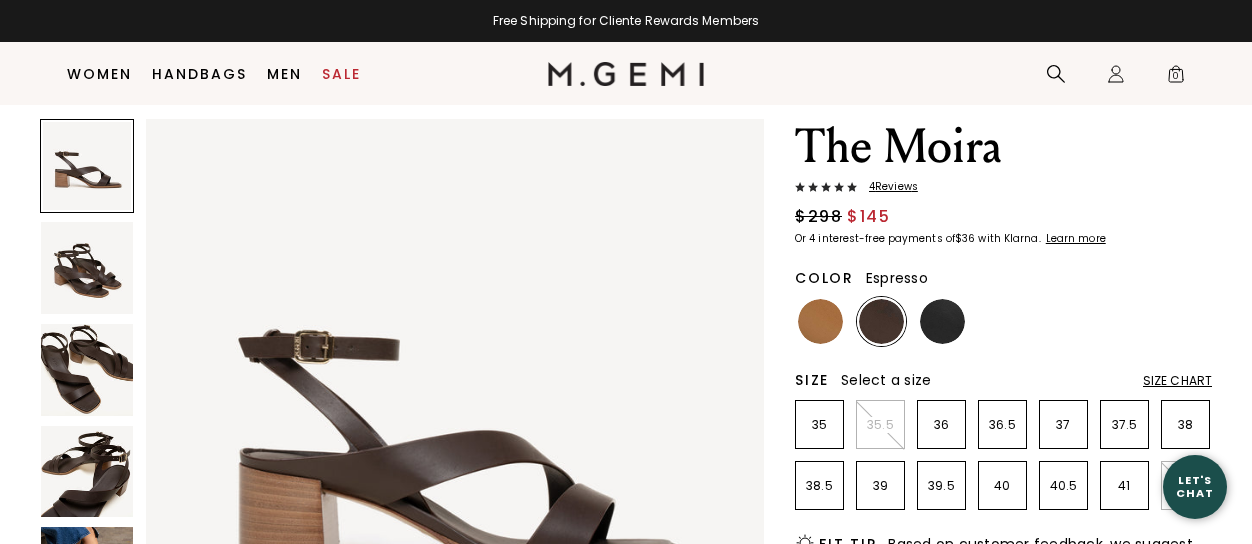 click on "4  Review s" at bounding box center [887, 187] 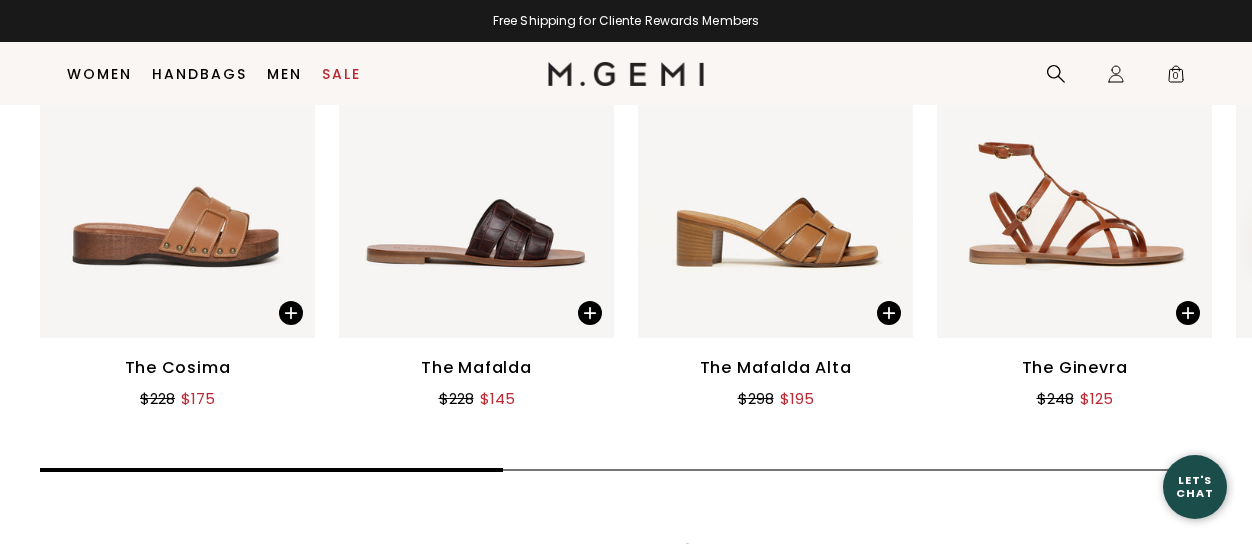 scroll, scrollTop: 2764, scrollLeft: 0, axis: vertical 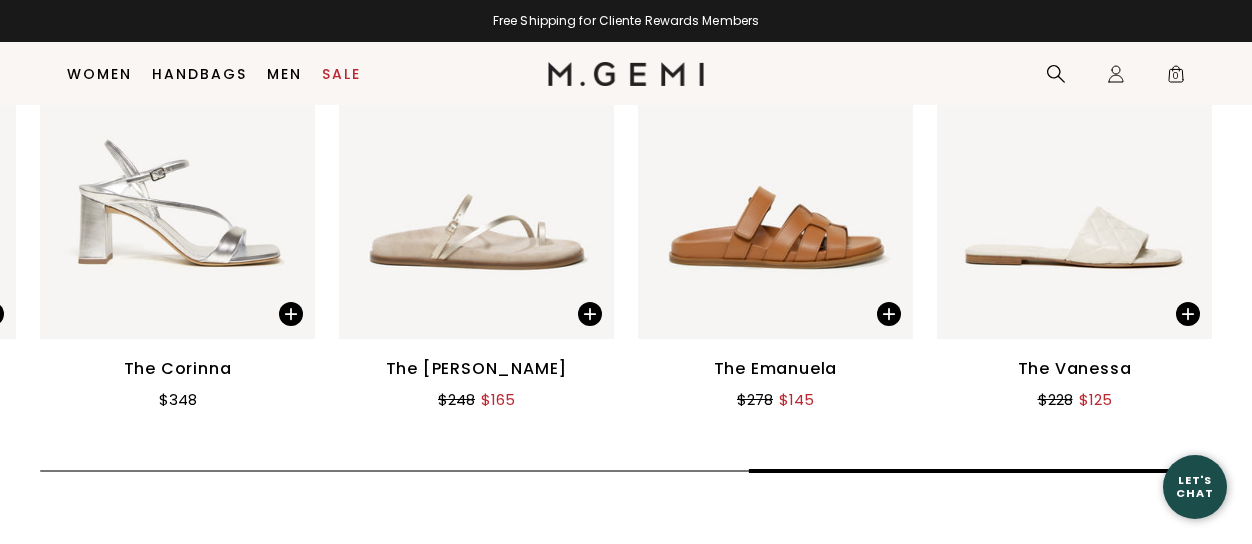 click on "The Cosima $228 $175 The Mafalda $228 $145 The Mafalda Alta $298 $195 The Ginevra $248 $125 The Medio $228 $125 The Maia $298 $145 NEW The Corinna $348 The Lorella $248 $165 The Emanuela $278 $145 NEW The Vanessa $228 $125" at bounding box center [626, 226] 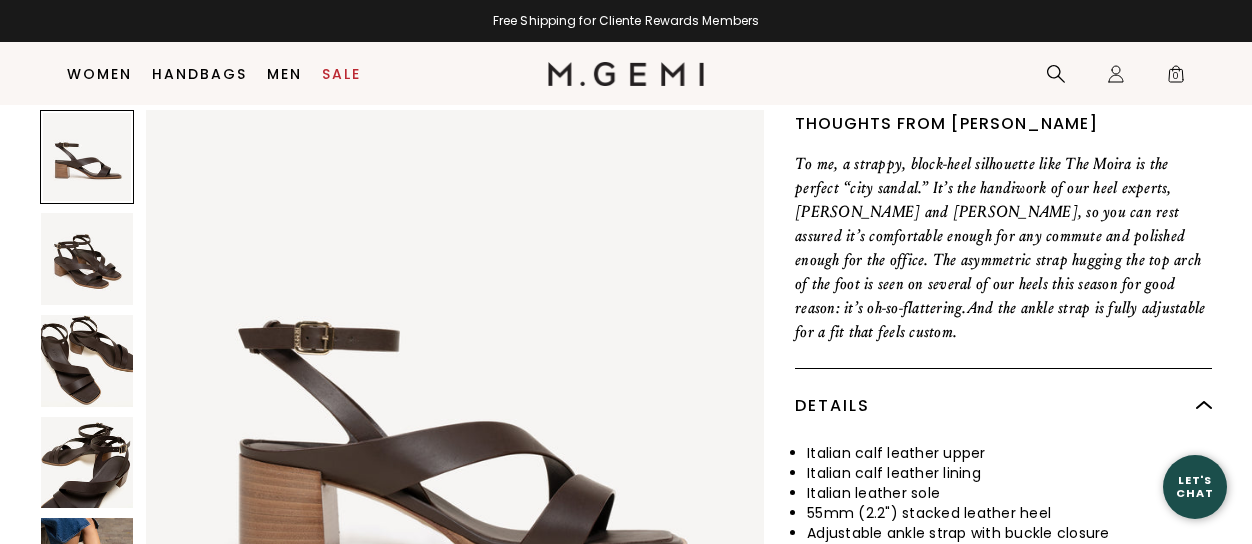 scroll, scrollTop: 964, scrollLeft: 0, axis: vertical 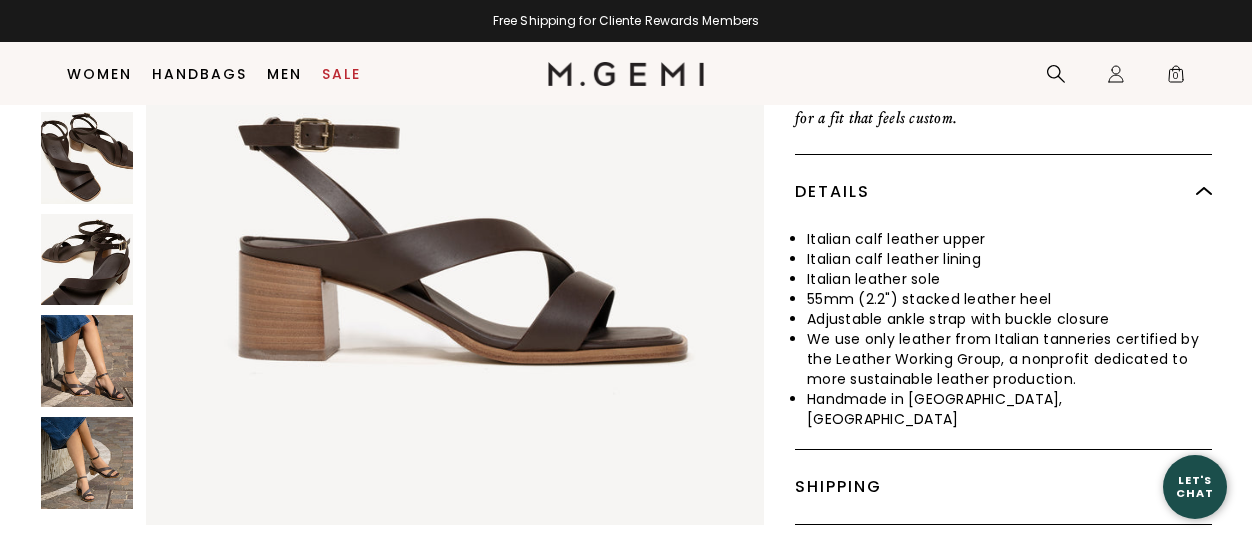 click at bounding box center (87, 362) 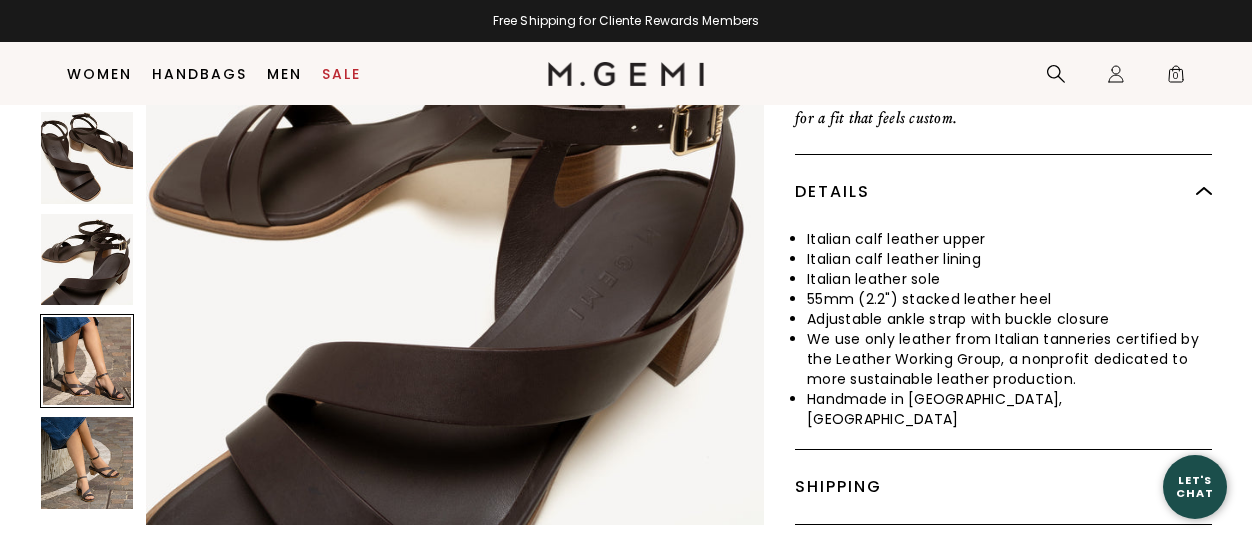 scroll, scrollTop: 2493, scrollLeft: 0, axis: vertical 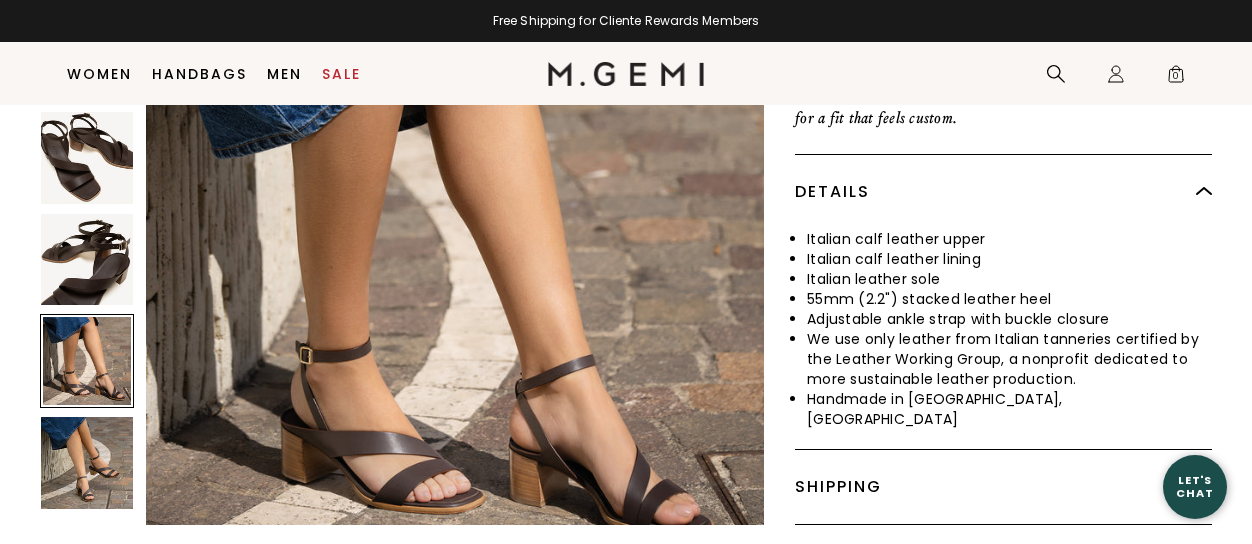 click 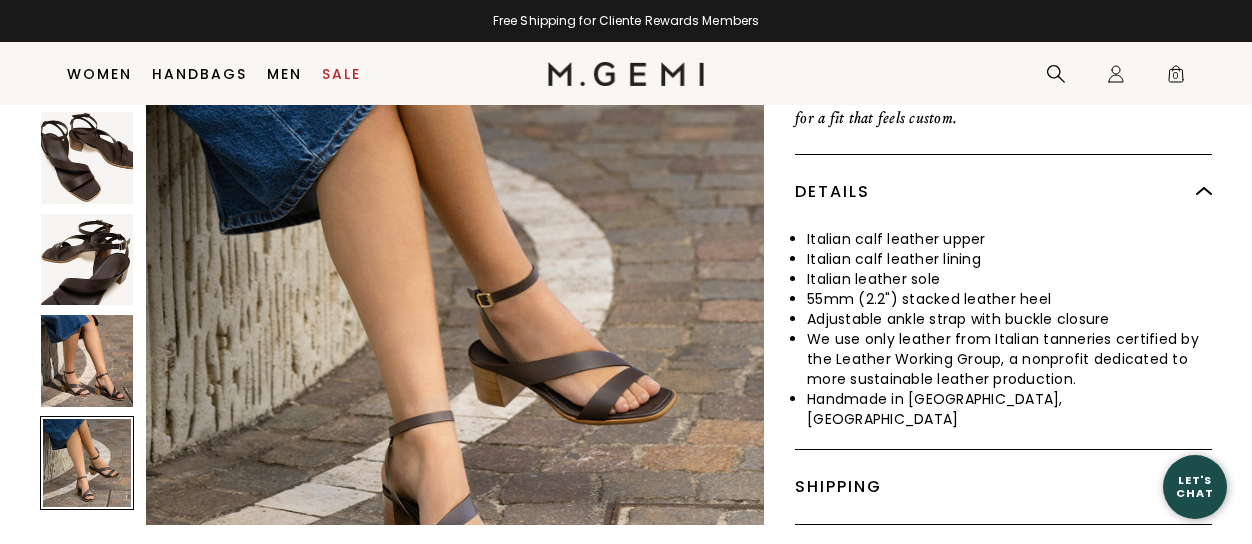 scroll, scrollTop: 3116, scrollLeft: 0, axis: vertical 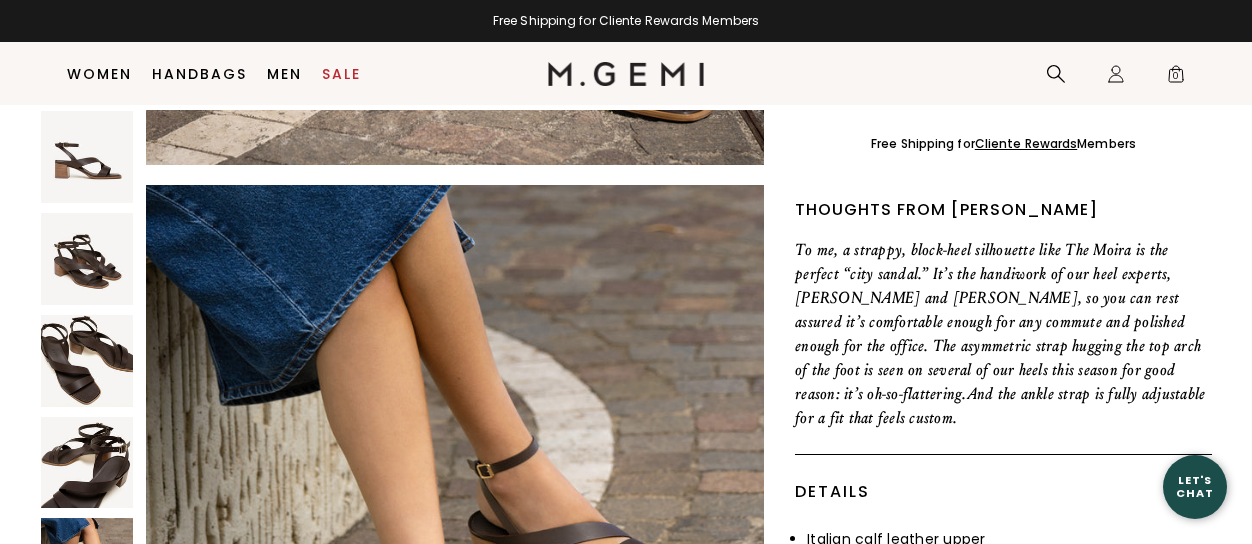 click 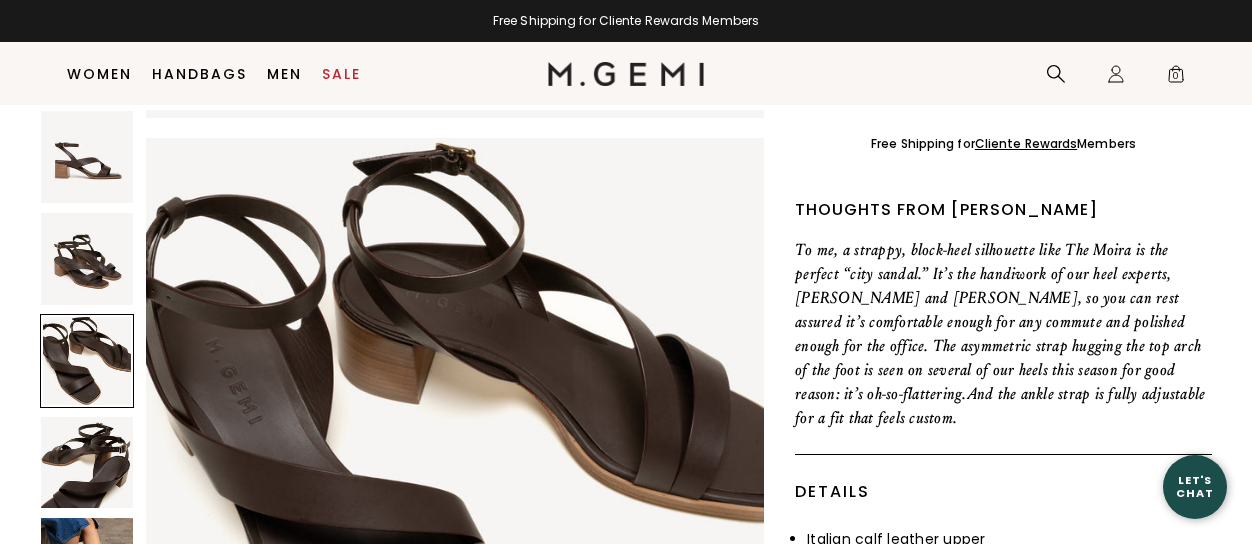 scroll, scrollTop: 1246, scrollLeft: 0, axis: vertical 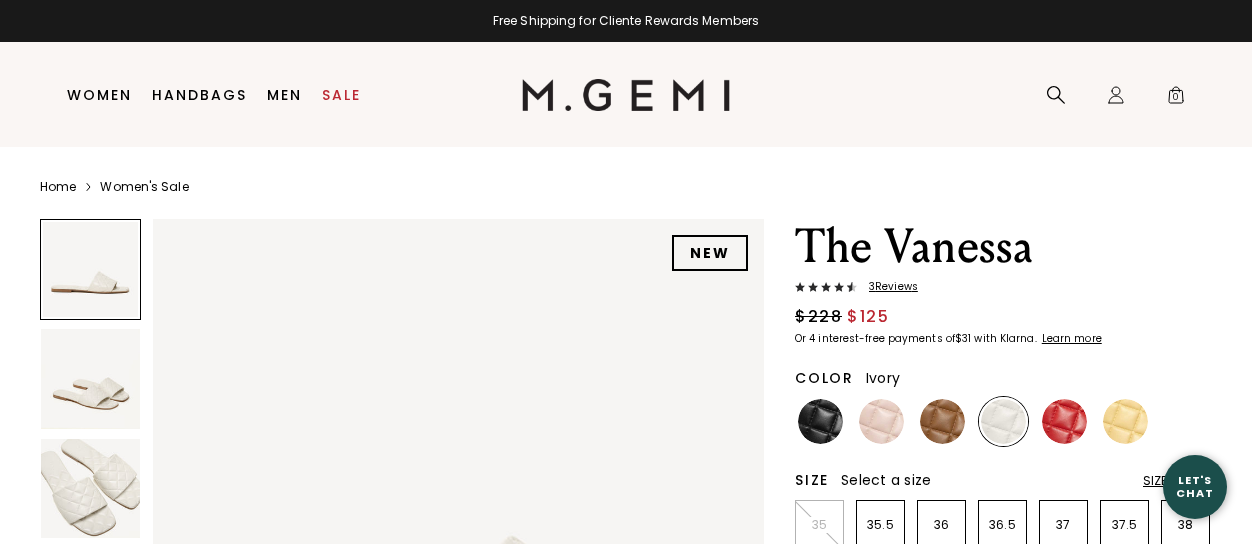 click on "3  Review s" at bounding box center (887, 287) 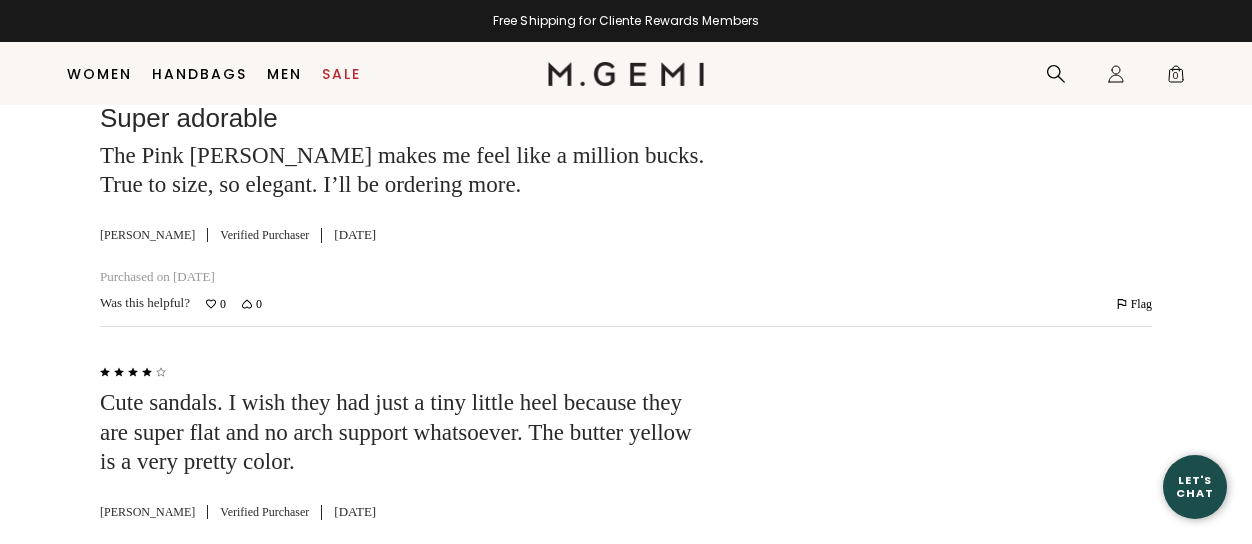 scroll, scrollTop: 3642, scrollLeft: 0, axis: vertical 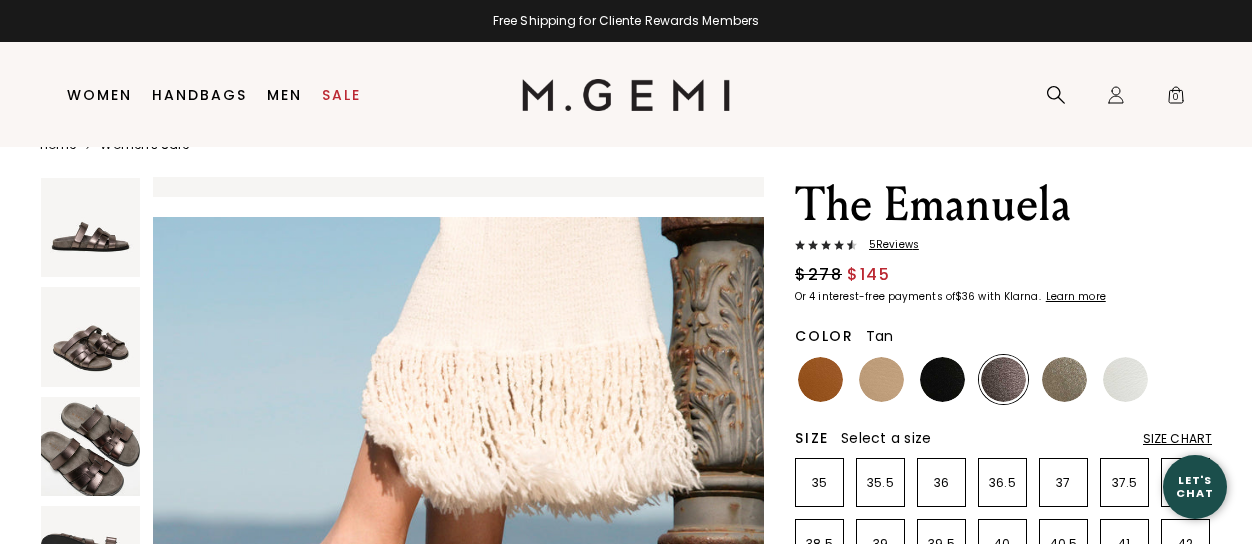 click at bounding box center (820, 379) 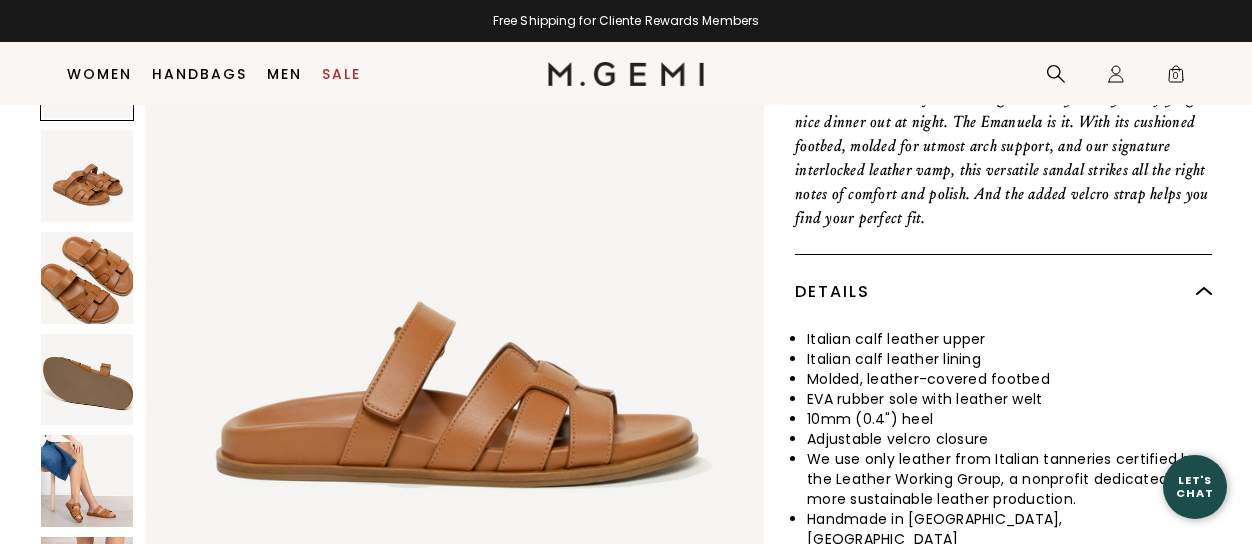 scroll, scrollTop: 1100, scrollLeft: 0, axis: vertical 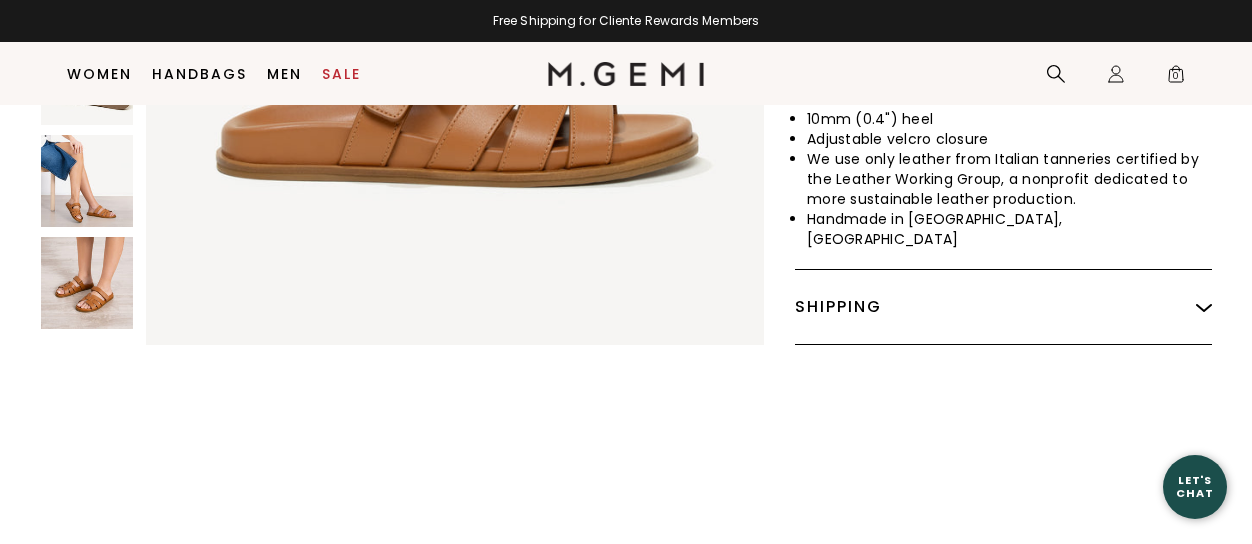 click at bounding box center [87, 182] 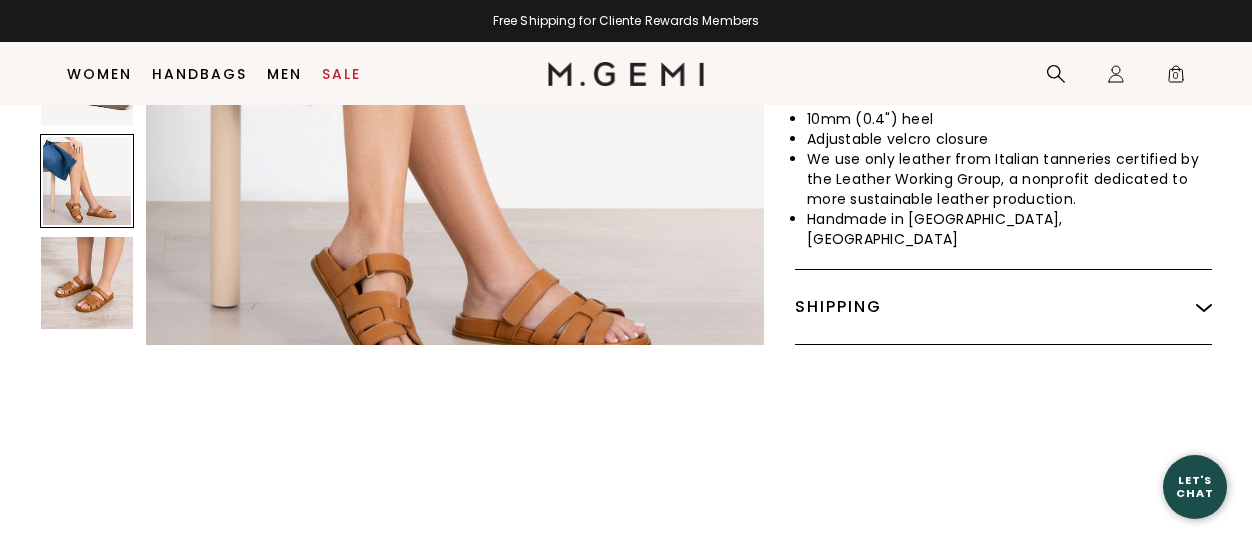 scroll, scrollTop: 2493, scrollLeft: 0, axis: vertical 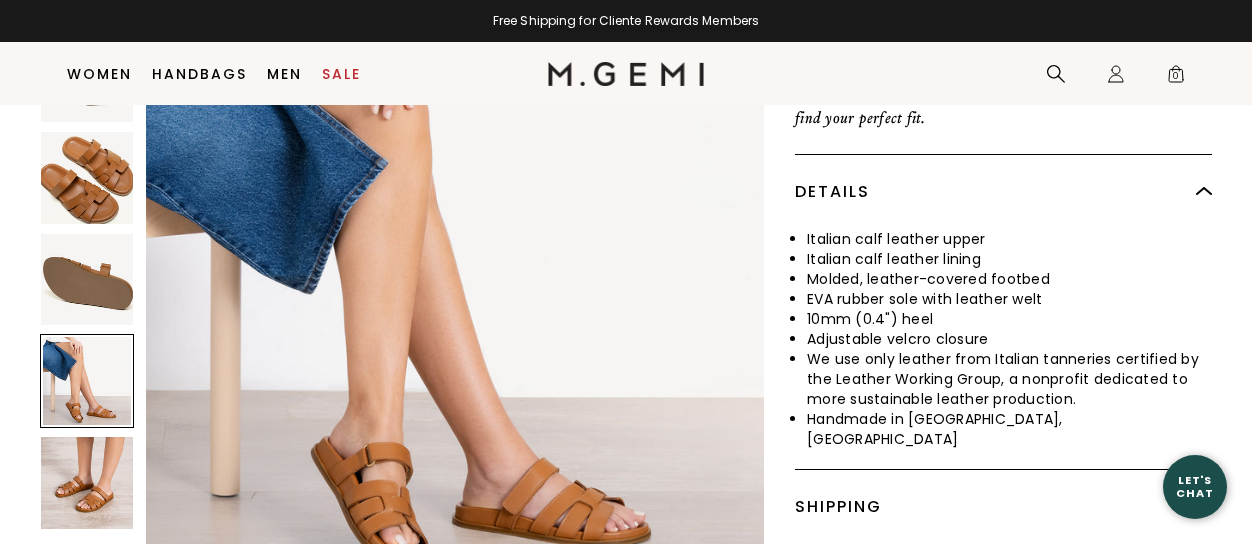 click at bounding box center [87, 483] 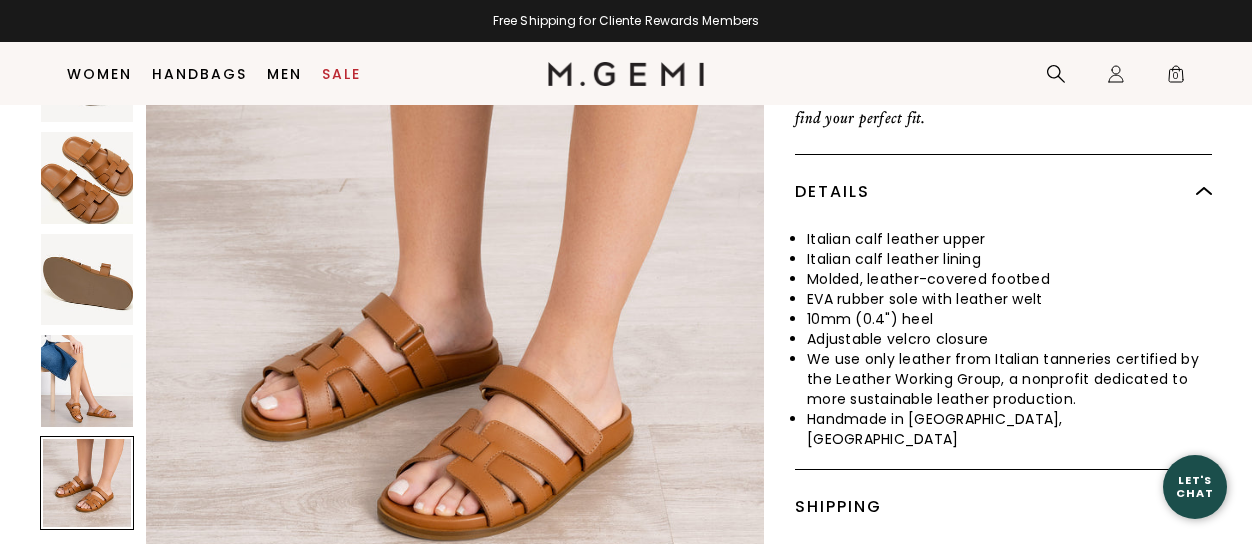 scroll, scrollTop: 3116, scrollLeft: 0, axis: vertical 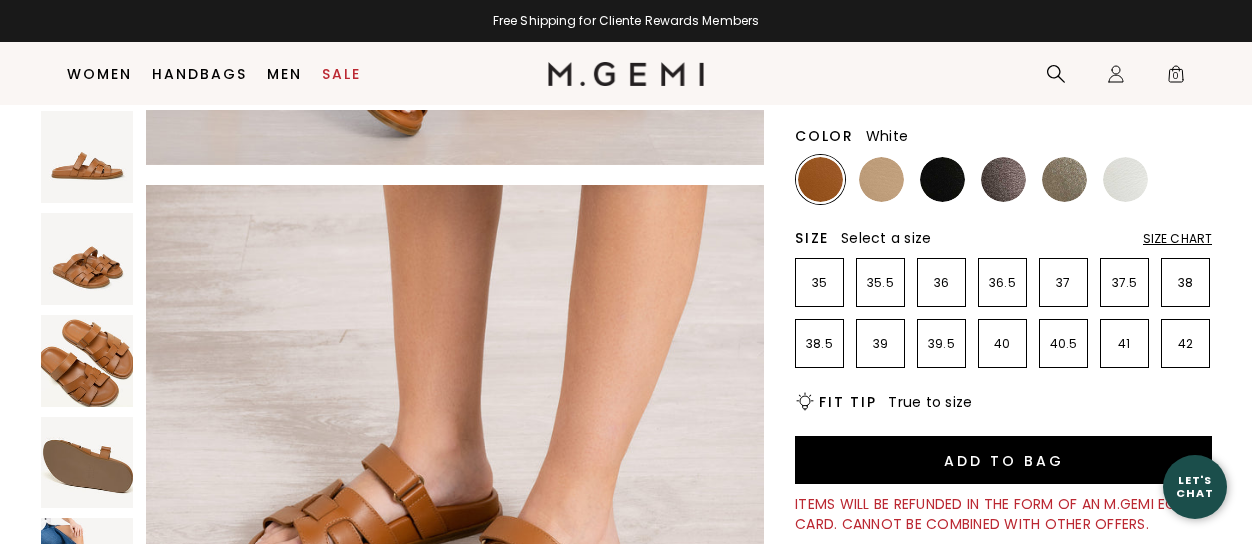 click at bounding box center (1125, 179) 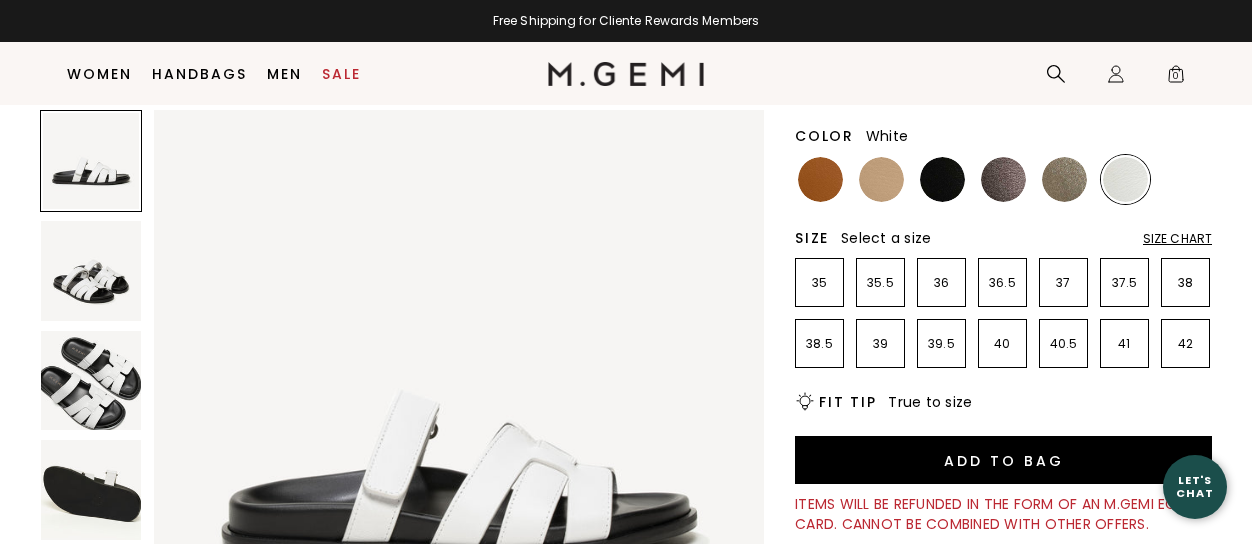 scroll, scrollTop: 0, scrollLeft: 0, axis: both 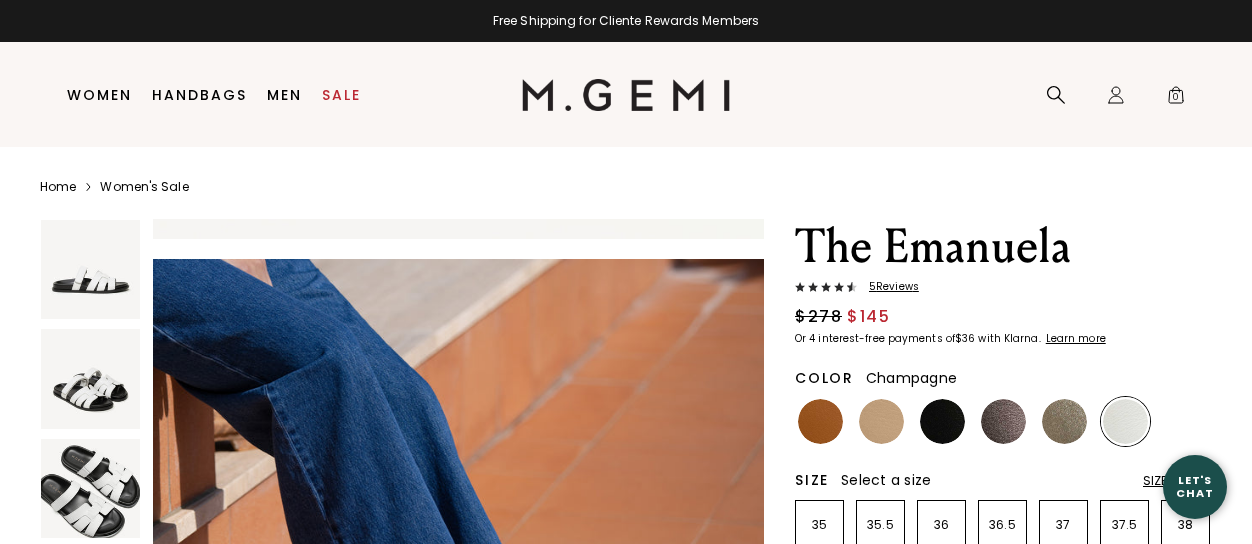 click at bounding box center [1064, 421] 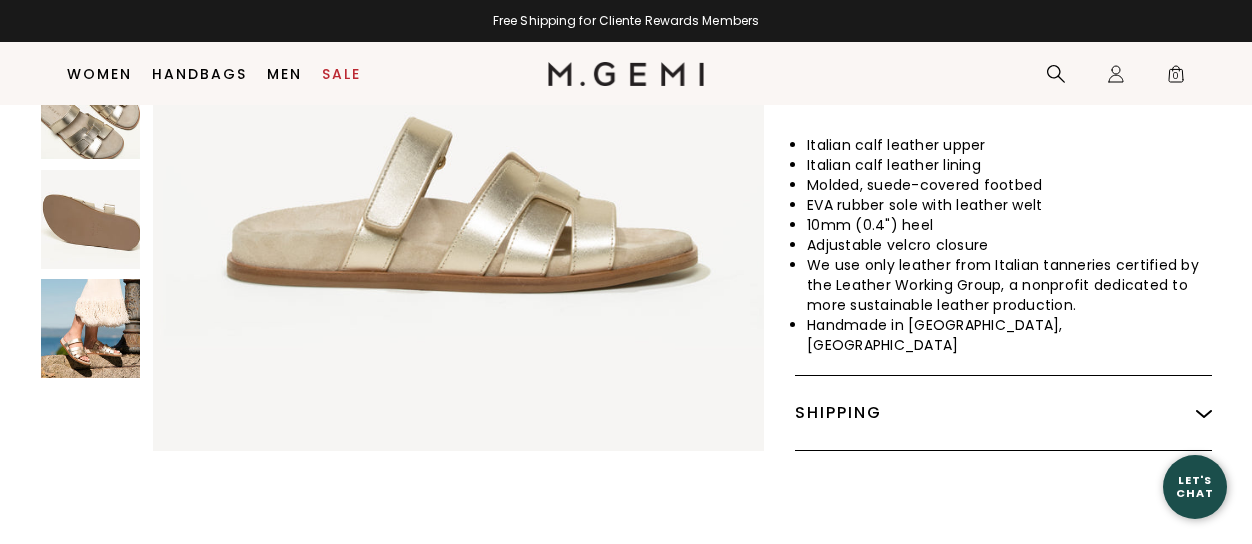 scroll, scrollTop: 958, scrollLeft: 0, axis: vertical 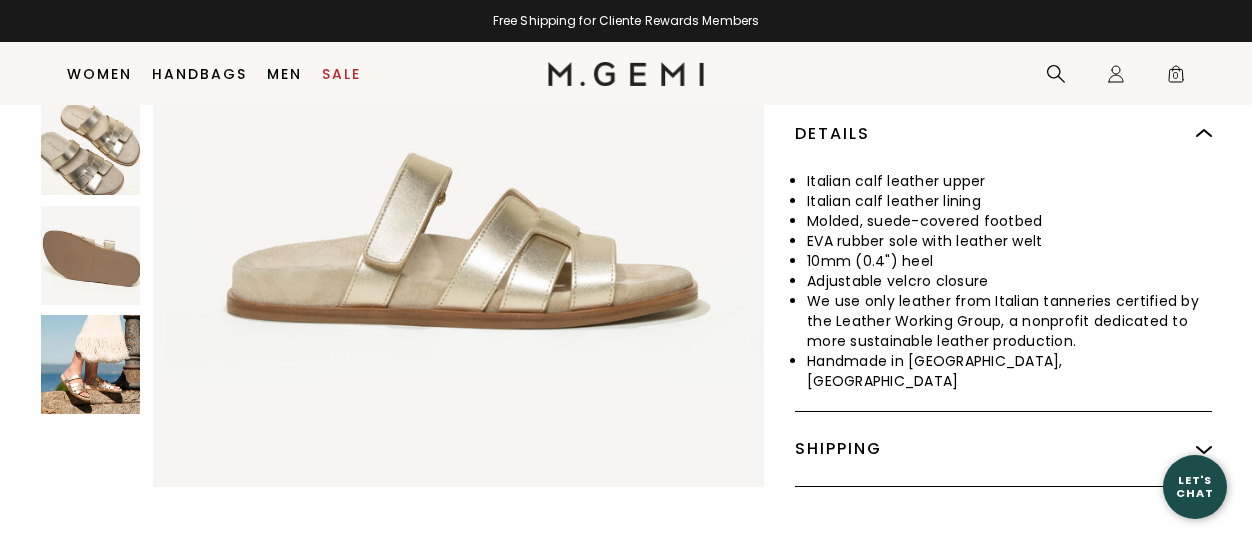 click at bounding box center (90, 364) 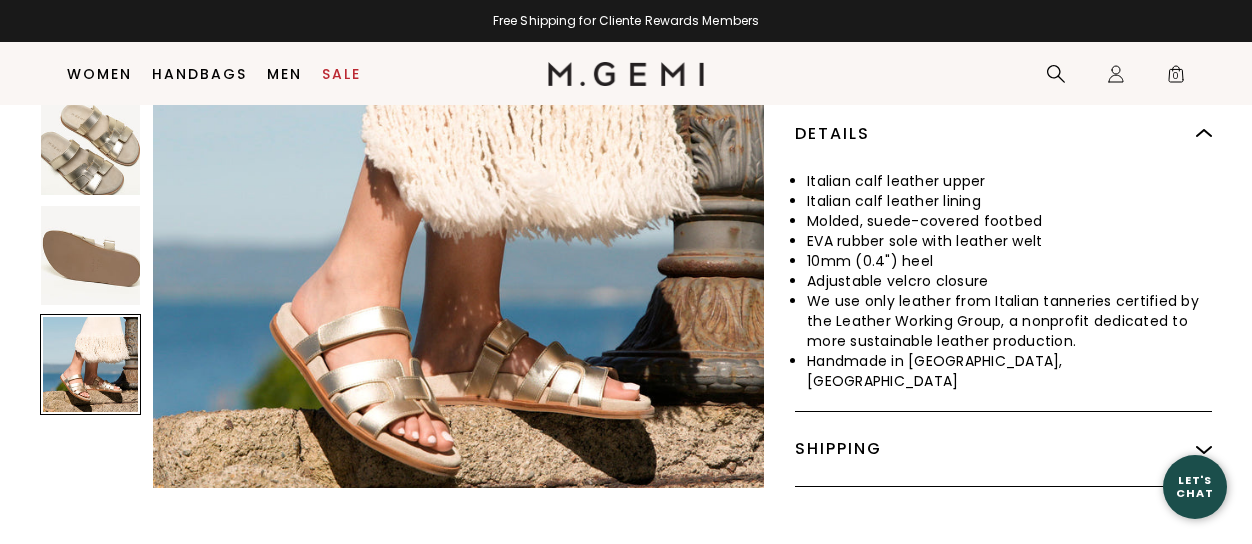 scroll, scrollTop: 2463, scrollLeft: 0, axis: vertical 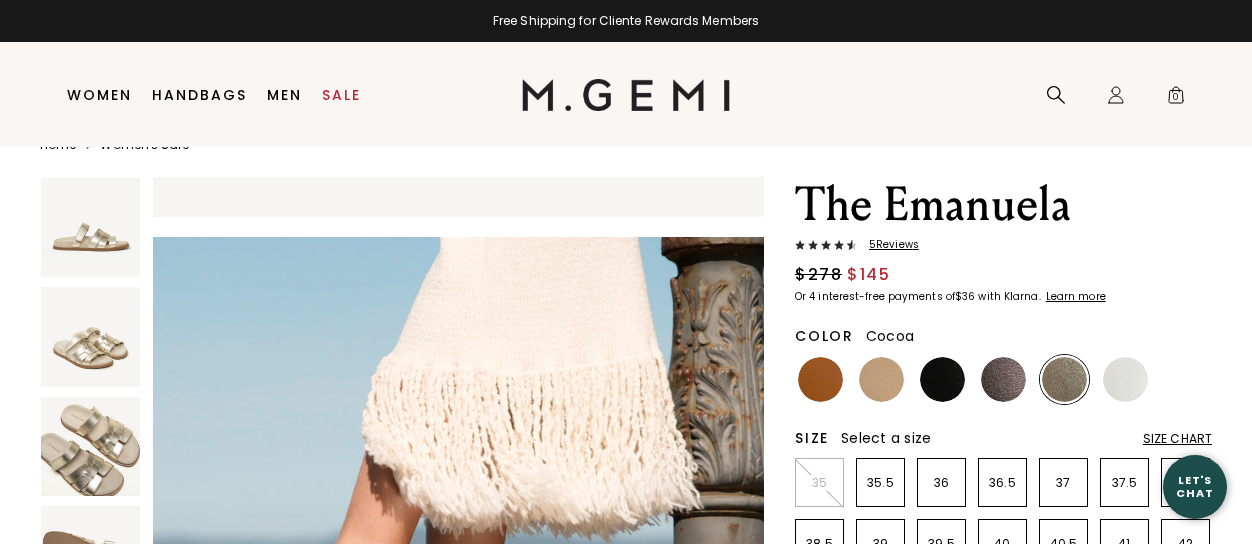 click at bounding box center (1003, 379) 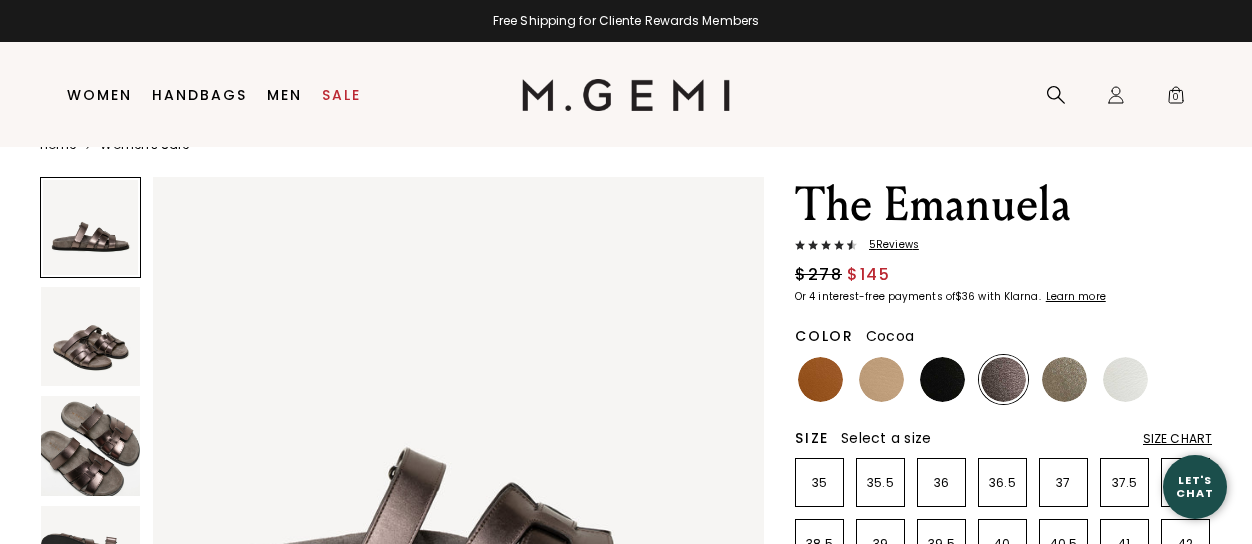 scroll, scrollTop: 0, scrollLeft: 0, axis: both 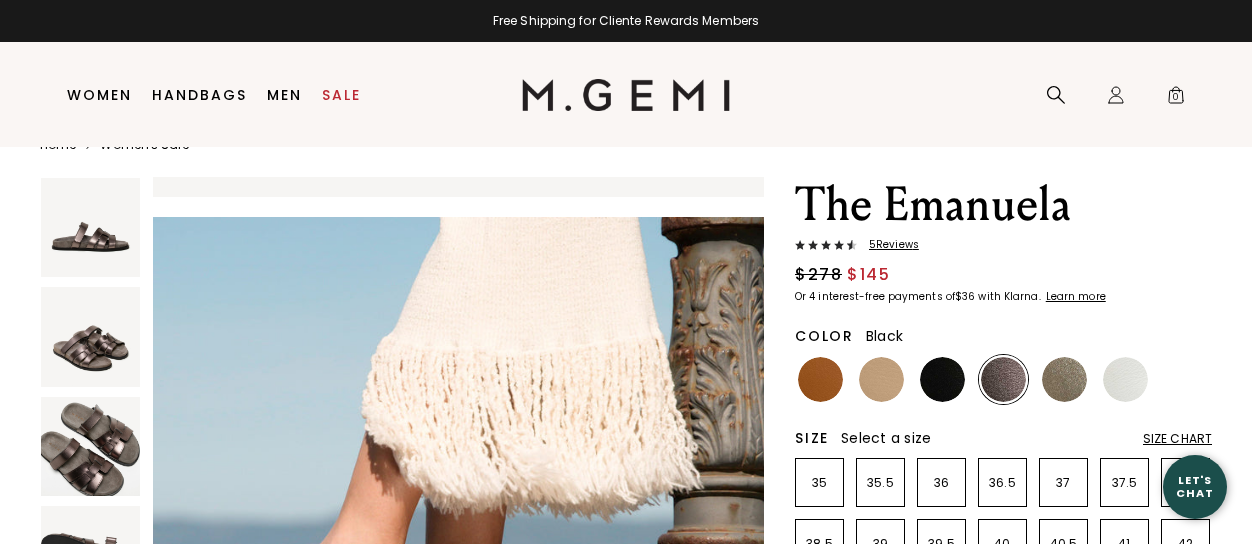 click at bounding box center (942, 379) 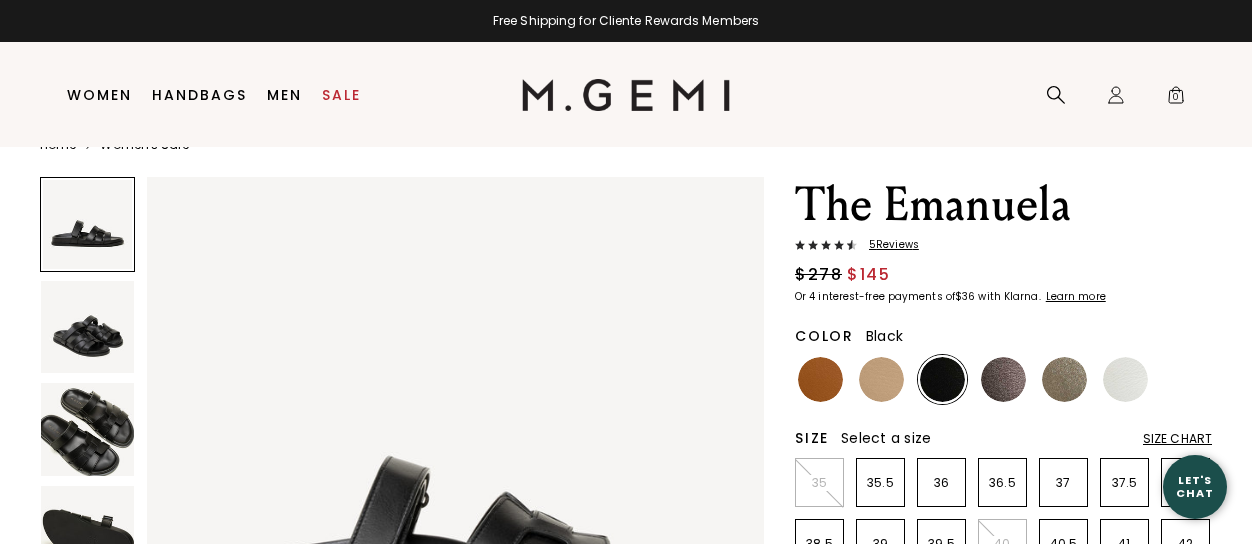 scroll, scrollTop: 0, scrollLeft: 0, axis: both 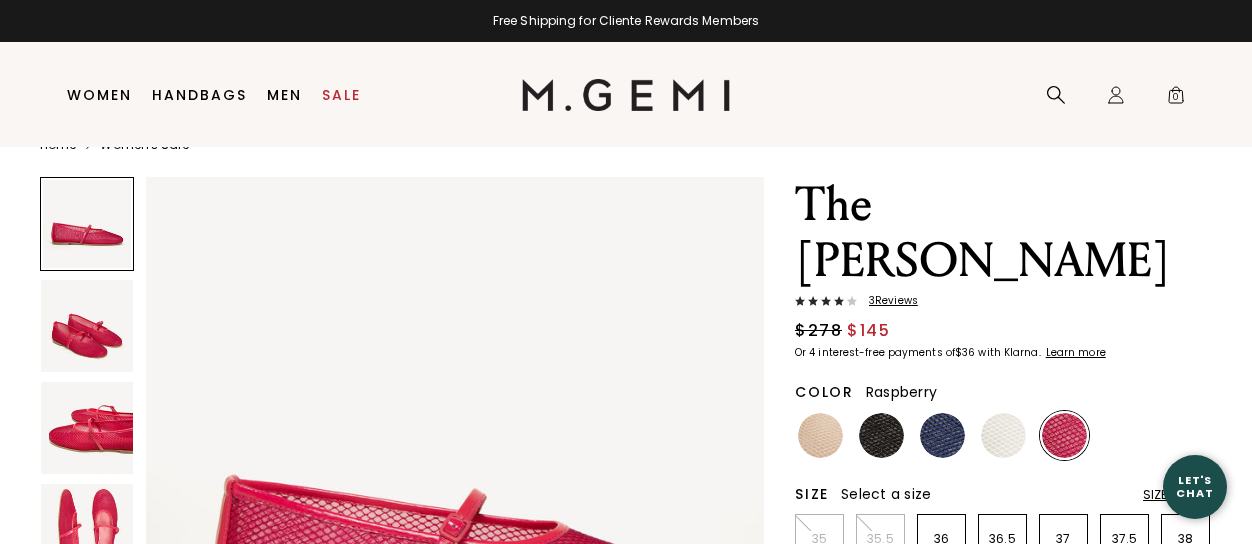 click on "3  Review s" at bounding box center (887, 301) 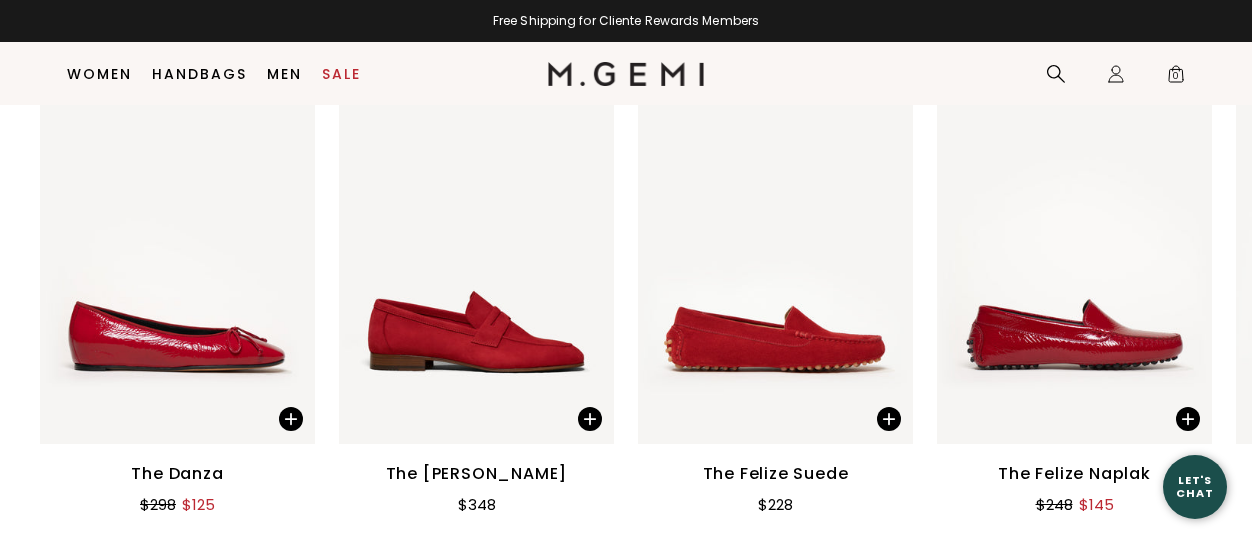 scroll, scrollTop: 2637, scrollLeft: 0, axis: vertical 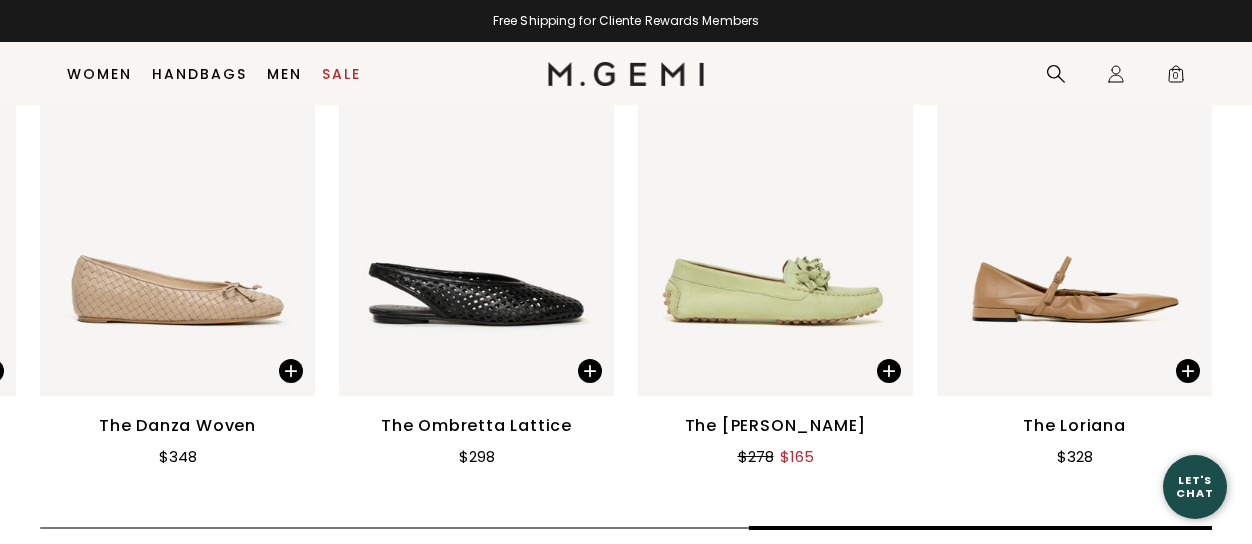 click on "Home Women's Sale
The [PERSON_NAME] 3  Review s $278 $145
Or 4 interest-free payments of  $36   with Klarna Learn more
Color  Raspberry Size Select a size Size Chart 35 35.5 36 36.5 37 37.5 38 38.5 39 39.5 40 40.5 41 42 Icons/20x20/bulb@2x Fit Tip We suggest going down a half size. Add to Bag Items will be refunded in the form of an M.Gemi eGift Card. Cannot be combined with other offers. Free Shipping for  Cliente Rewards  Members Thoughts from [PERSON_NAME] The [PERSON_NAME] [PERSON_NAME] made mesh. Rendered in breathable, double-layer mesh with tonal leather accents, The [PERSON_NAME] is a playful take on a classic handcrafted by the artisans behind some of our best-selling flats. Wear it from the first warm days of spring through the summer heat and well into fall. Details Mesh upper with Italian patent leather binding
Unlined
Italian calf leather footbed
Italian leather sole
Adjustable buckle closure" at bounding box center [626, -317] 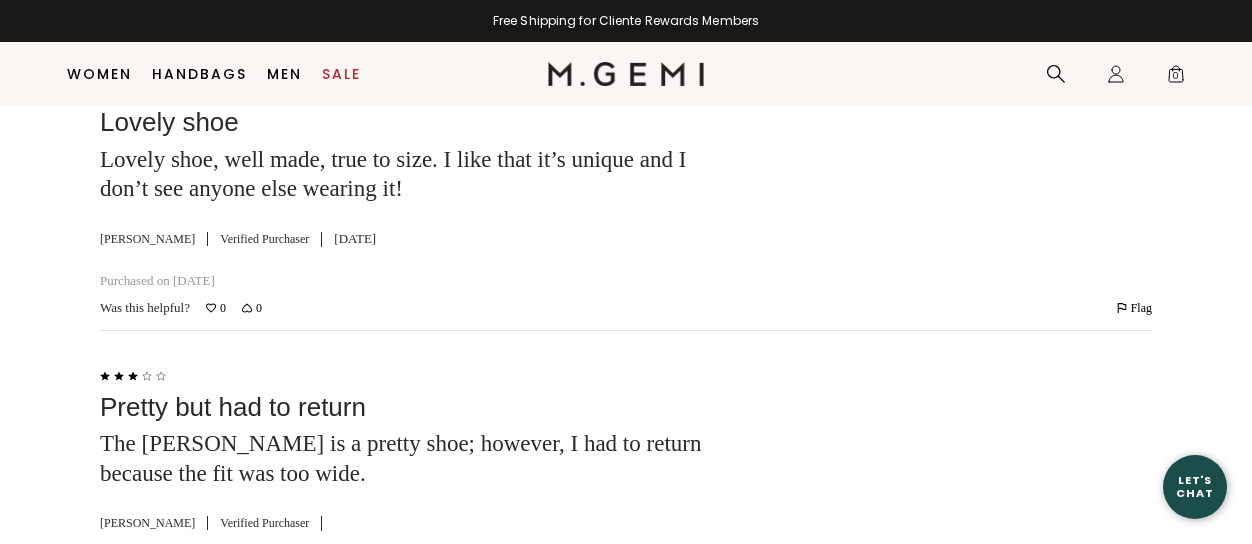 scroll, scrollTop: 3337, scrollLeft: 0, axis: vertical 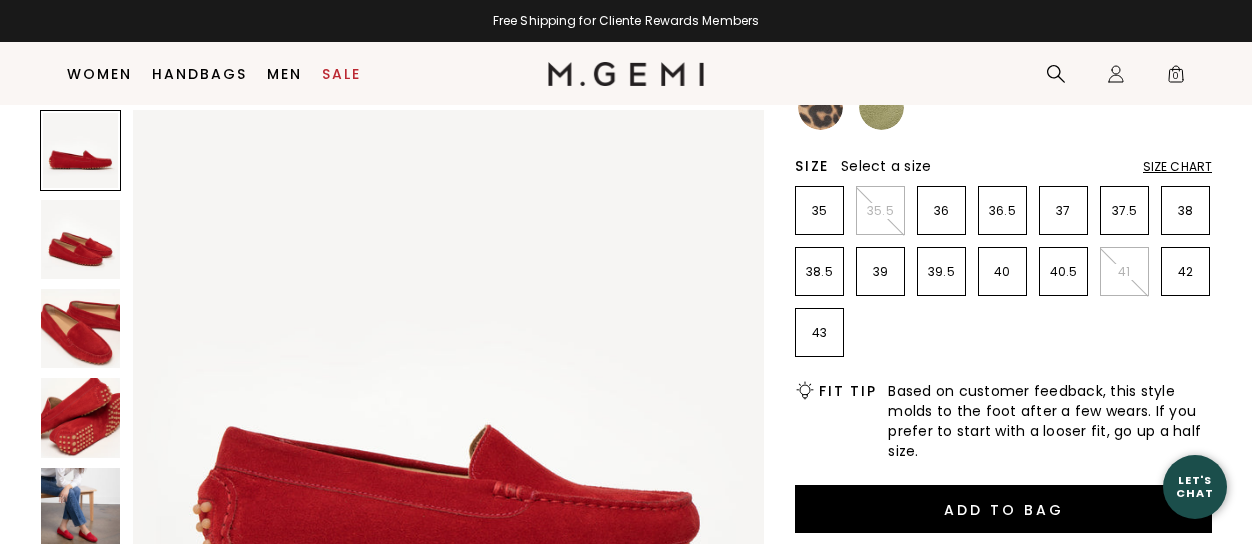 click at bounding box center [80, 507] 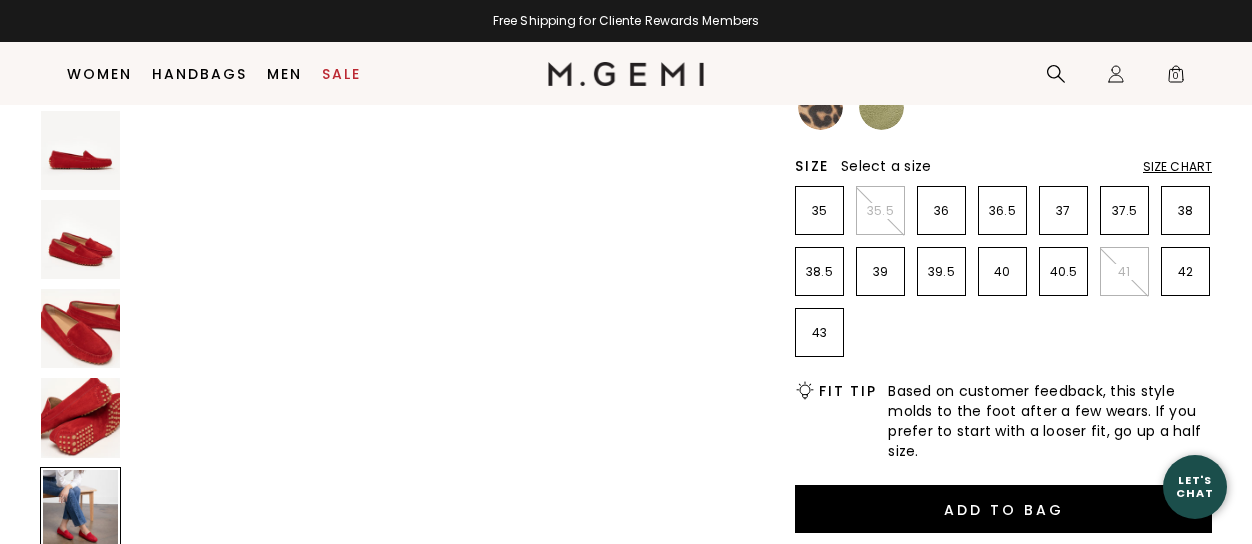 scroll, scrollTop: 2544, scrollLeft: 0, axis: vertical 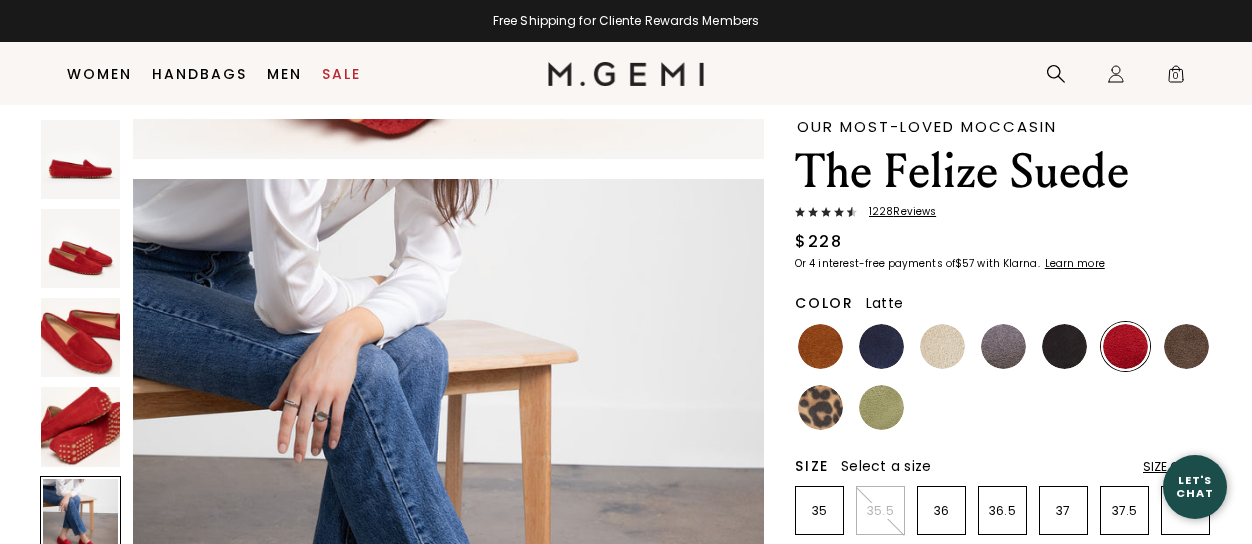 click at bounding box center (942, 346) 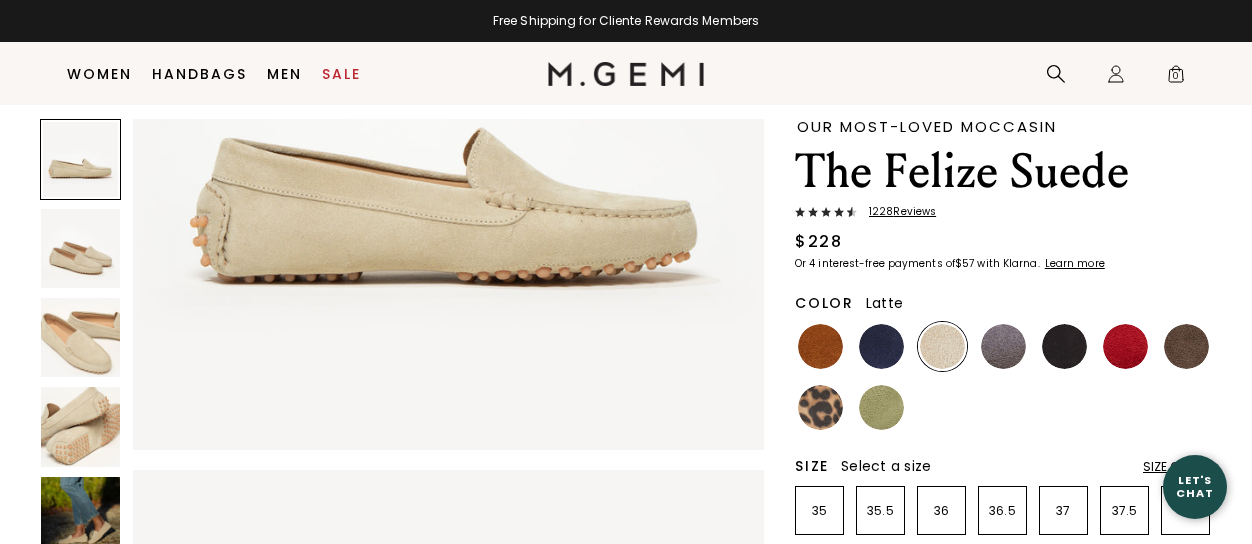 click at bounding box center (80, 516) 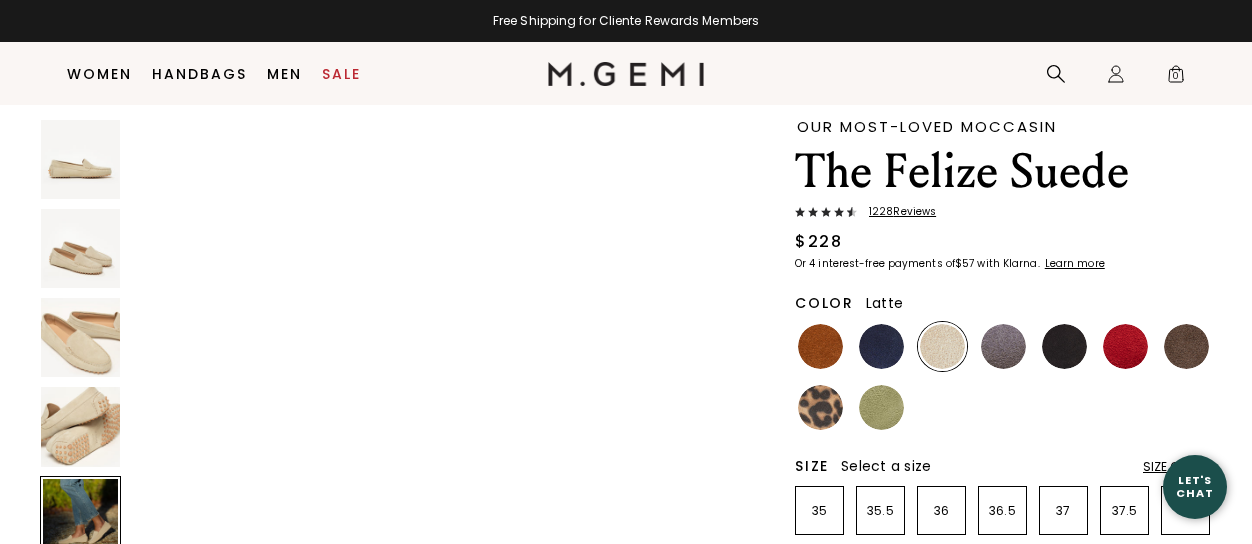 scroll, scrollTop: 2544, scrollLeft: 0, axis: vertical 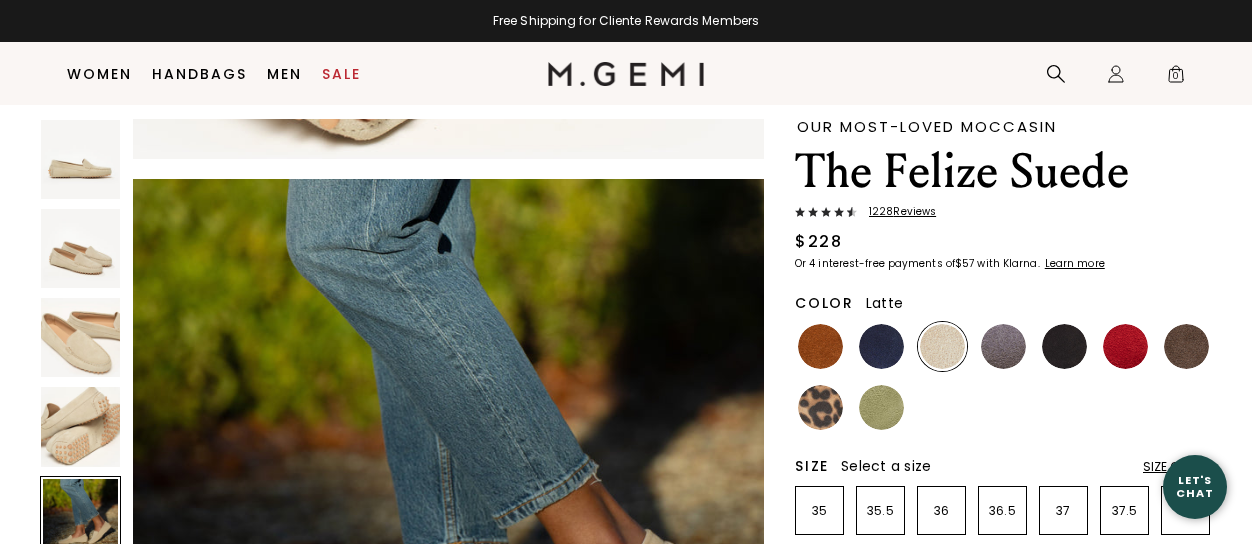click on "1228  Review s" at bounding box center (896, 212) 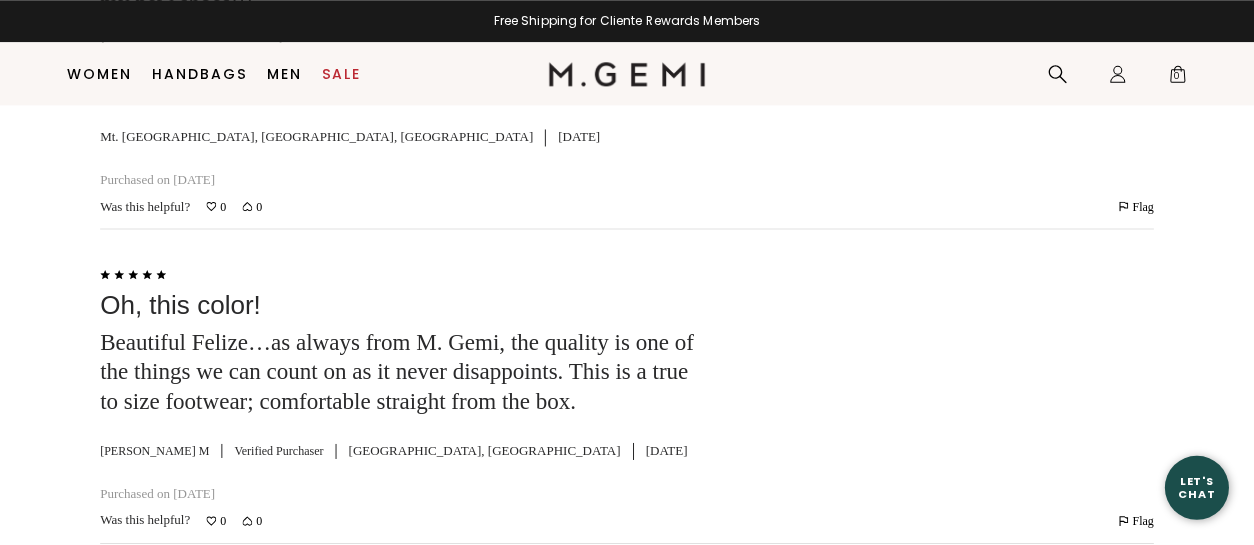 scroll, scrollTop: 5158, scrollLeft: 0, axis: vertical 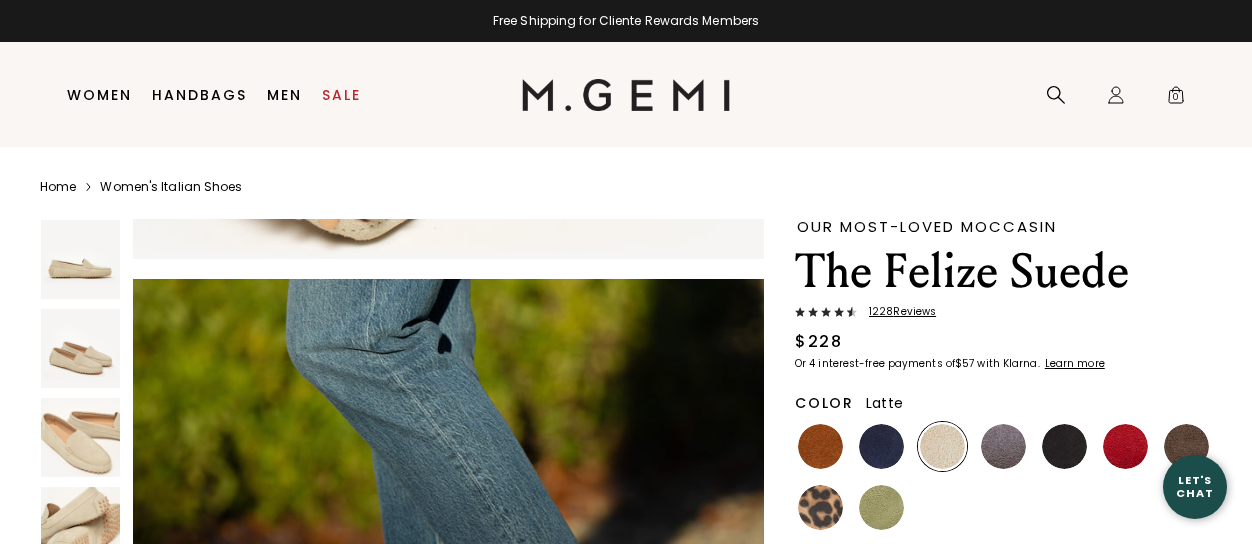 click on "1228  Review s" at bounding box center [896, 312] 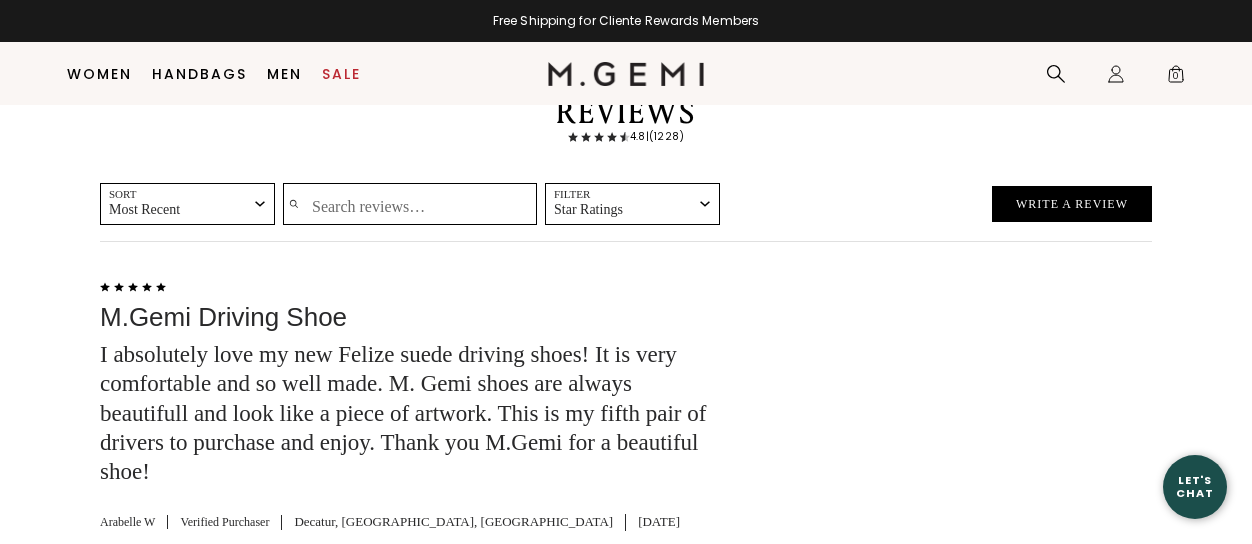 scroll, scrollTop: 3157, scrollLeft: 0, axis: vertical 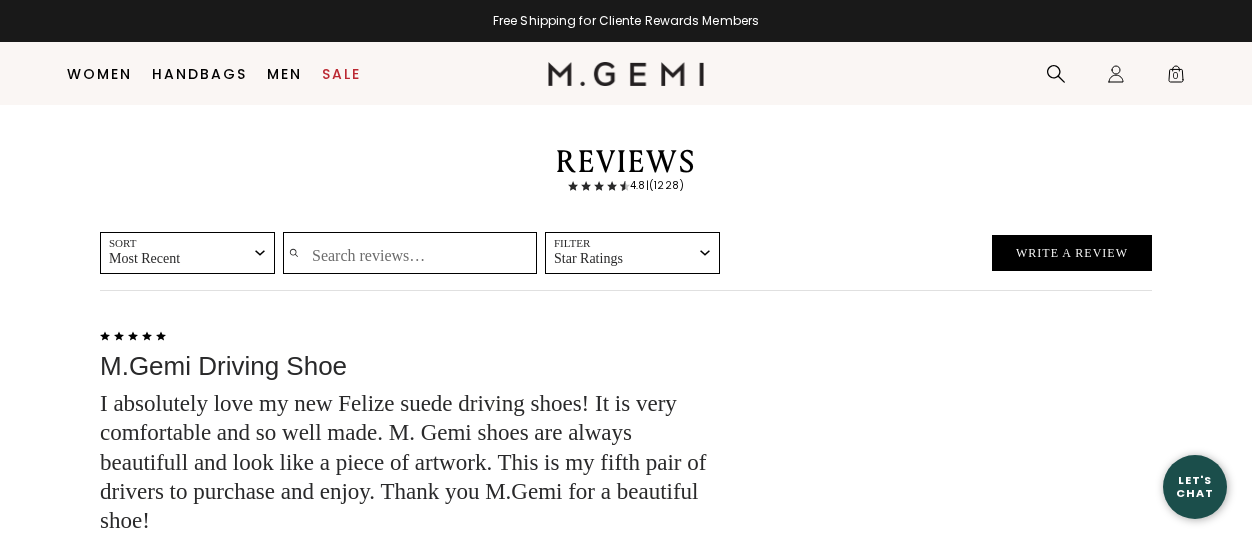 click on "Sort Most Recent" at bounding box center [187, 253] 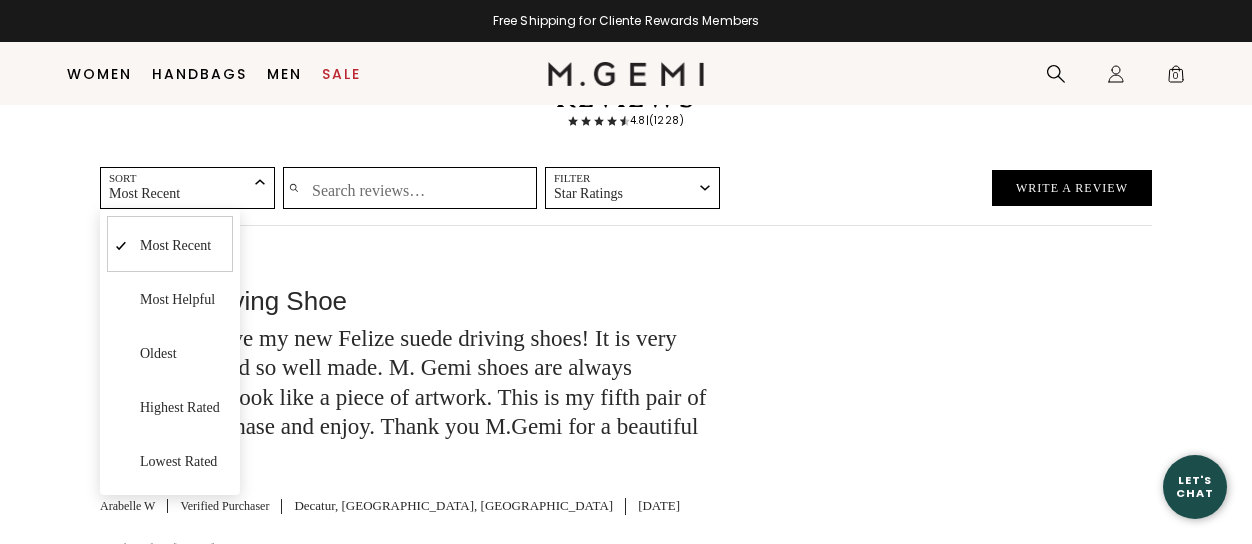 scroll, scrollTop: 3257, scrollLeft: 0, axis: vertical 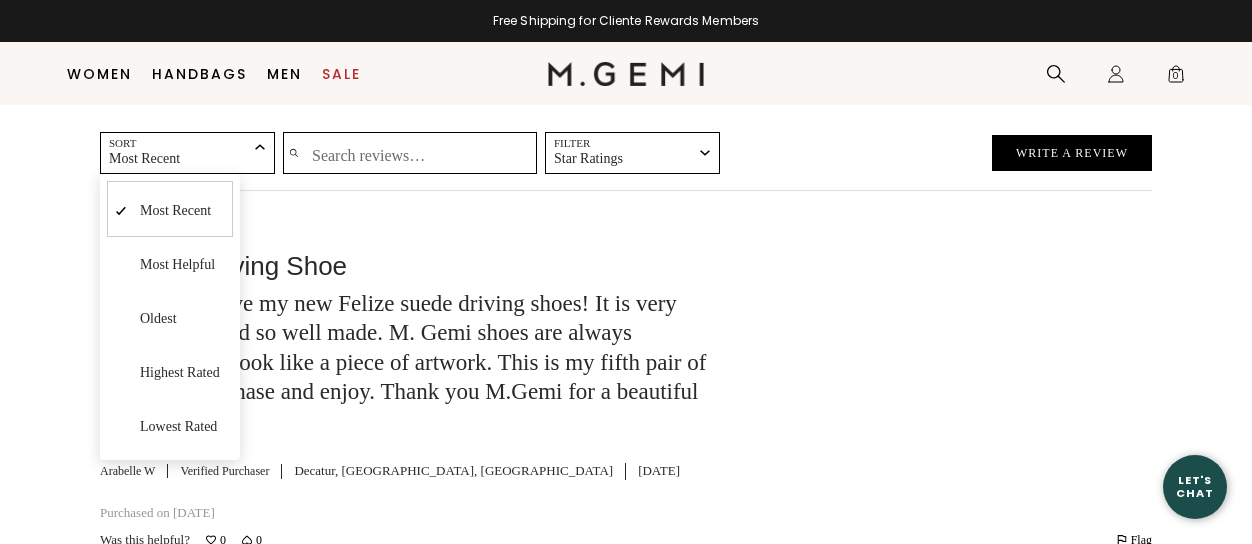 click on "Lowest Rated" 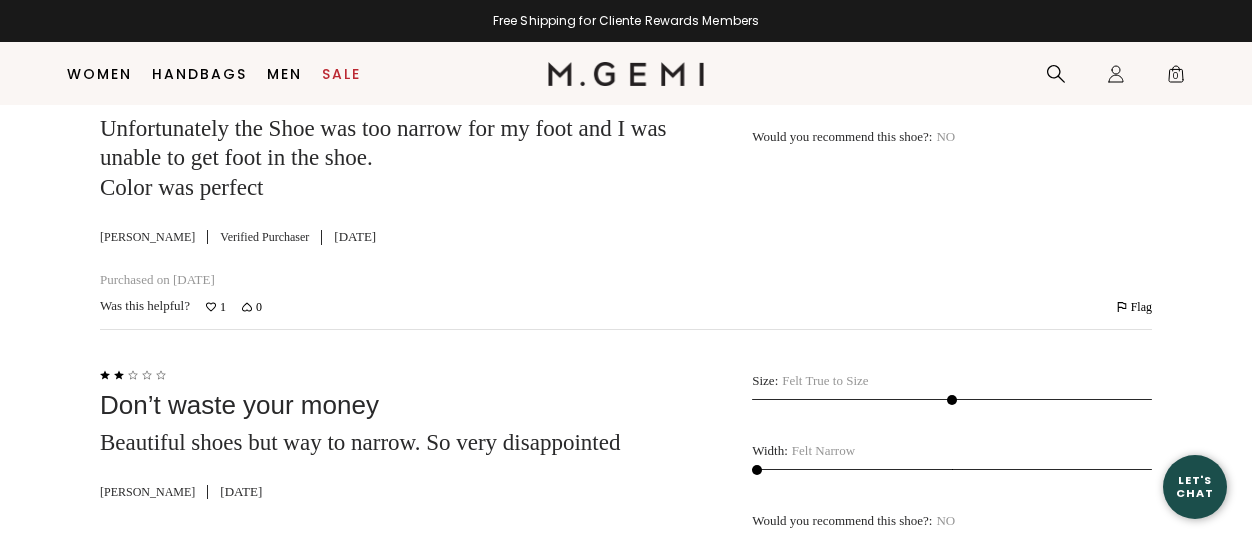 scroll, scrollTop: 5157, scrollLeft: 0, axis: vertical 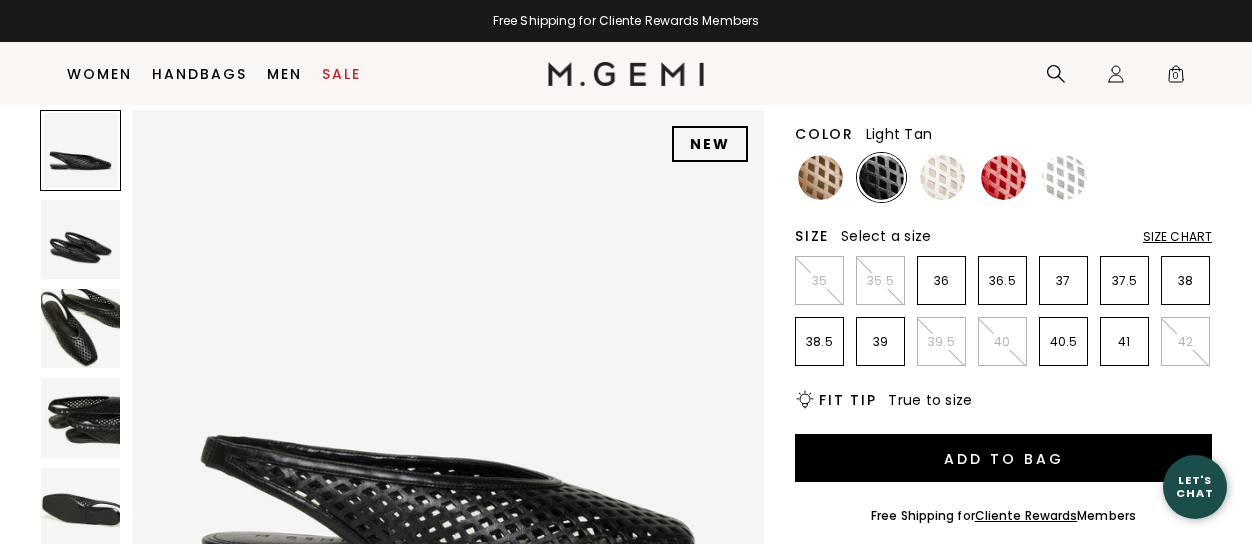 click at bounding box center [820, 177] 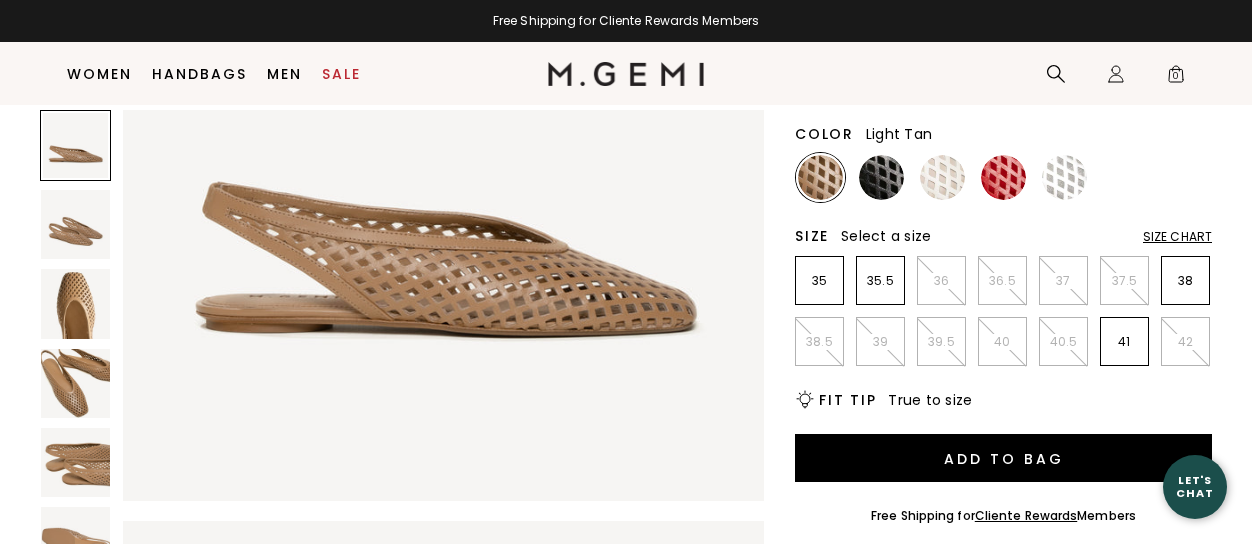 scroll, scrollTop: 400, scrollLeft: 0, axis: vertical 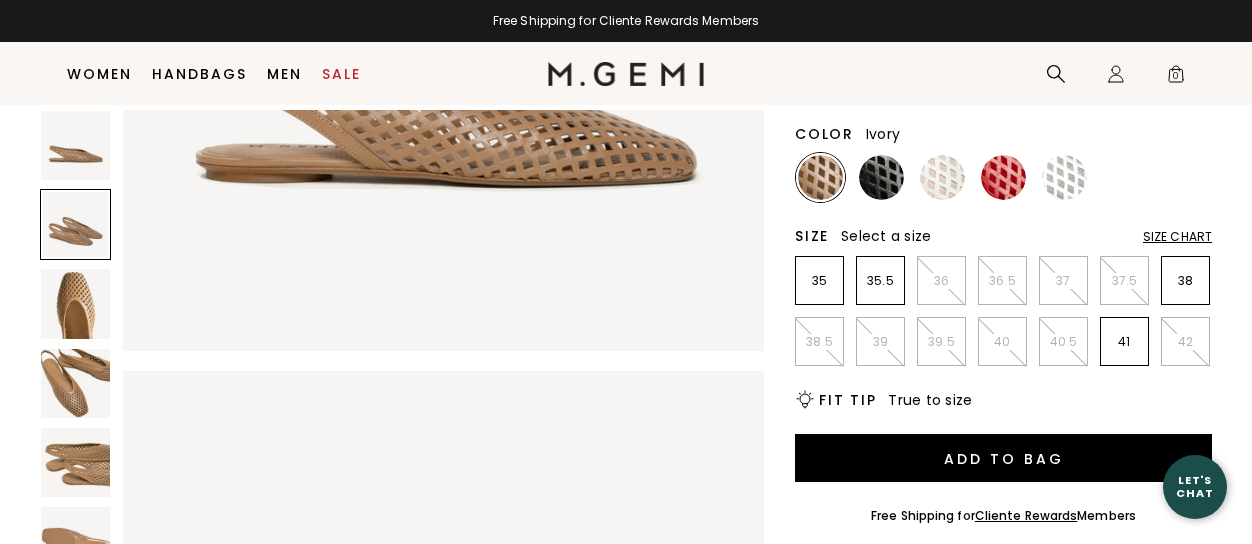 click at bounding box center (942, 177) 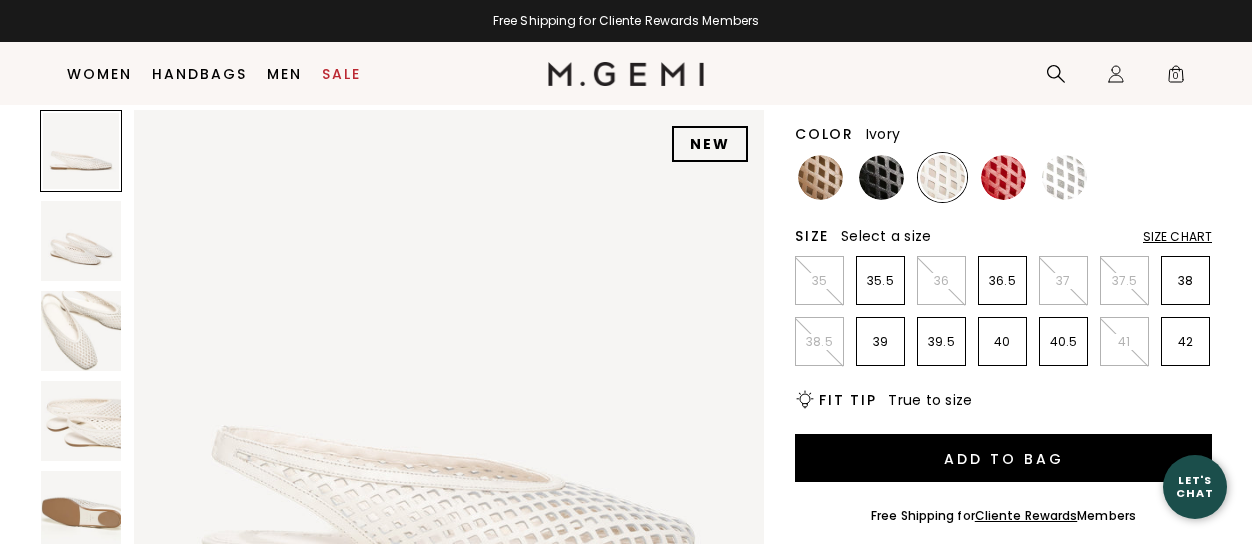 scroll, scrollTop: 0, scrollLeft: 0, axis: both 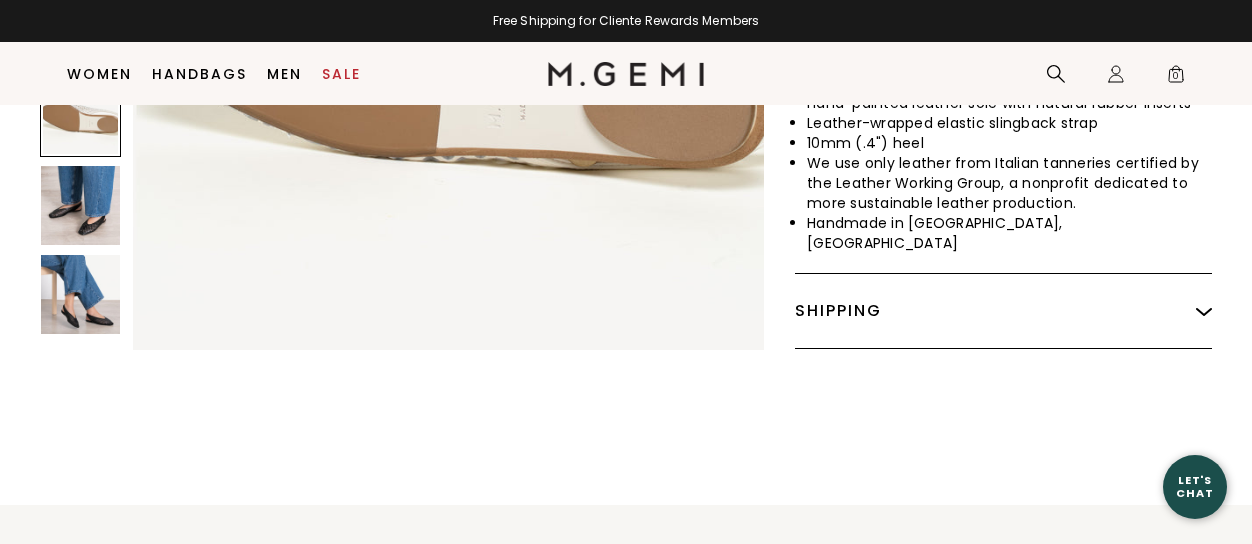 click at bounding box center (80, 204) 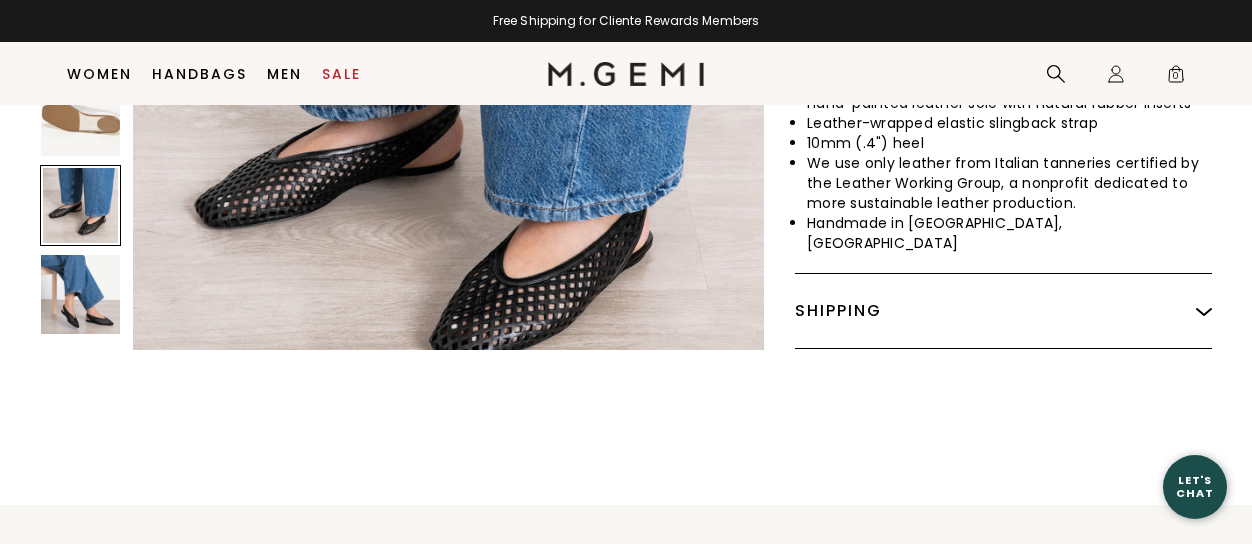 scroll, scrollTop: 3179, scrollLeft: 0, axis: vertical 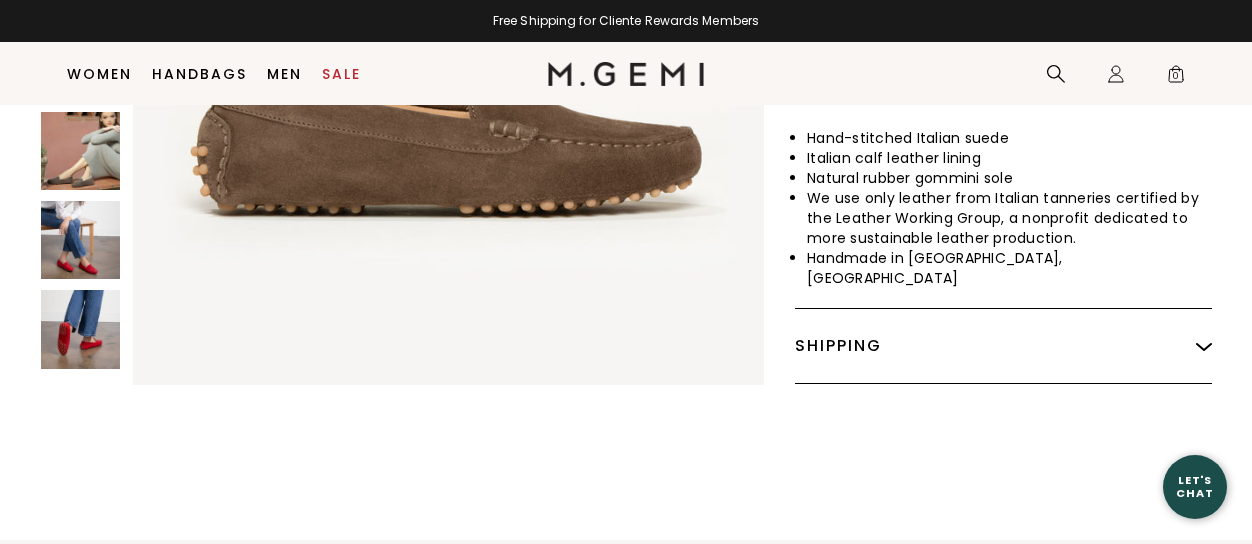 click at bounding box center [80, 239] 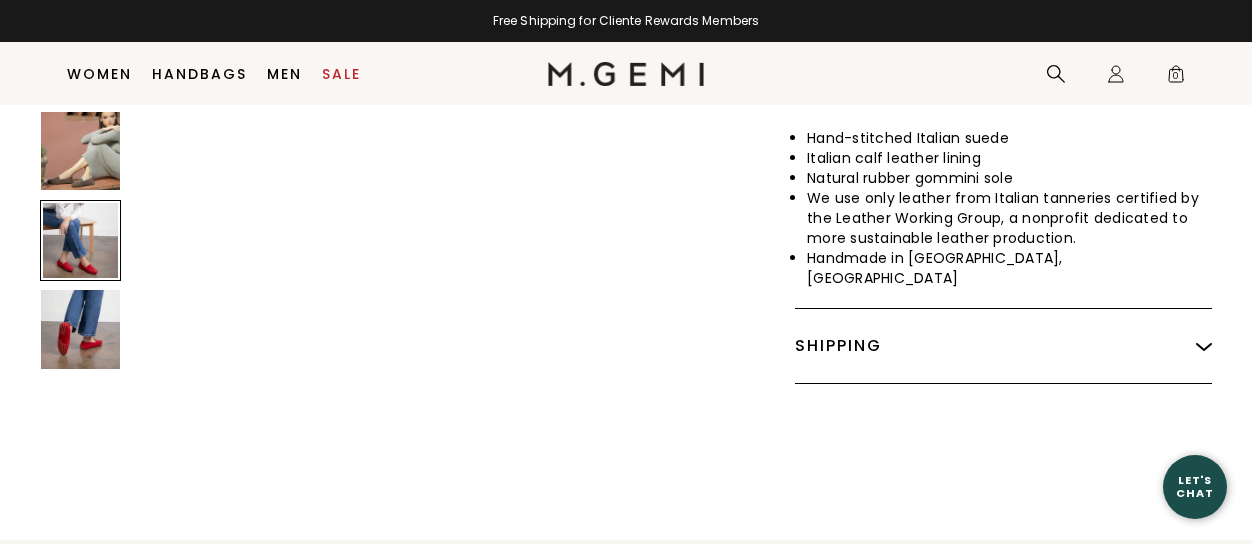 scroll, scrollTop: 3179, scrollLeft: 0, axis: vertical 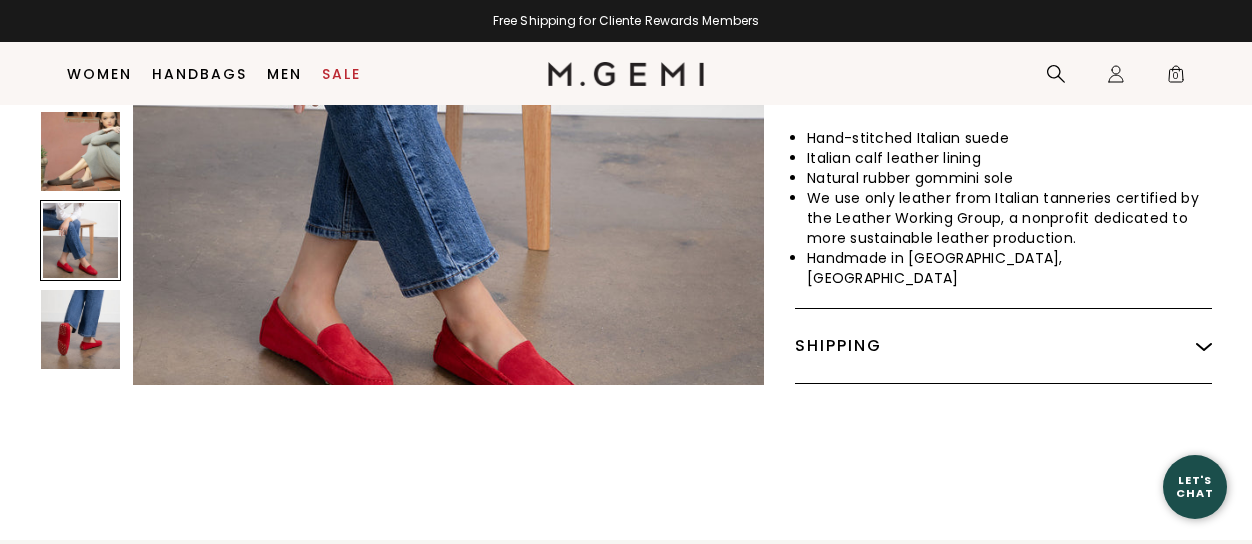 click at bounding box center [80, 328] 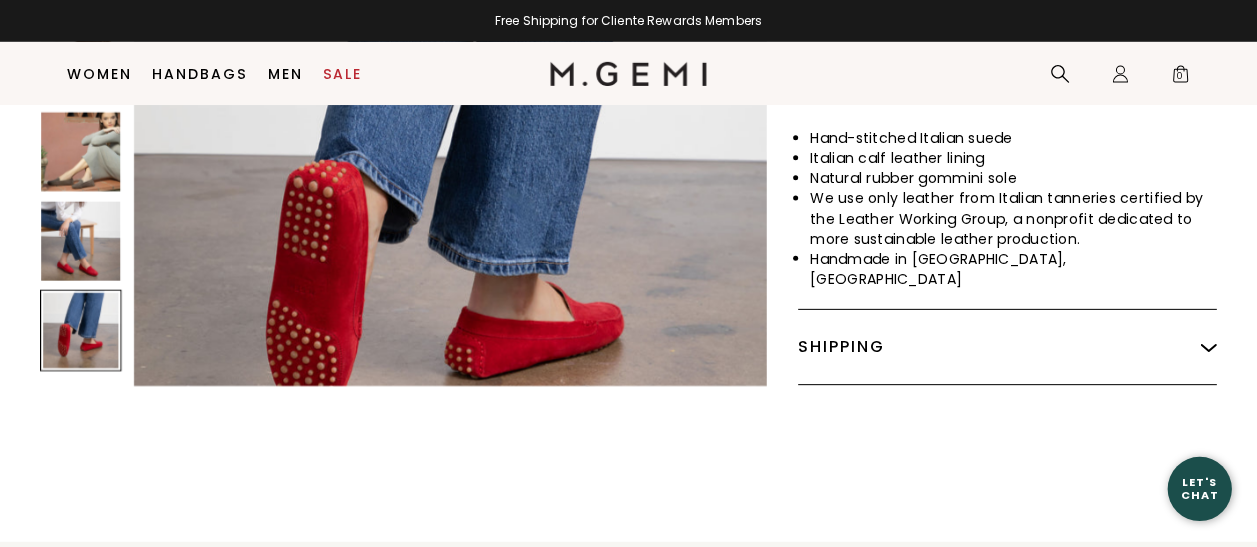 scroll, scrollTop: 3815, scrollLeft: 0, axis: vertical 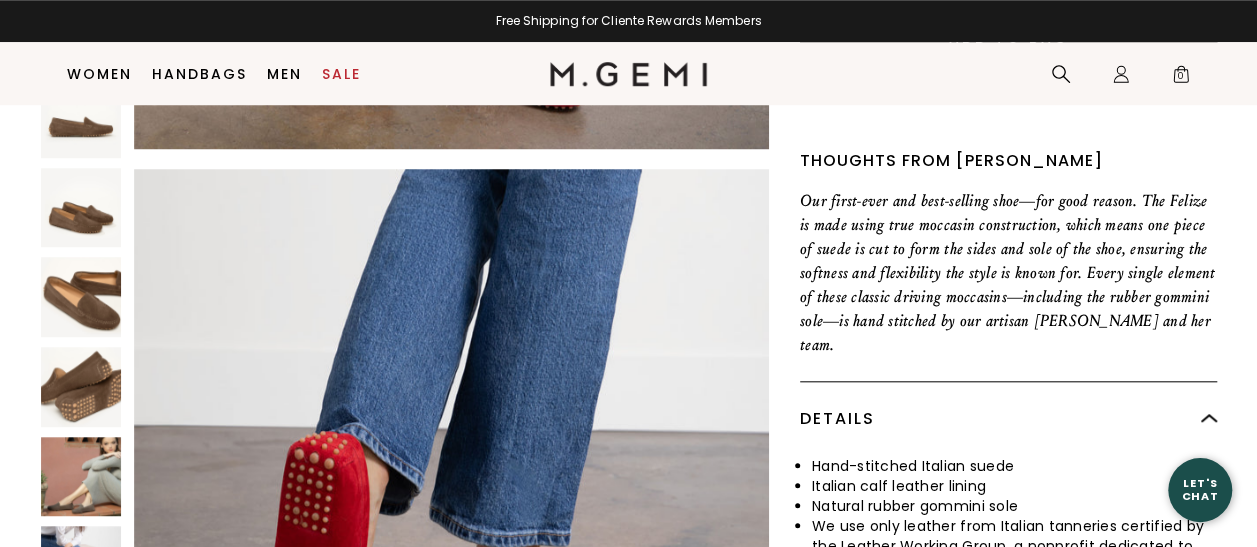 click at bounding box center (81, 477) 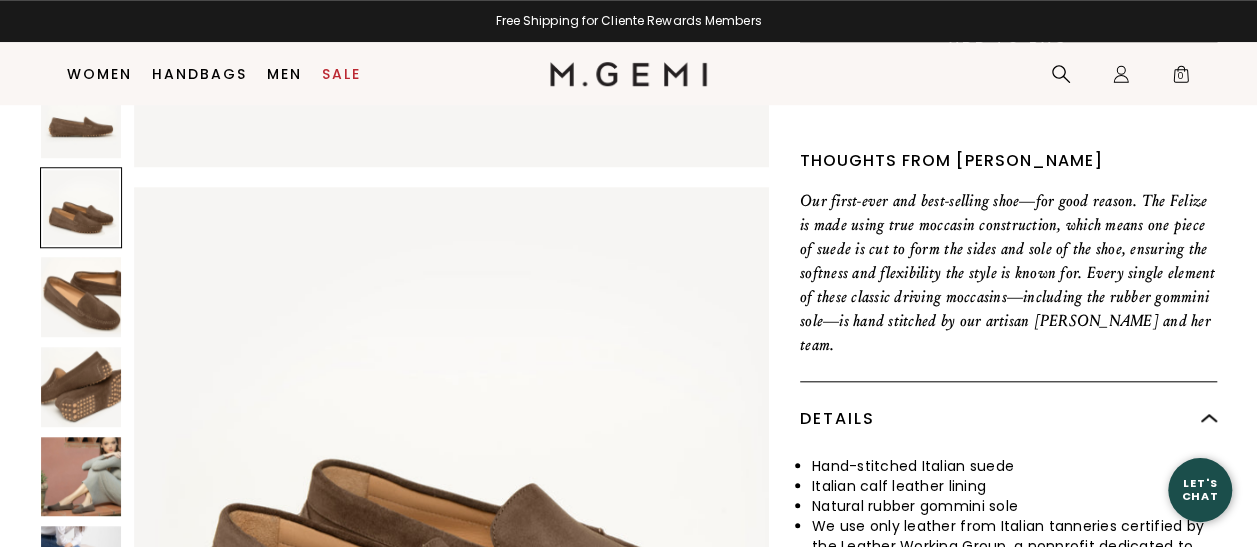 scroll, scrollTop: 0, scrollLeft: 0, axis: both 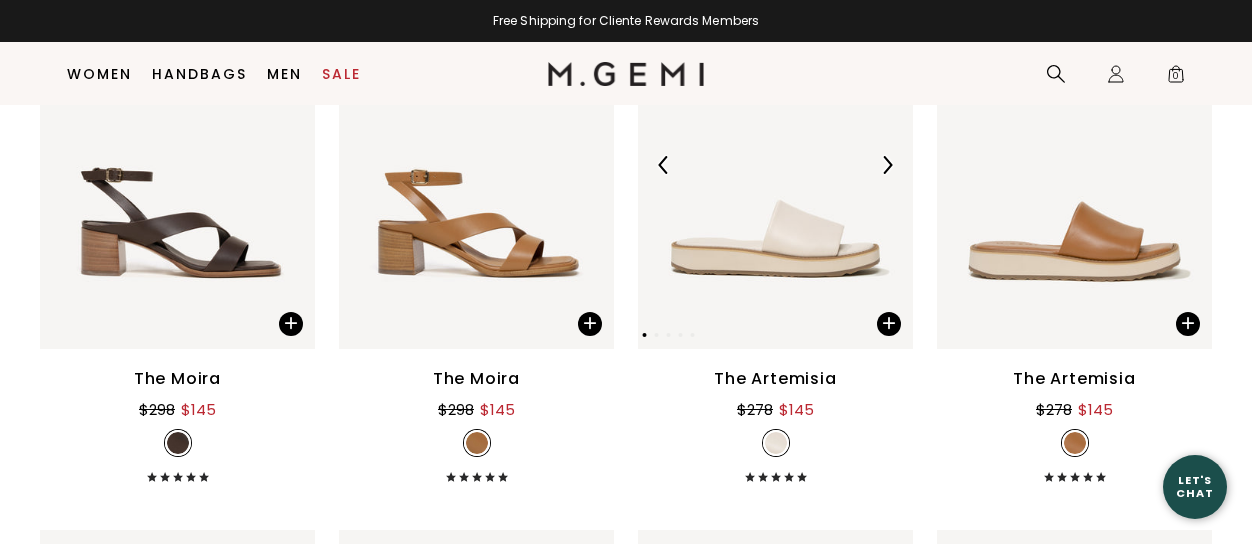 click at bounding box center [887, 165] 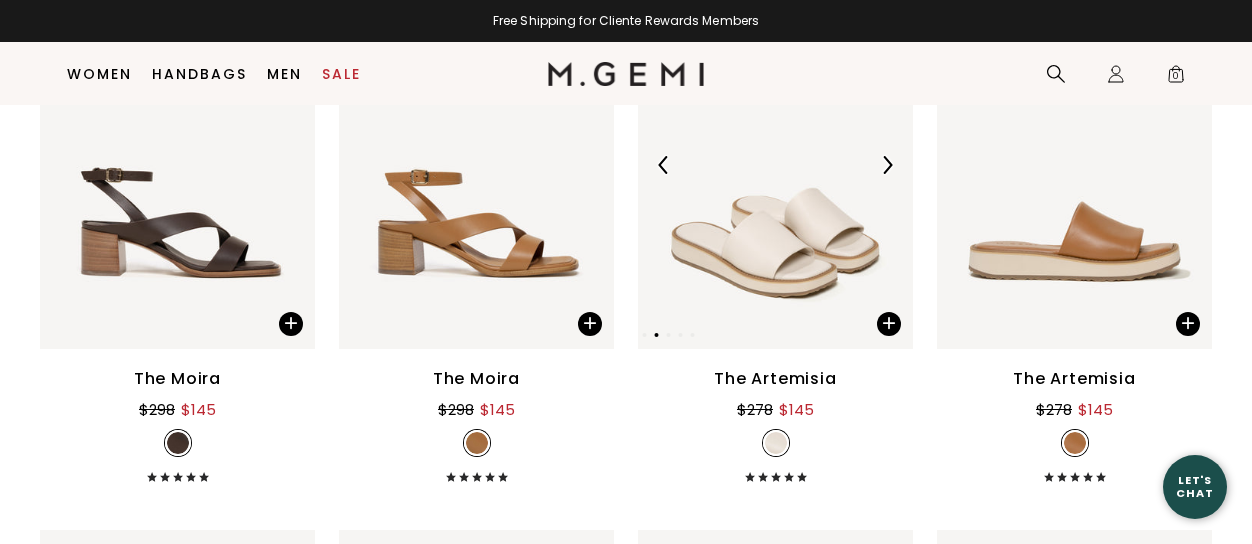 click at bounding box center [887, 165] 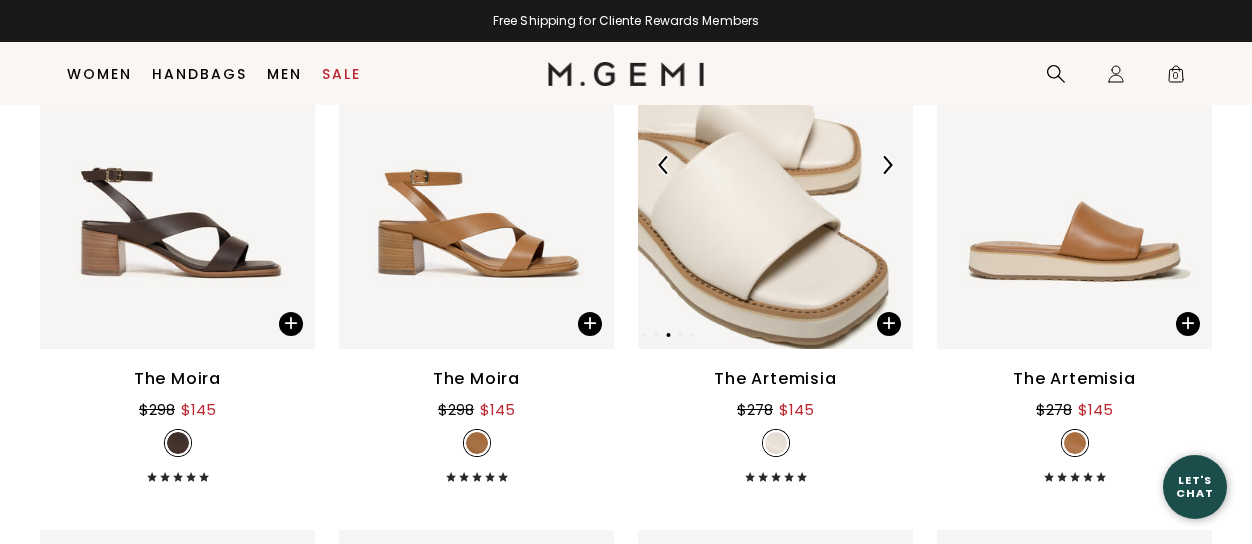 click at bounding box center [887, 165] 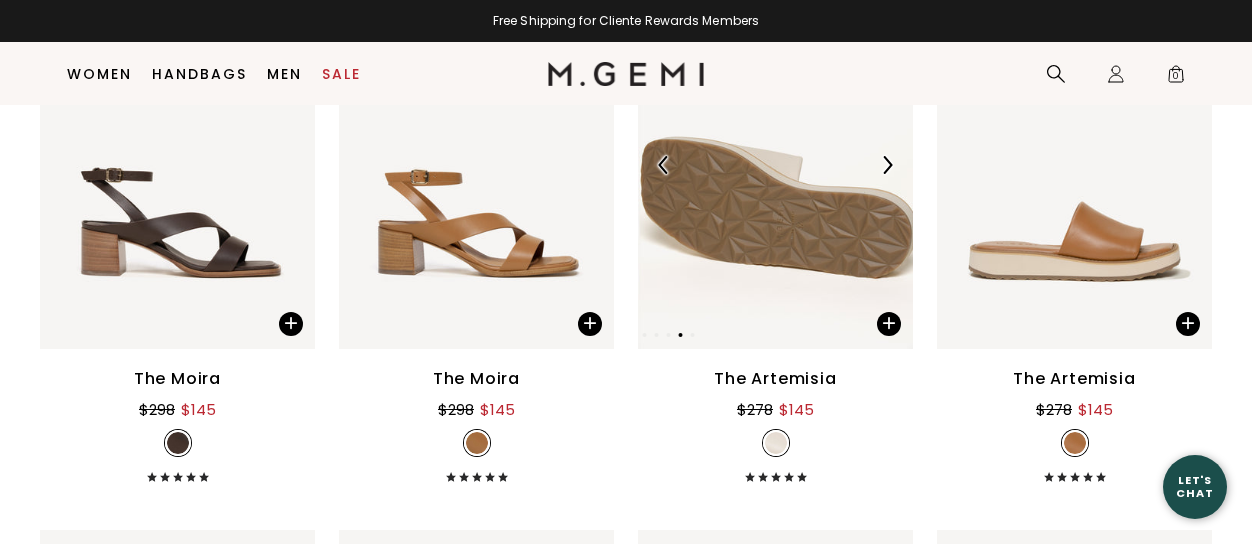 click at bounding box center [887, 165] 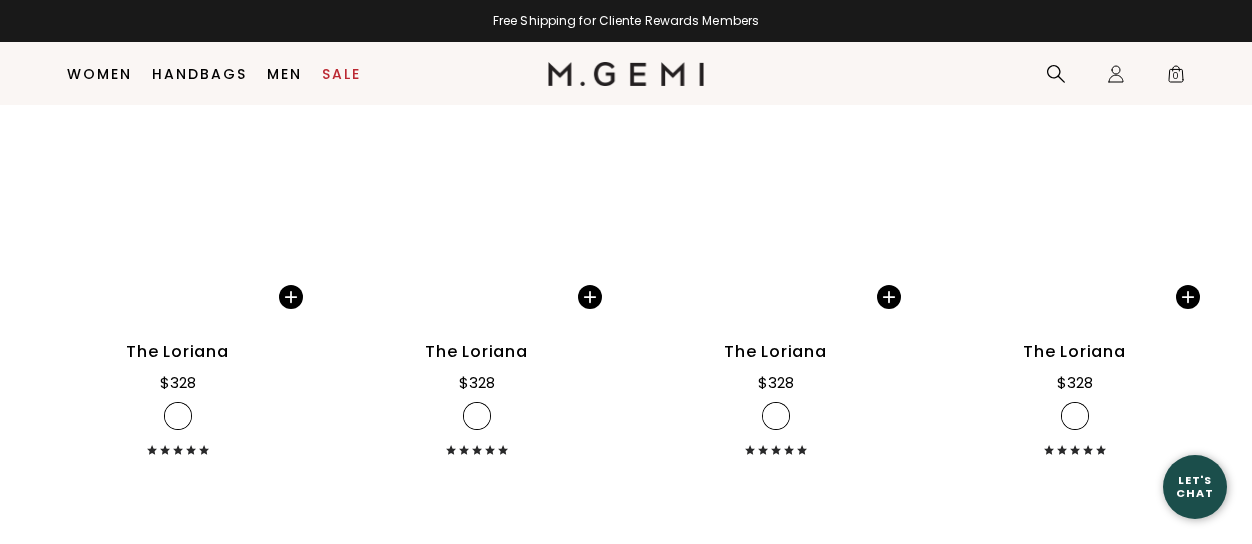 scroll, scrollTop: 25558, scrollLeft: 0, axis: vertical 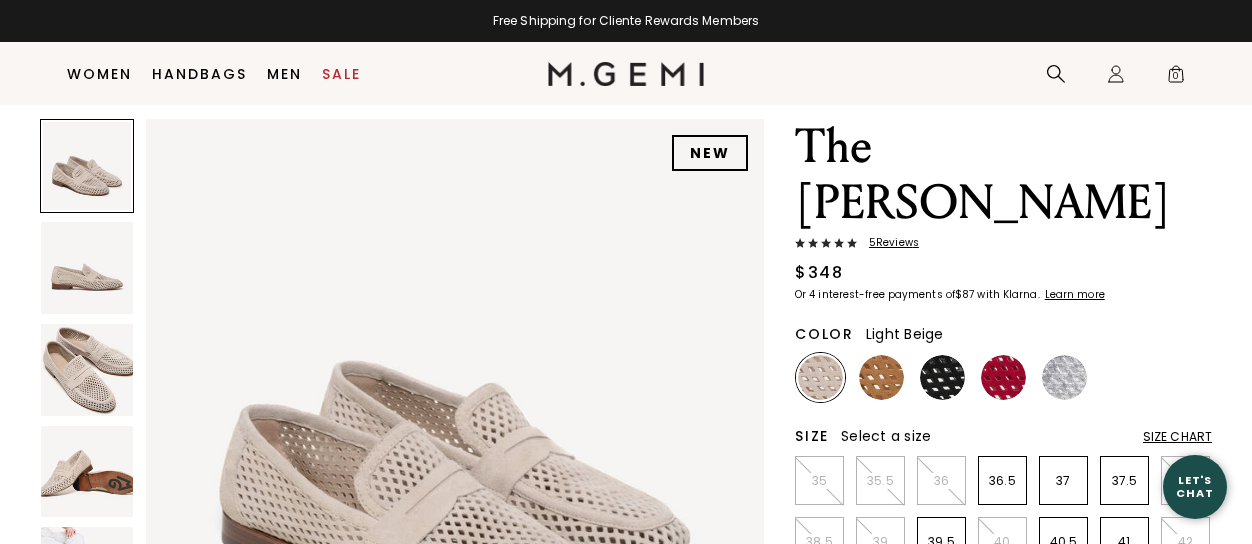 click on "5  Review s" at bounding box center [888, 243] 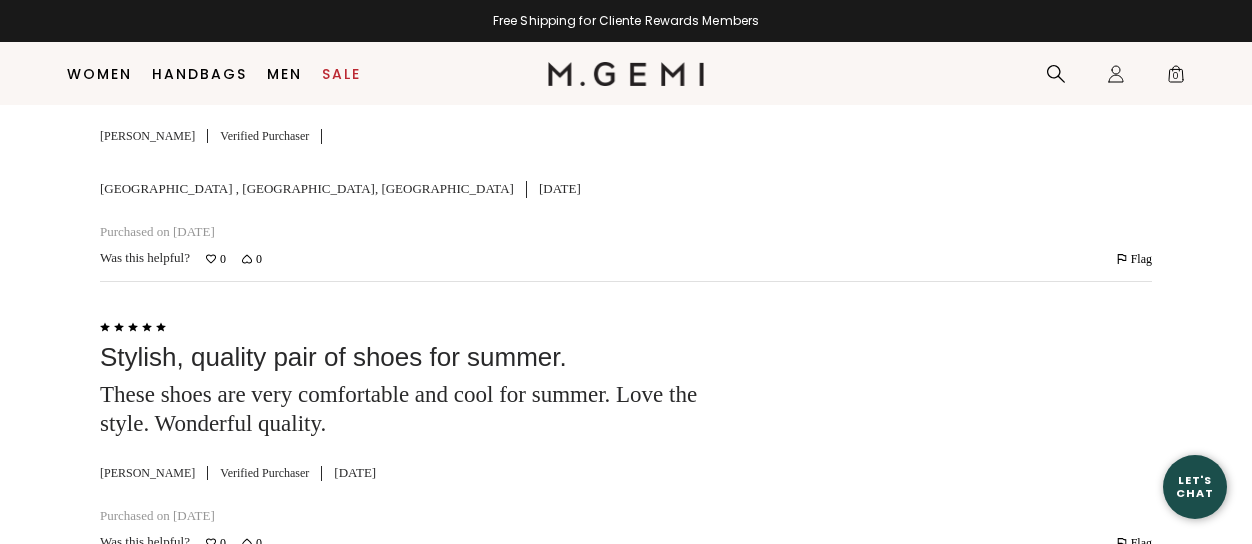 scroll, scrollTop: 4602, scrollLeft: 0, axis: vertical 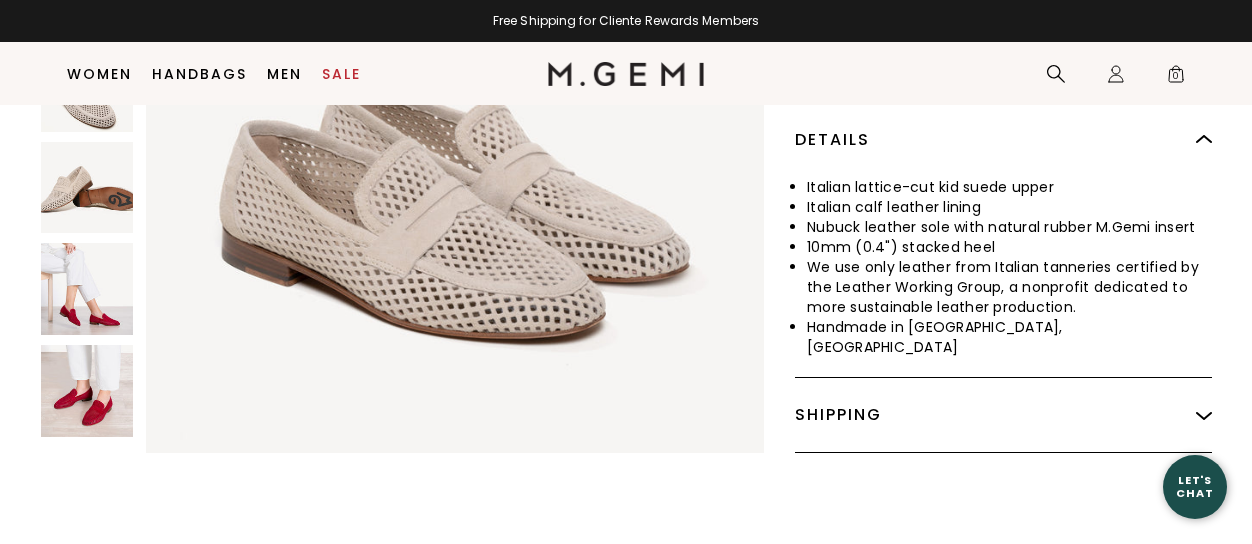 click at bounding box center [87, 290] 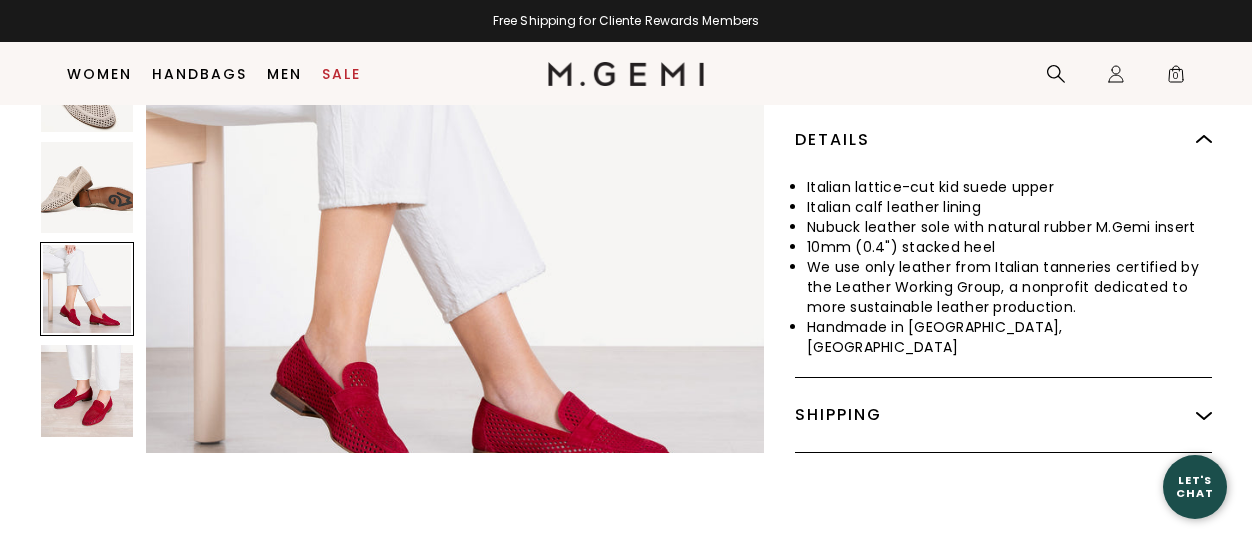 scroll, scrollTop: 2493, scrollLeft: 0, axis: vertical 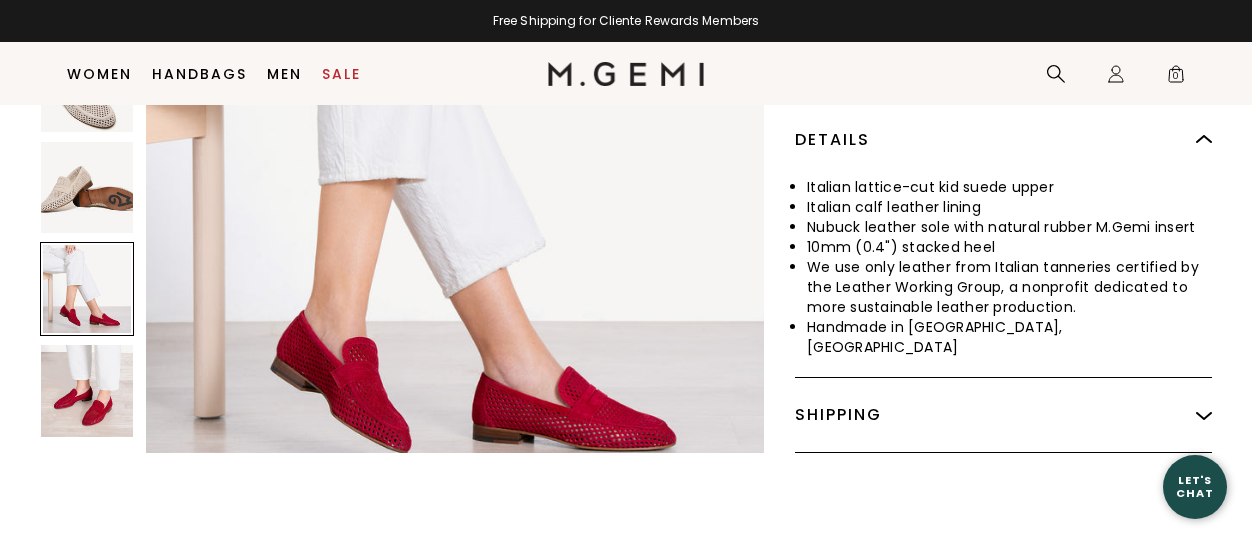 click at bounding box center [87, 392] 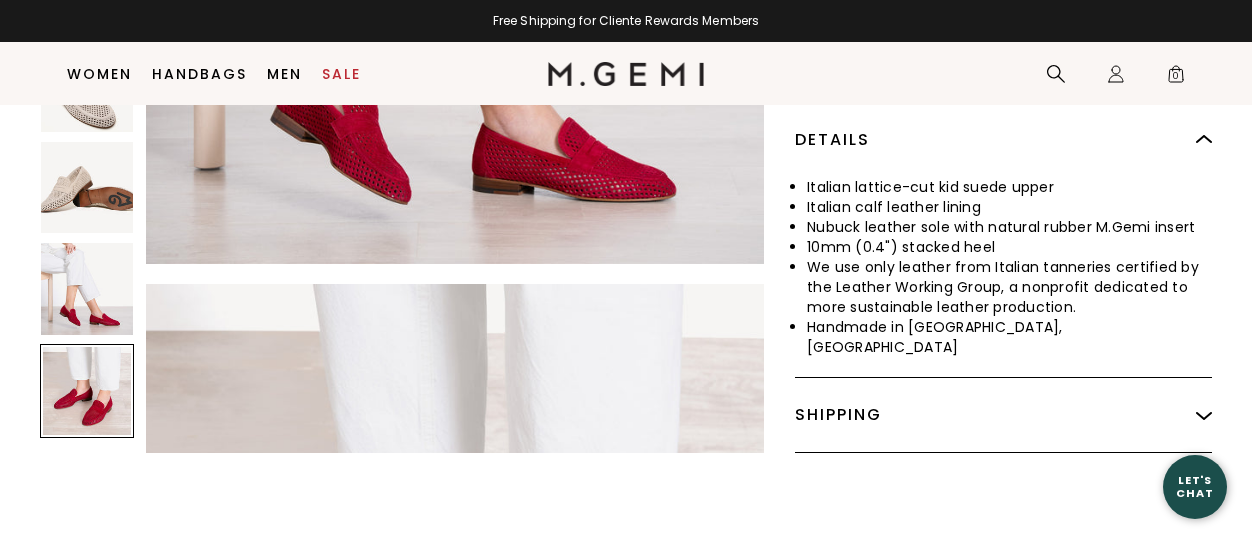 scroll, scrollTop: 3116, scrollLeft: 0, axis: vertical 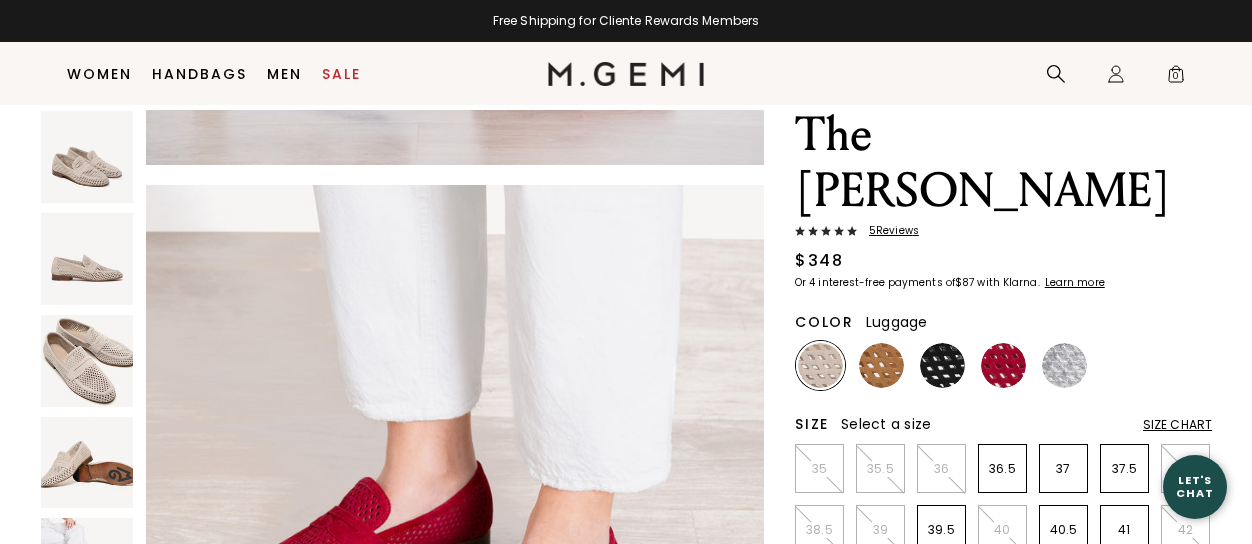 click at bounding box center [881, 365] 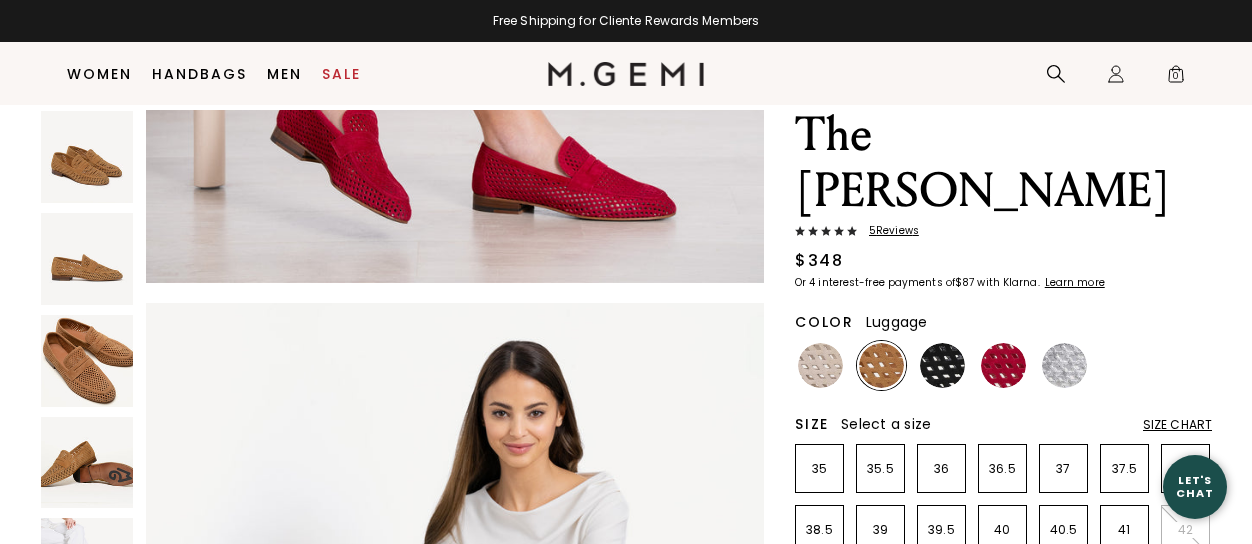 scroll, scrollTop: 3000, scrollLeft: 0, axis: vertical 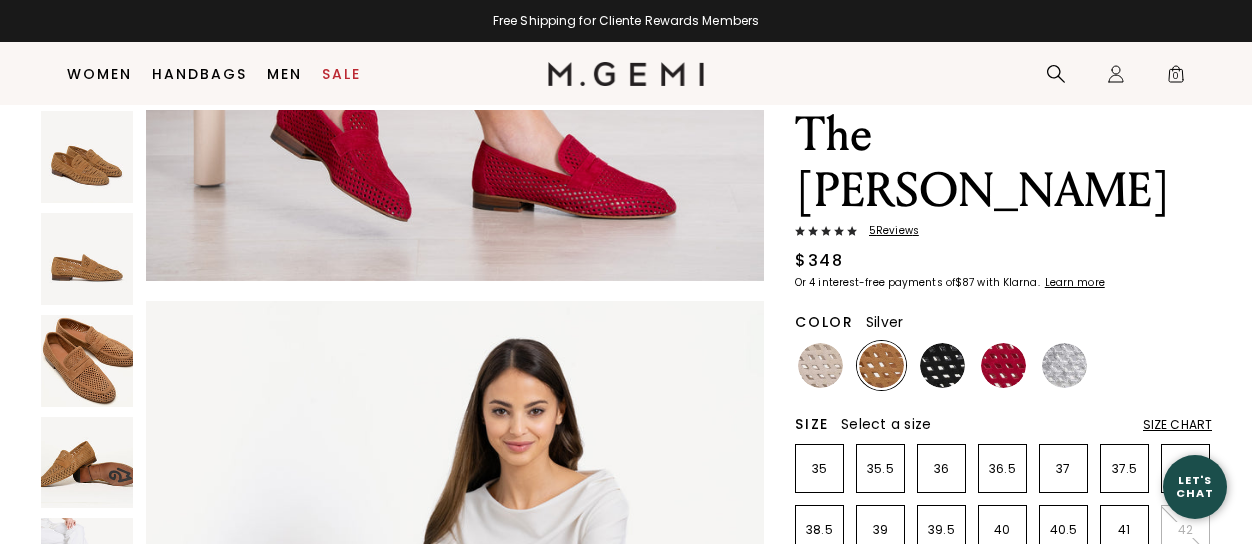 click at bounding box center (1064, 365) 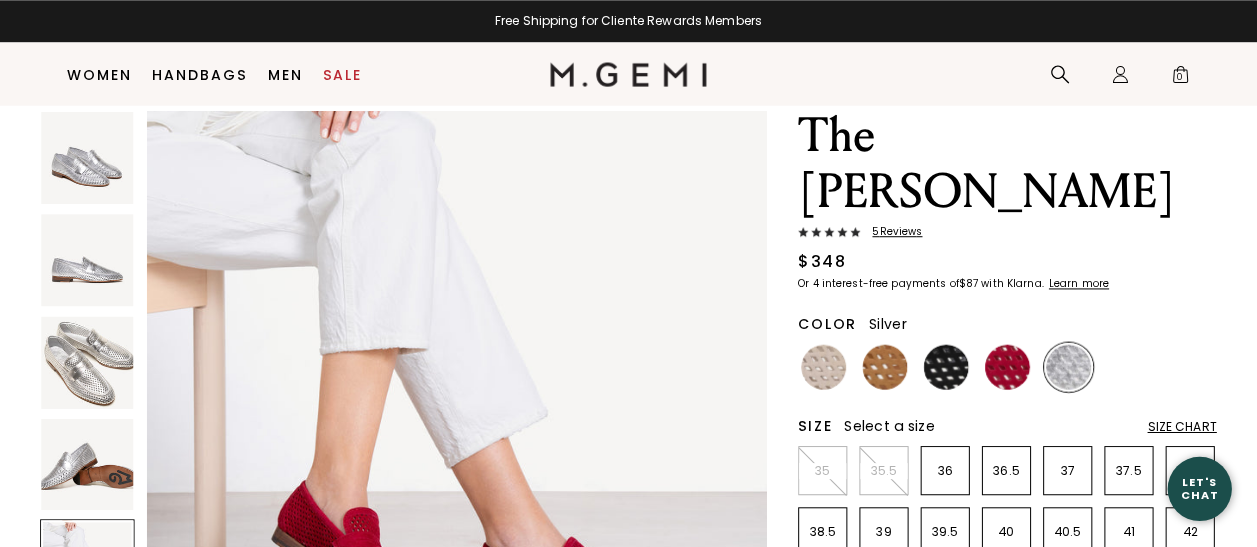 scroll, scrollTop: 2800, scrollLeft: 0, axis: vertical 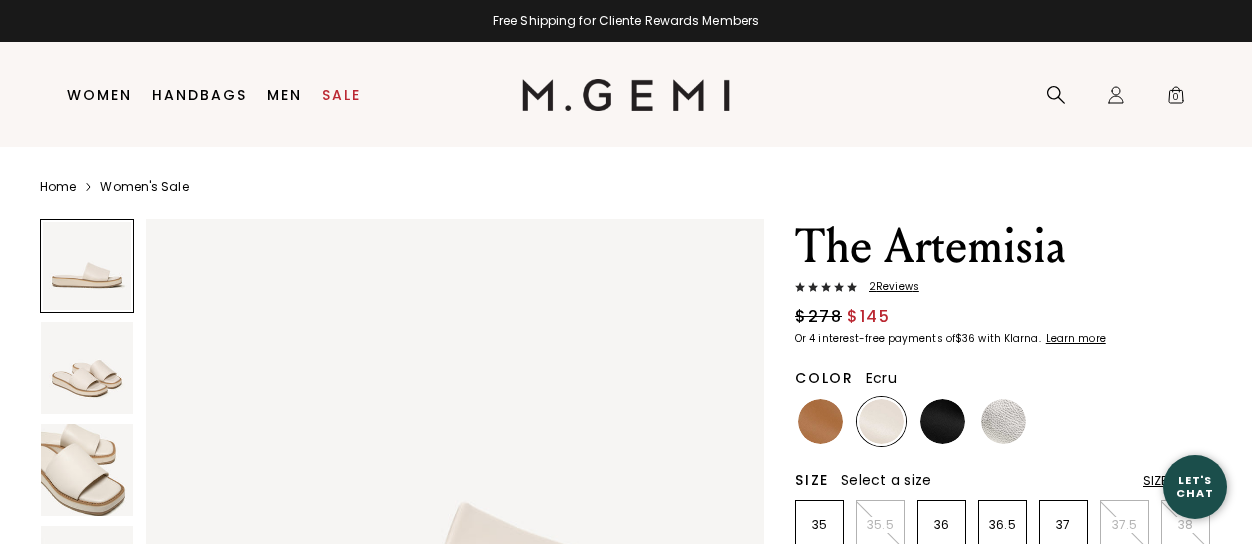 click on "2  Review s" at bounding box center [888, 287] 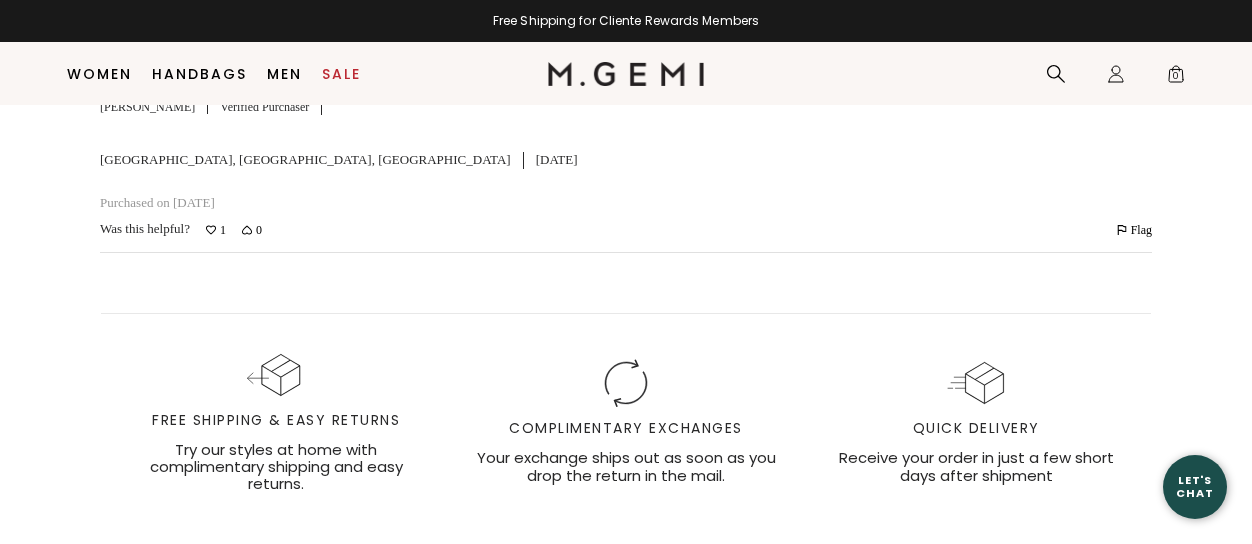 scroll, scrollTop: 3784, scrollLeft: 0, axis: vertical 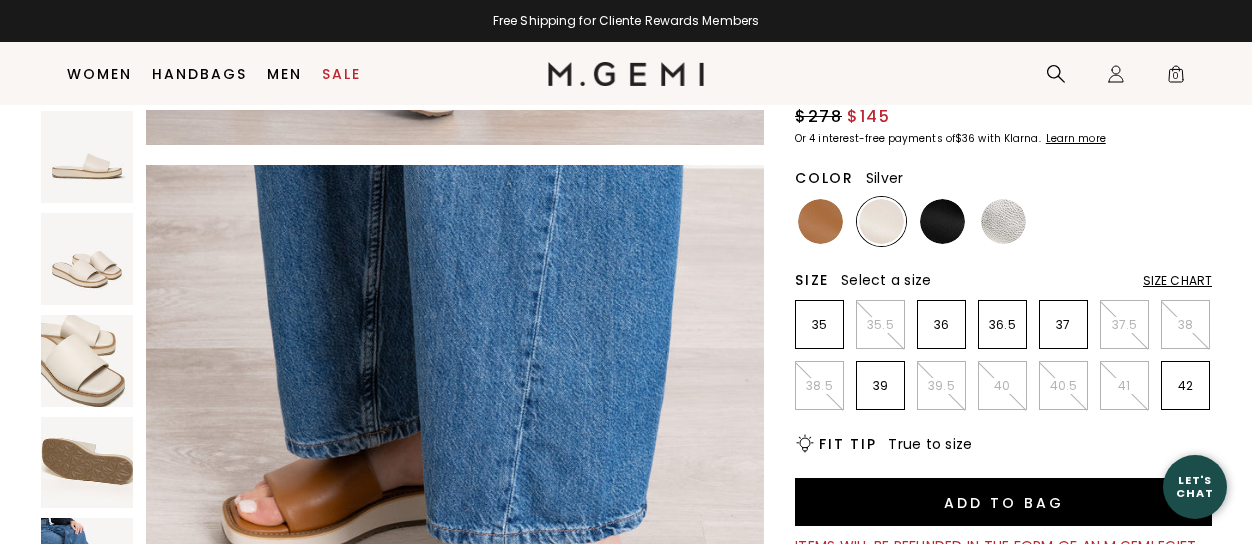 click at bounding box center [1003, 221] 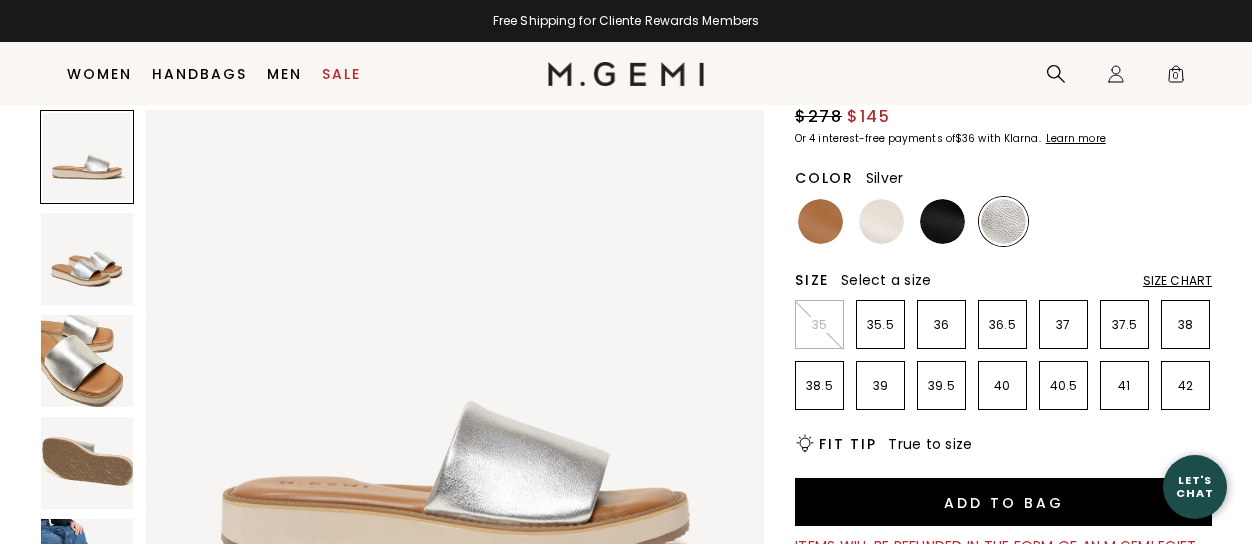 scroll, scrollTop: 0, scrollLeft: 0, axis: both 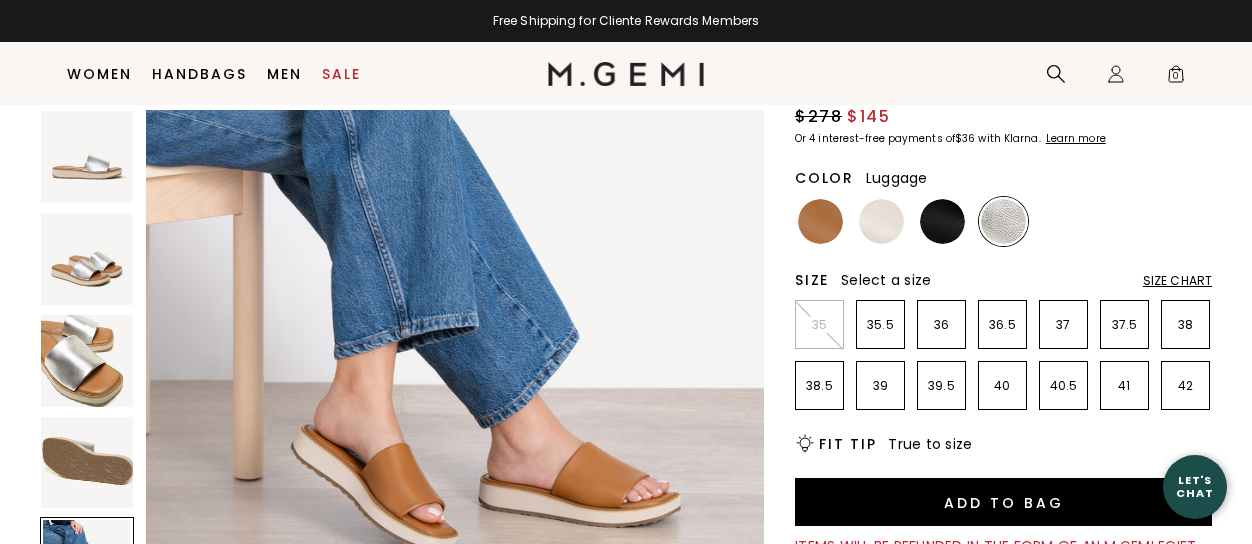 click at bounding box center (820, 221) 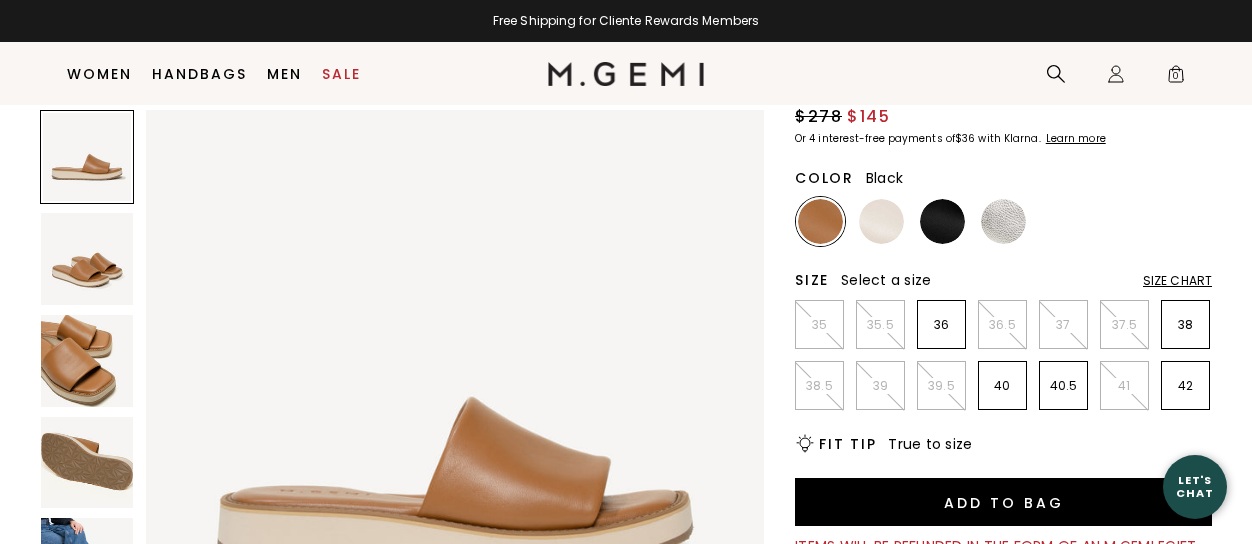 click at bounding box center [942, 221] 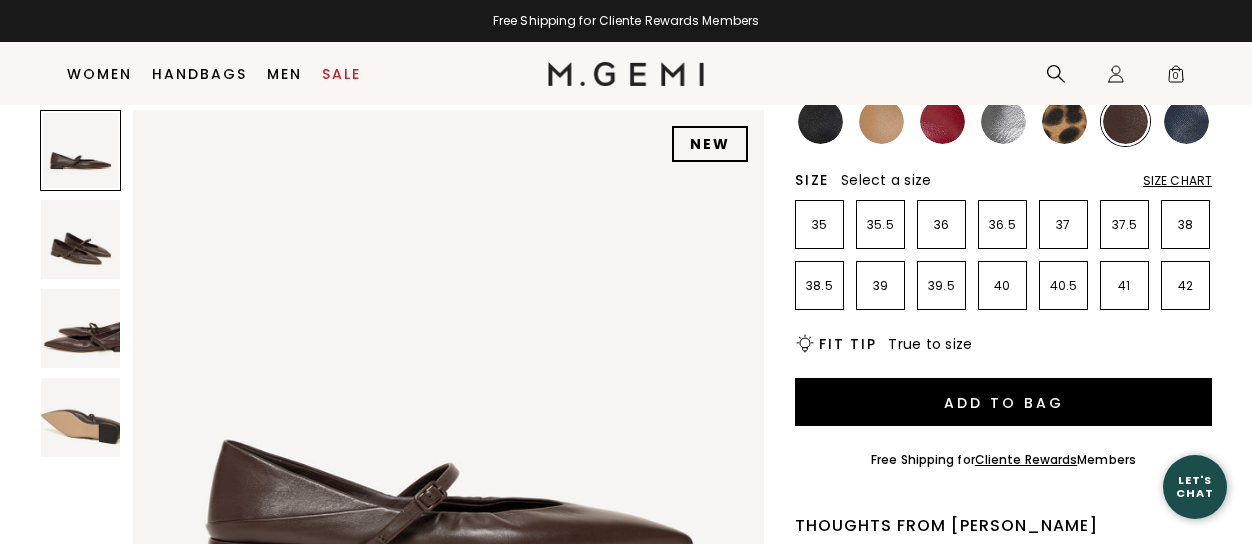 scroll, scrollTop: 258, scrollLeft: 0, axis: vertical 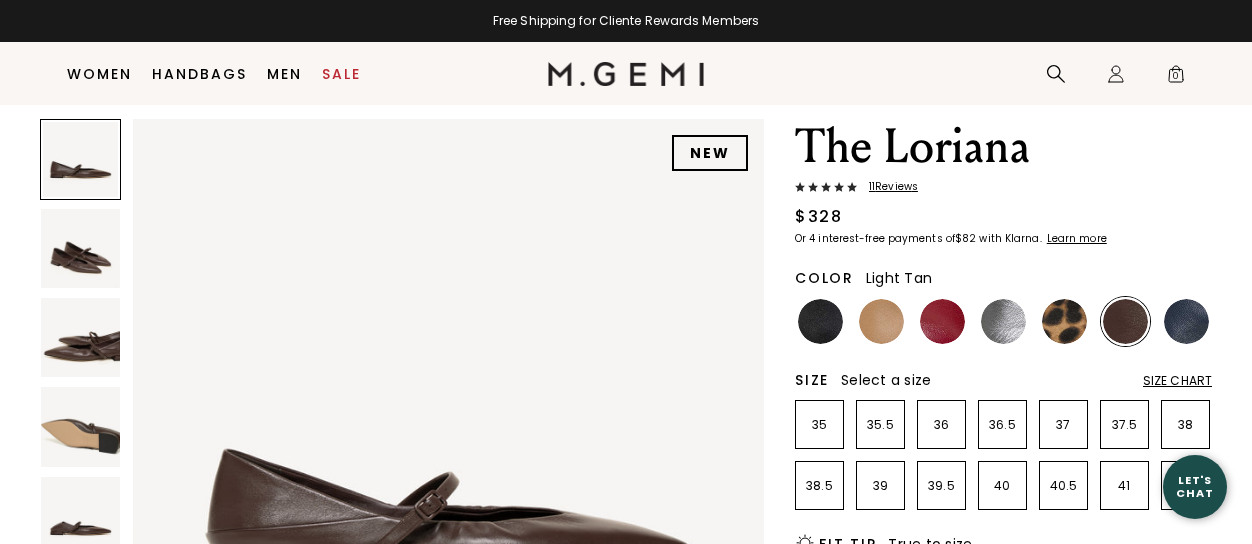 click at bounding box center (881, 321) 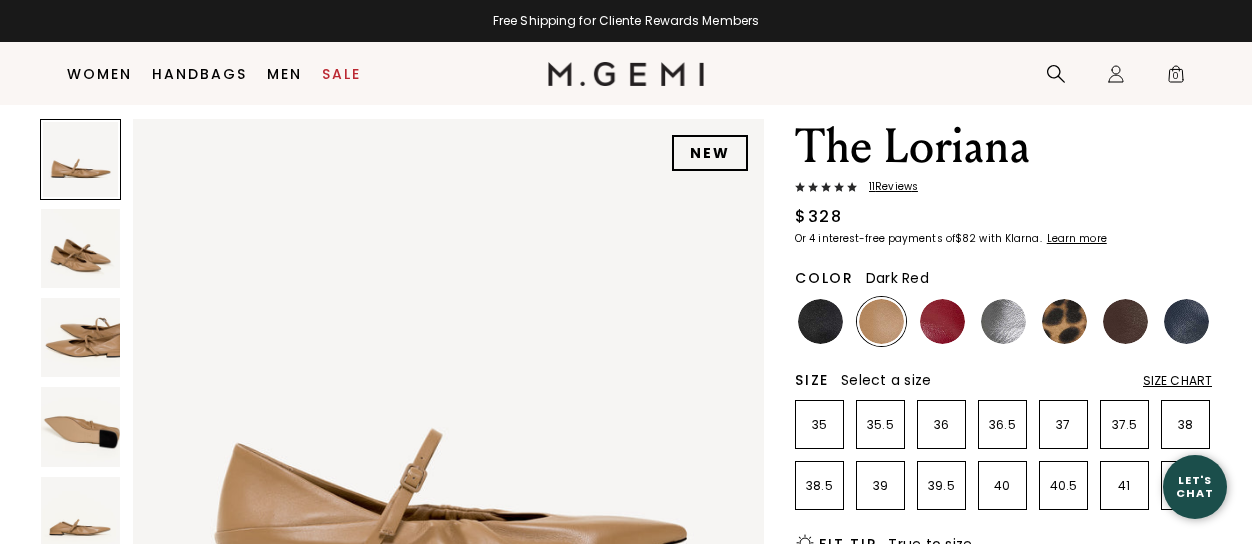 scroll, scrollTop: 0, scrollLeft: 0, axis: both 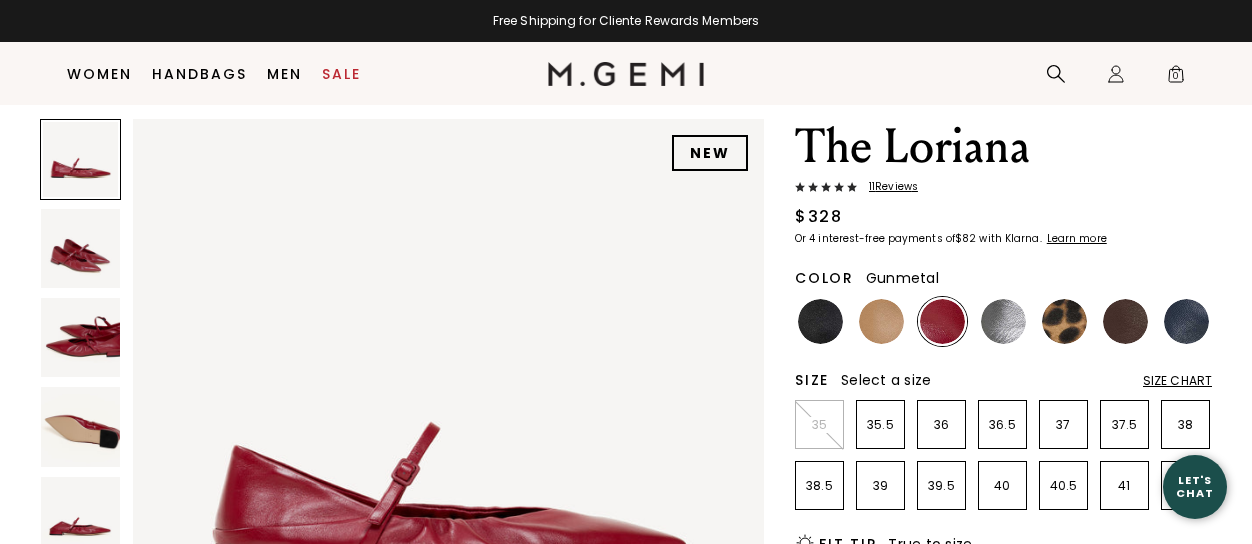 click at bounding box center [1003, 321] 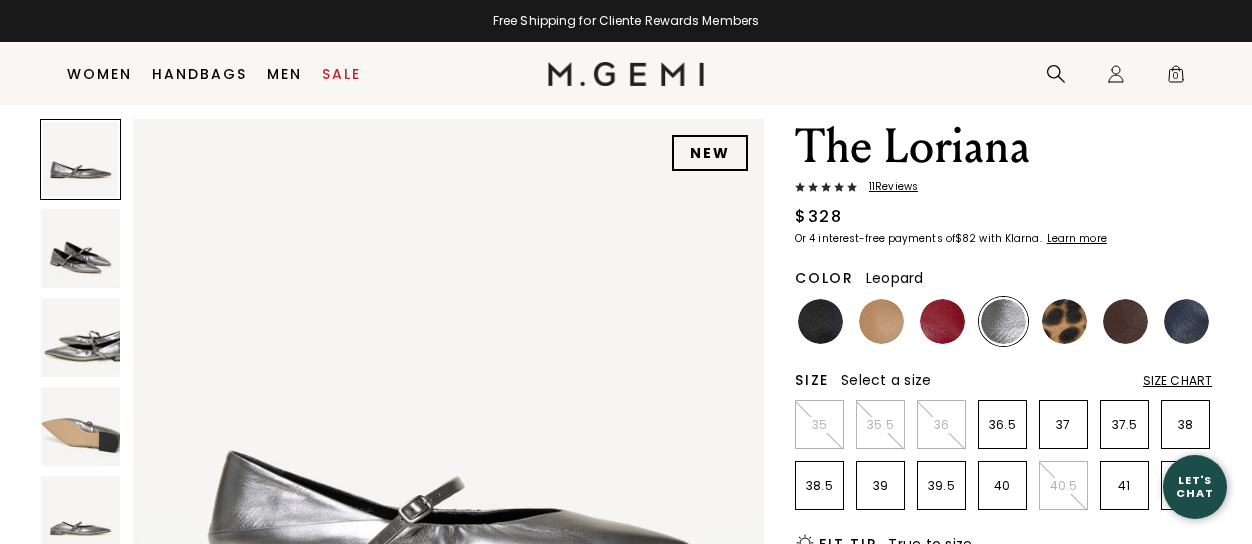 click at bounding box center (1064, 321) 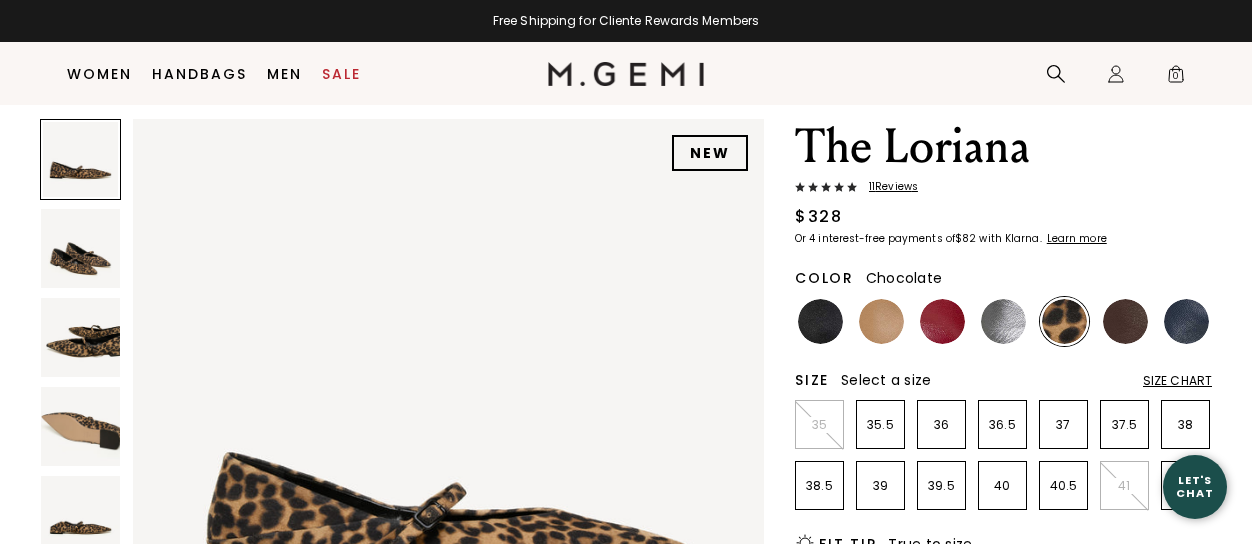 click at bounding box center (1125, 321) 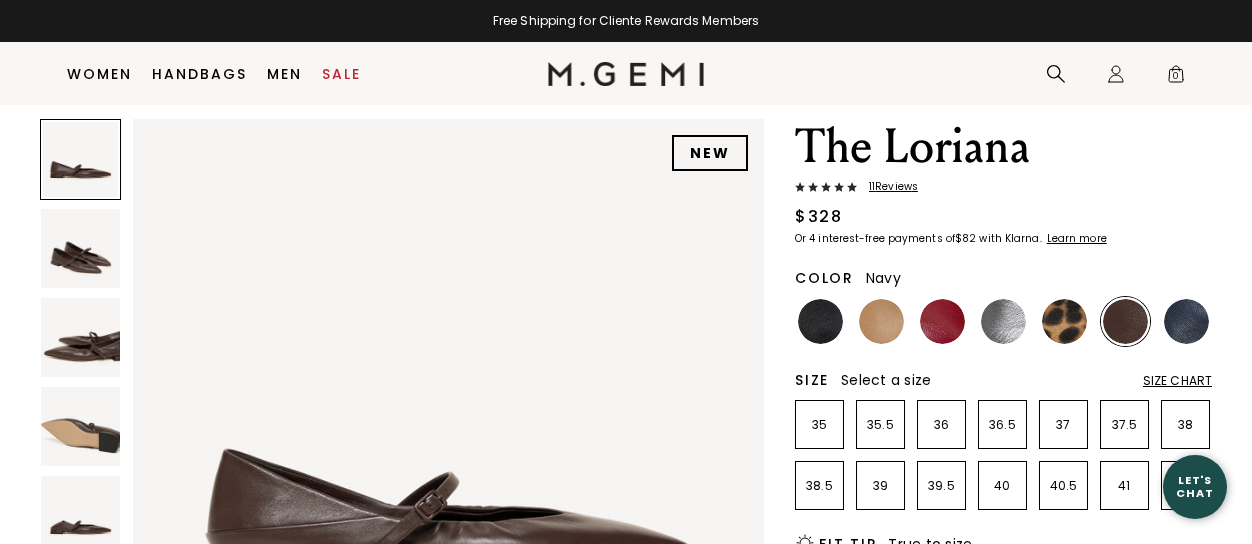 click at bounding box center (1186, 321) 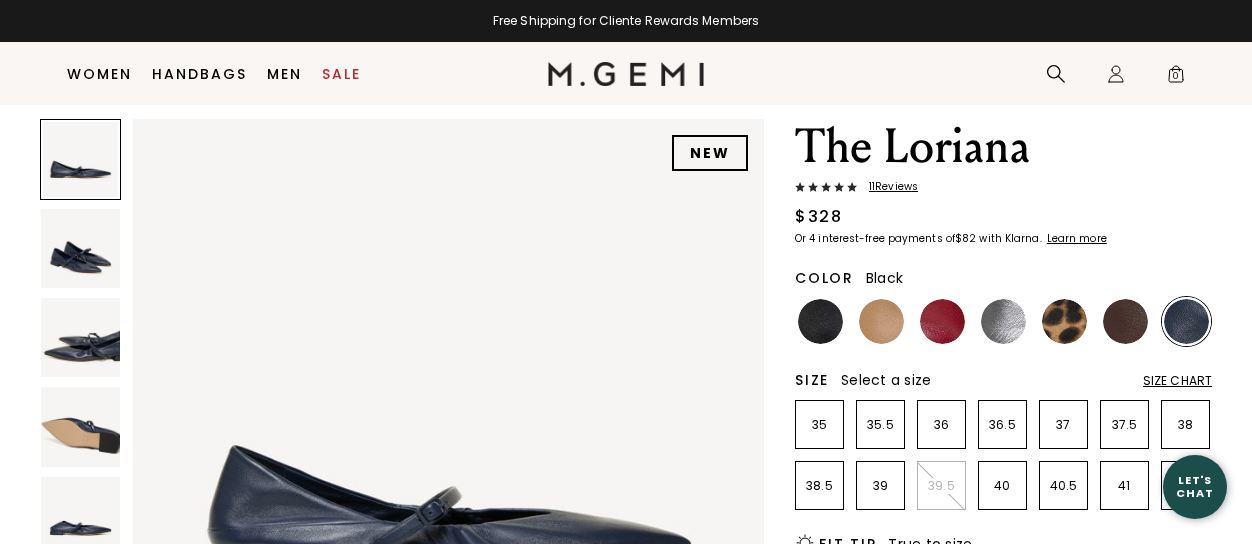 click at bounding box center (820, 321) 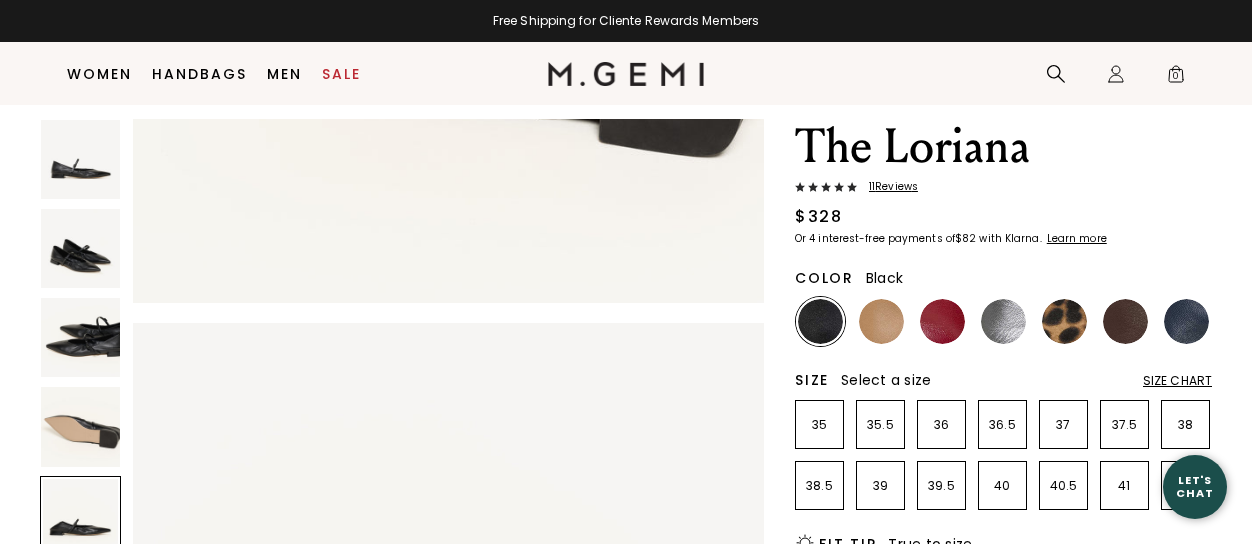 scroll, scrollTop: 2800, scrollLeft: 0, axis: vertical 